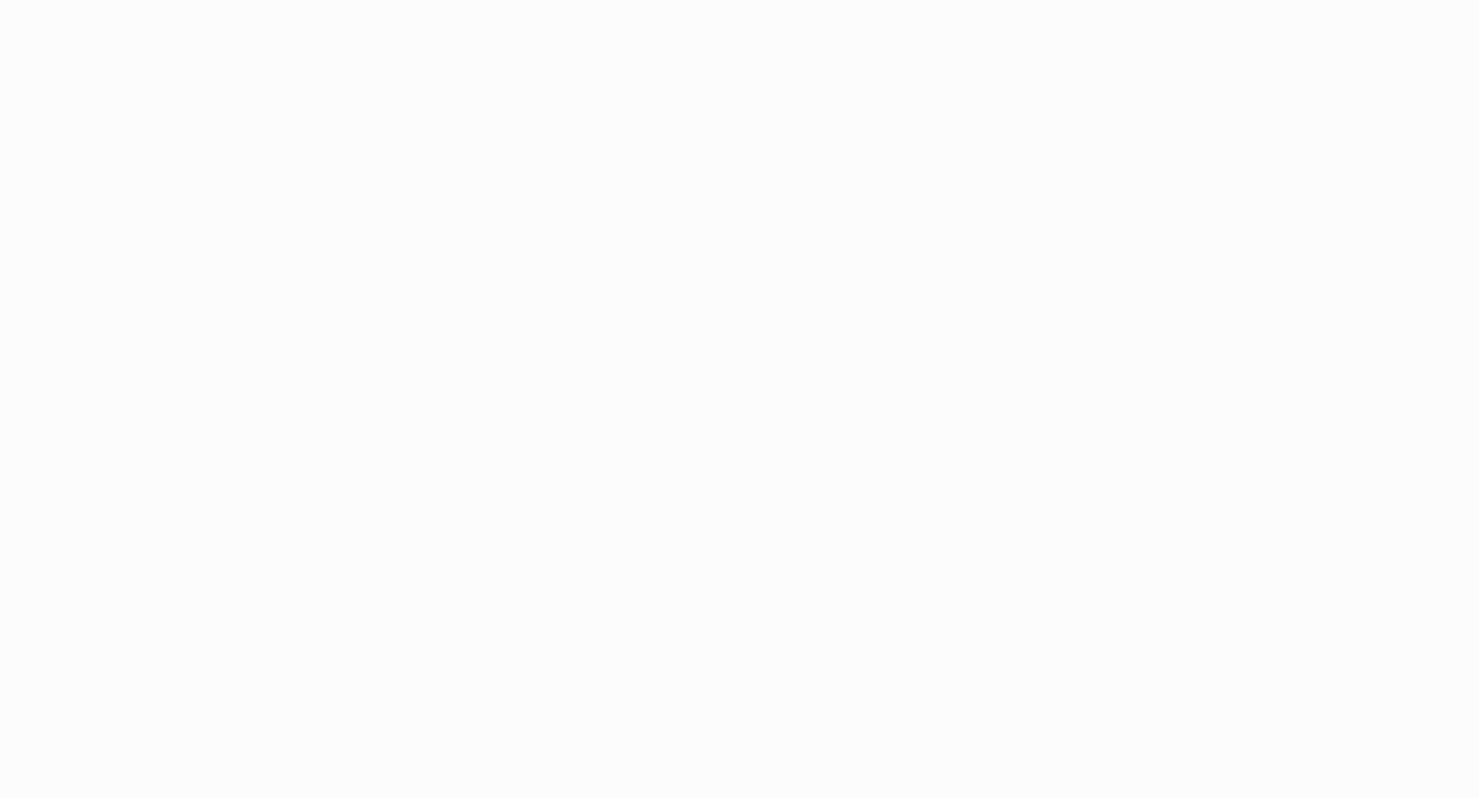 scroll, scrollTop: 0, scrollLeft: 0, axis: both 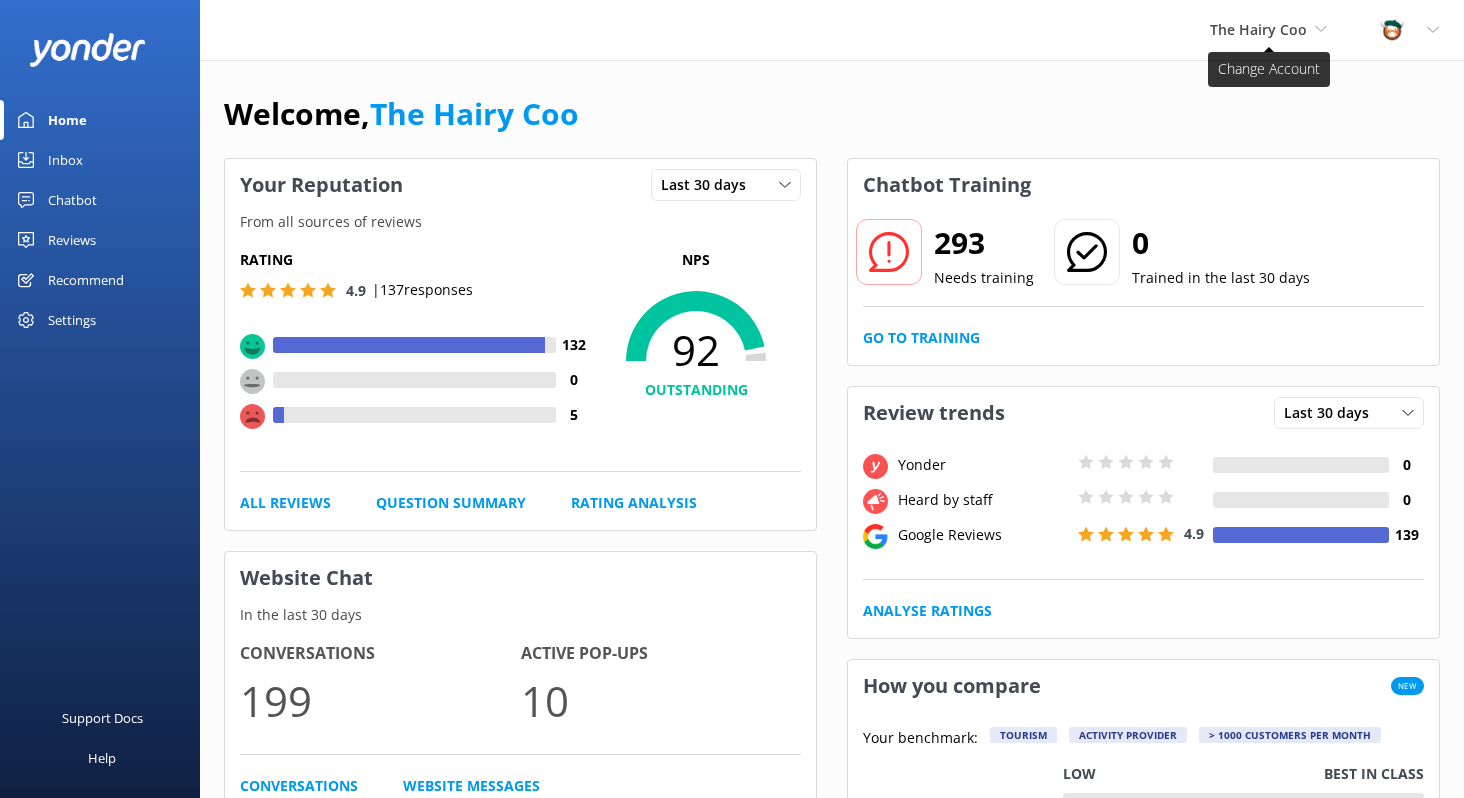 drag, startPoint x: 1384, startPoint y: 96, endPoint x: 1272, endPoint y: 39, distance: 125.670204 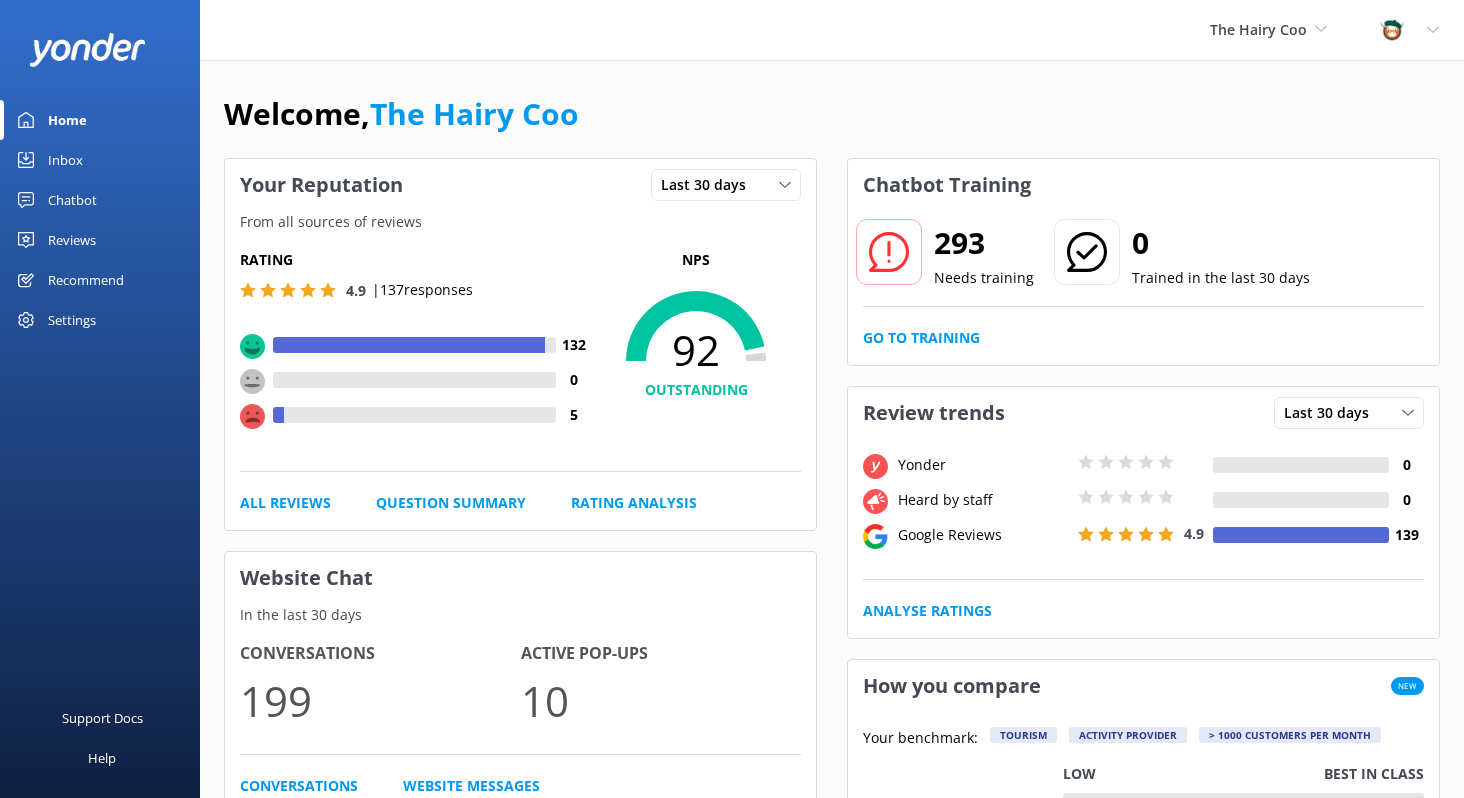 click on "Inbox" at bounding box center (100, 160) 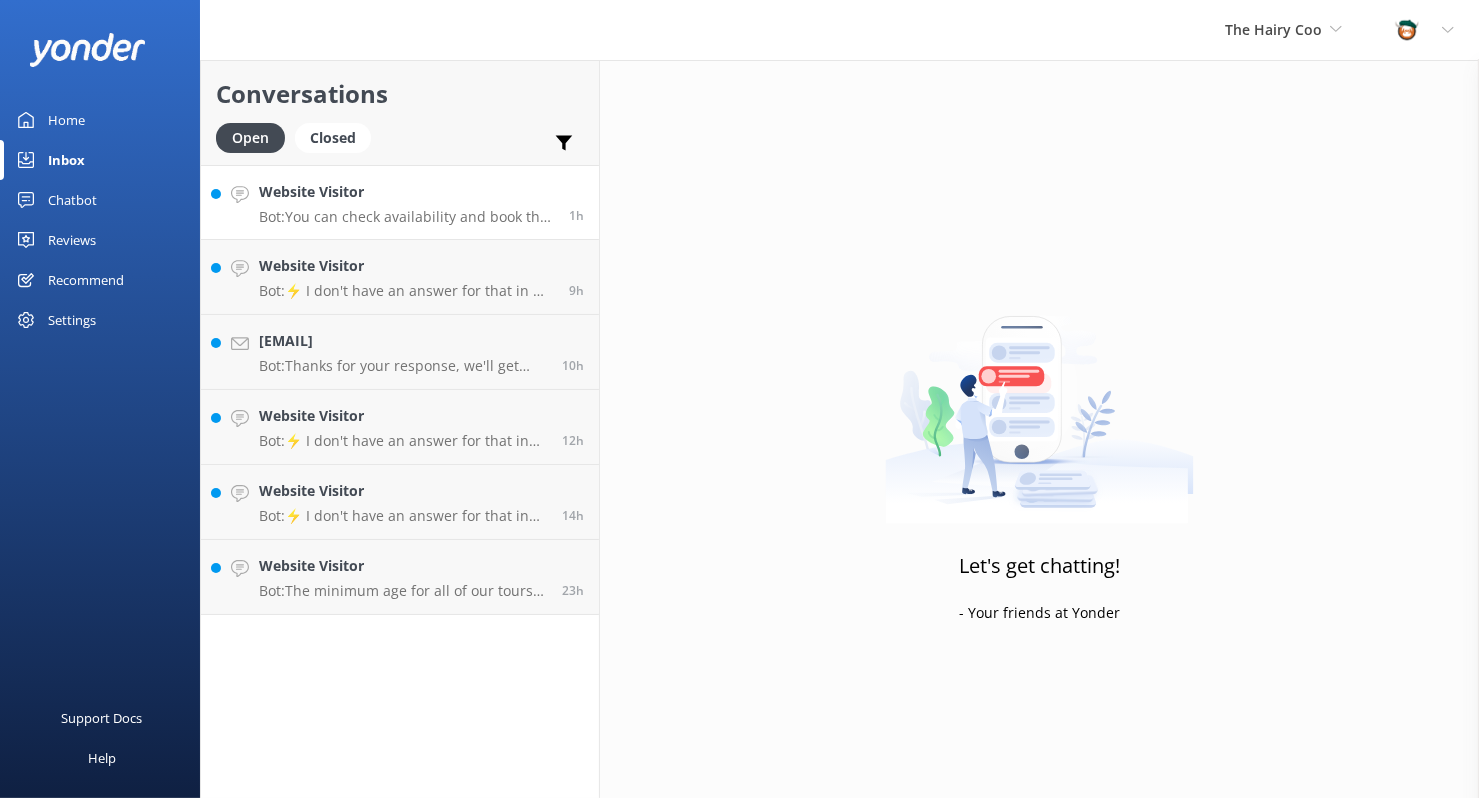 click on "Bot:  You can check availability and book the 1-Day Isle of Skye & Scottish Highlands Tour online. Please visit the website for the most up-to-date information on tour dates and availability." at bounding box center [406, 217] 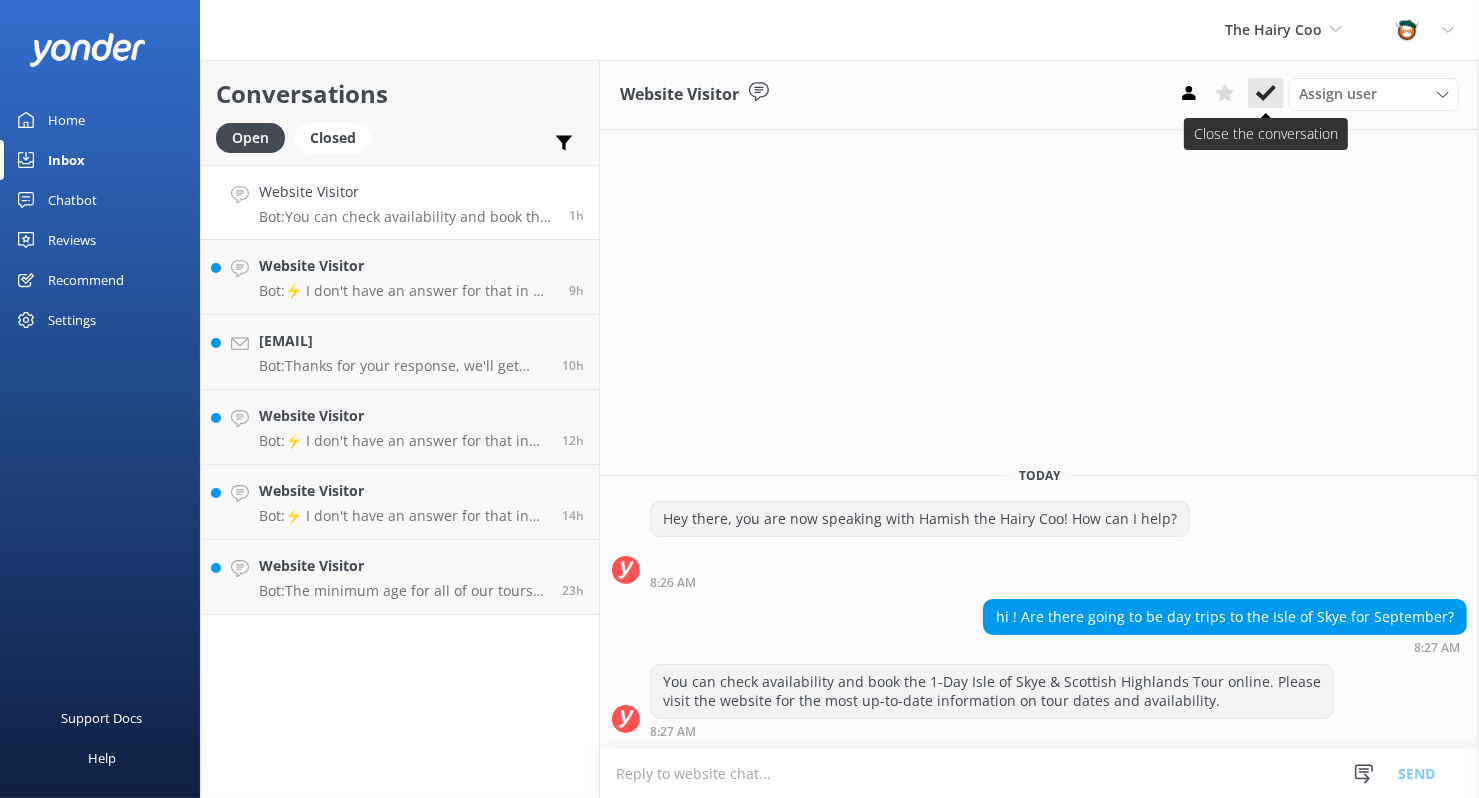 click 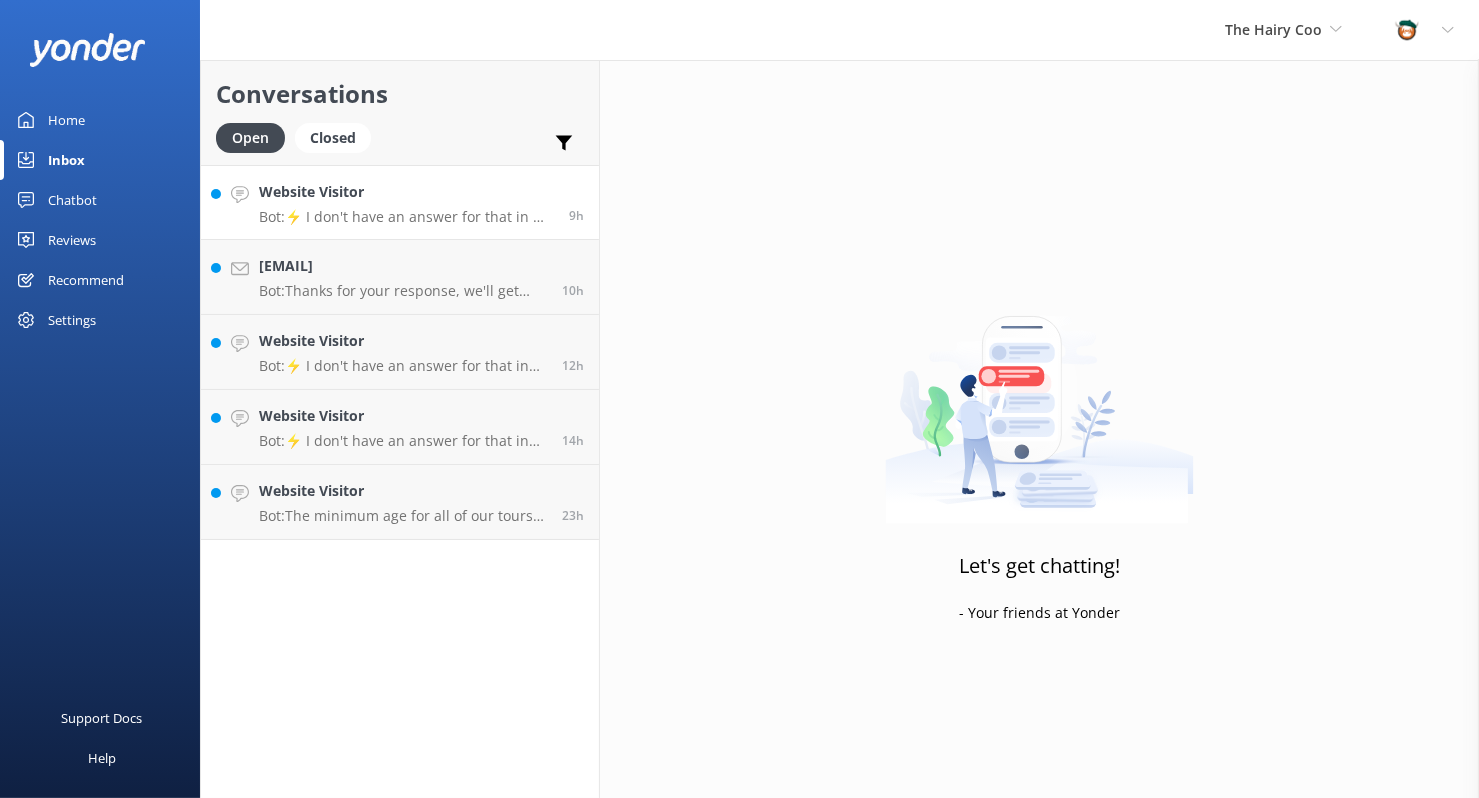 click on "Bot:  ⚡ I don't have an answer for that in my knowledge base. Please try and rephrase your question, I work best when full phrases are used. Or you can contact us directly by emailing [EMAIL], filling out the form at https://www.thehairycoo.com/contact-us  or calling us on [PHONE]. Our office hours are weekdays, 9am to 5pm." at bounding box center (406, 217) 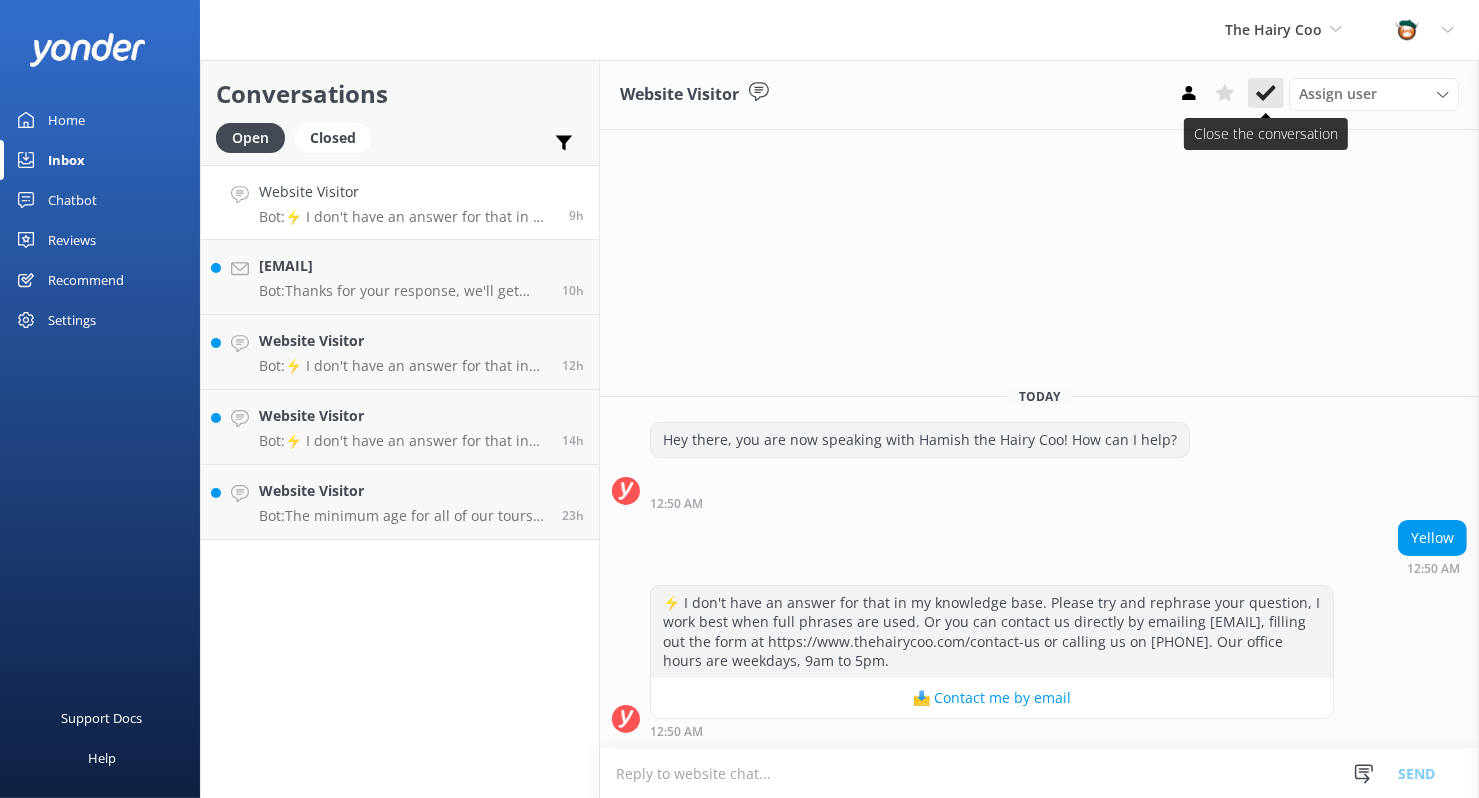 click 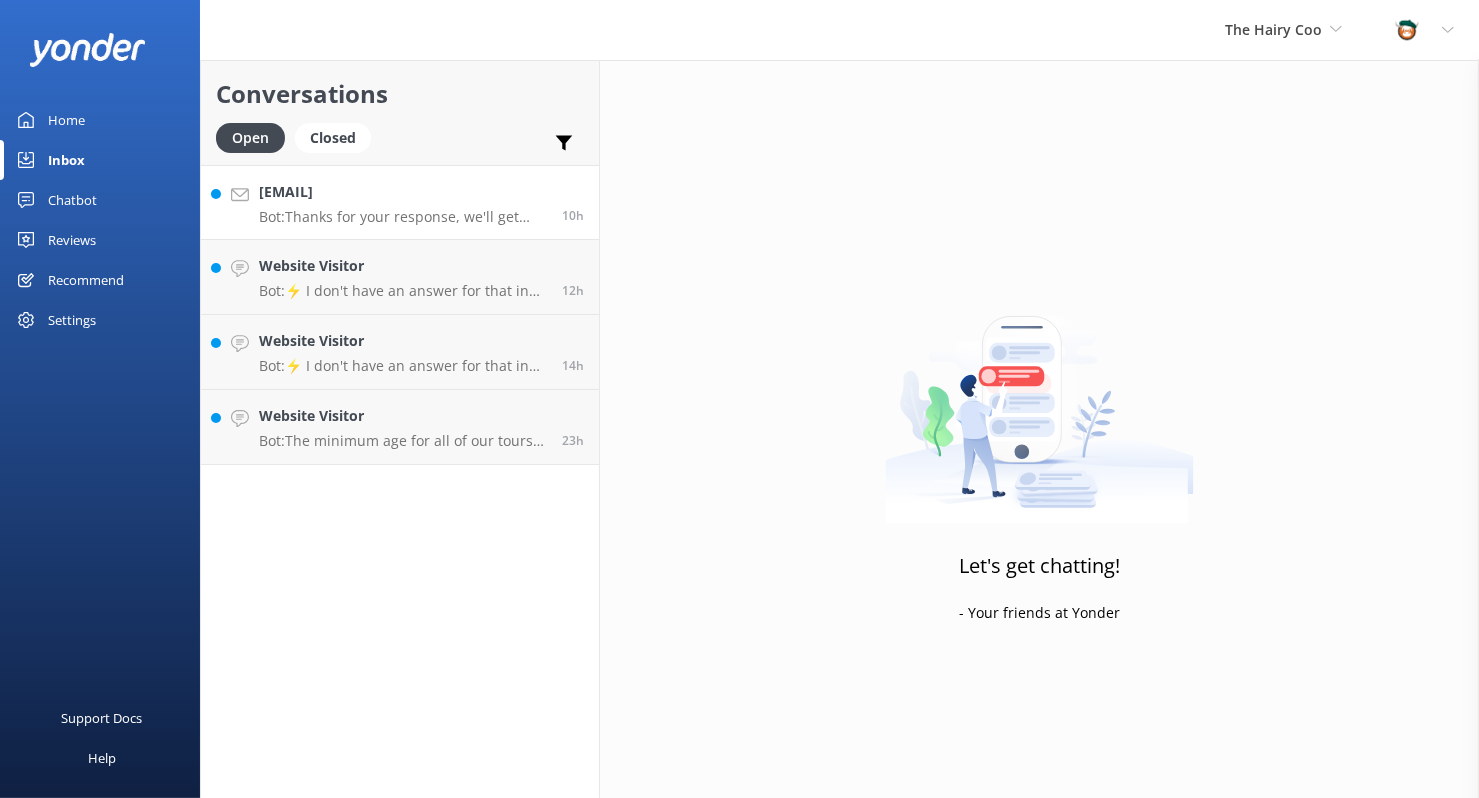 click on "Bot:  Thanks for your response, we'll get back to you as soon as we can during opening hours." at bounding box center [403, 217] 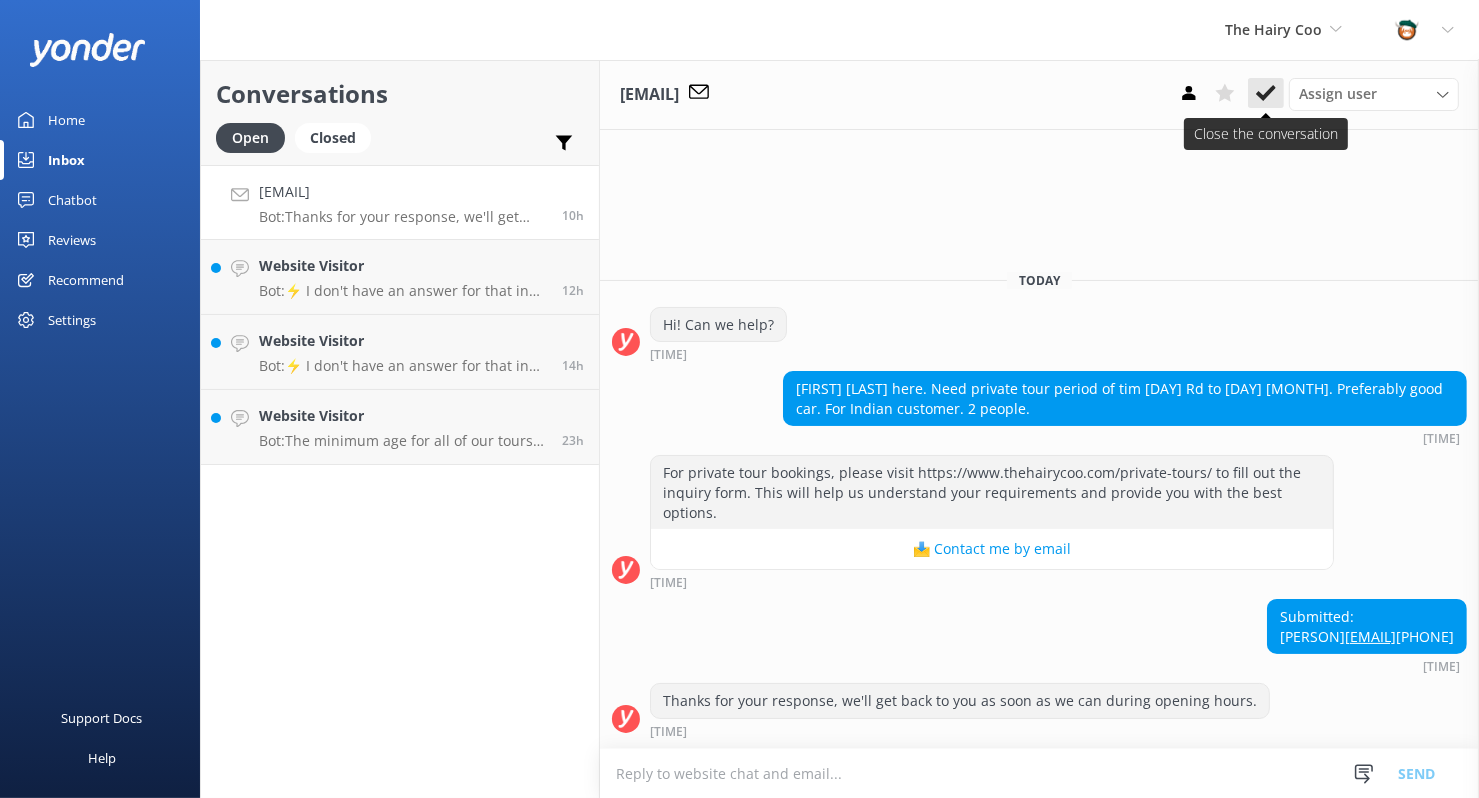 click 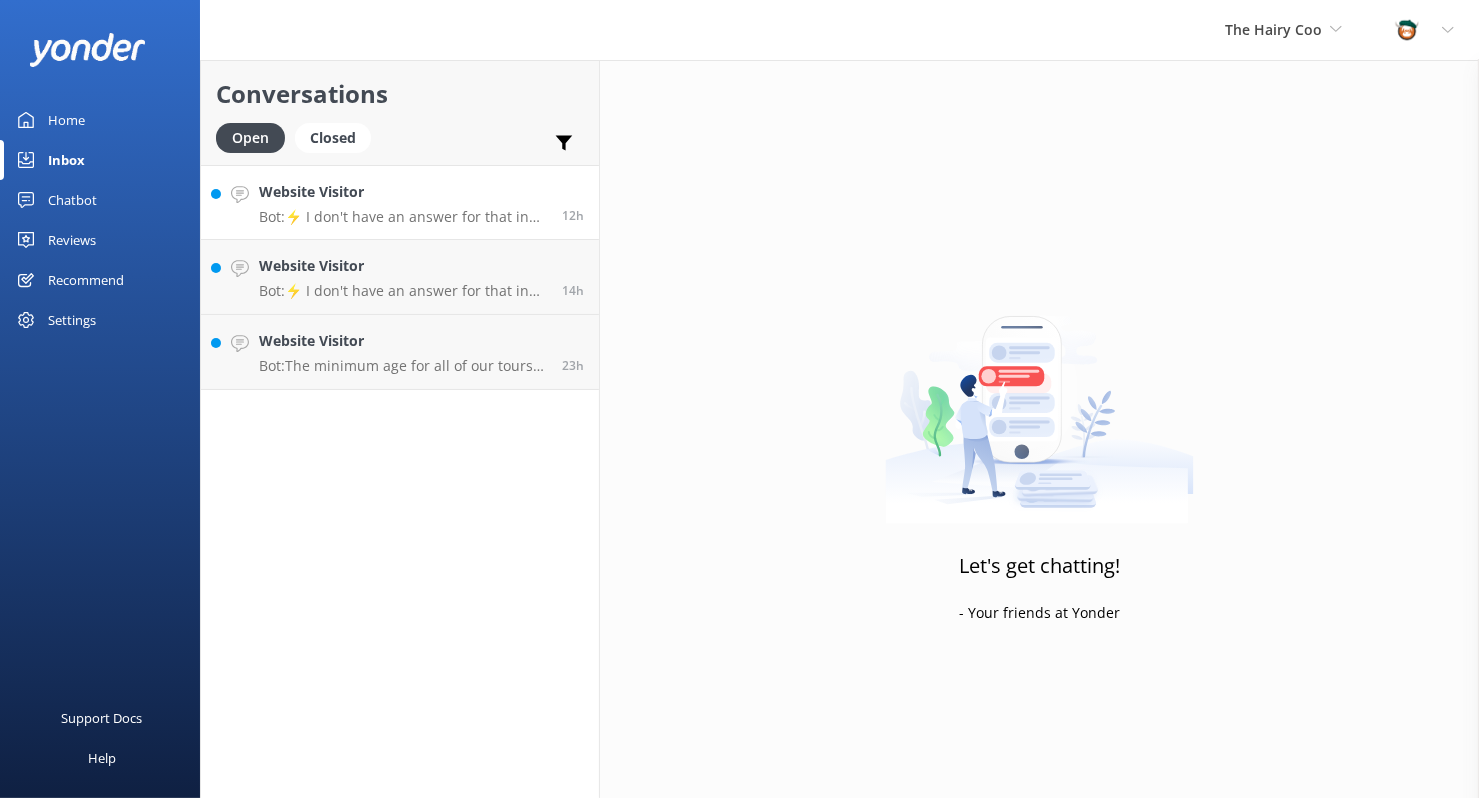 click on "Website Visitor Bot:  ⚡ I don't have an answer for that in my knowledge base. Please try and rephrase your question, I work best when full phrases are used. Or you can contact us directly by emailing contact@example.com, filling out the form at https://www.thehairycoo.com/contact-us  or calling us on [PHONE]. Our office hours are weekdays, 9am to 5pm. 12h" at bounding box center (400, 202) 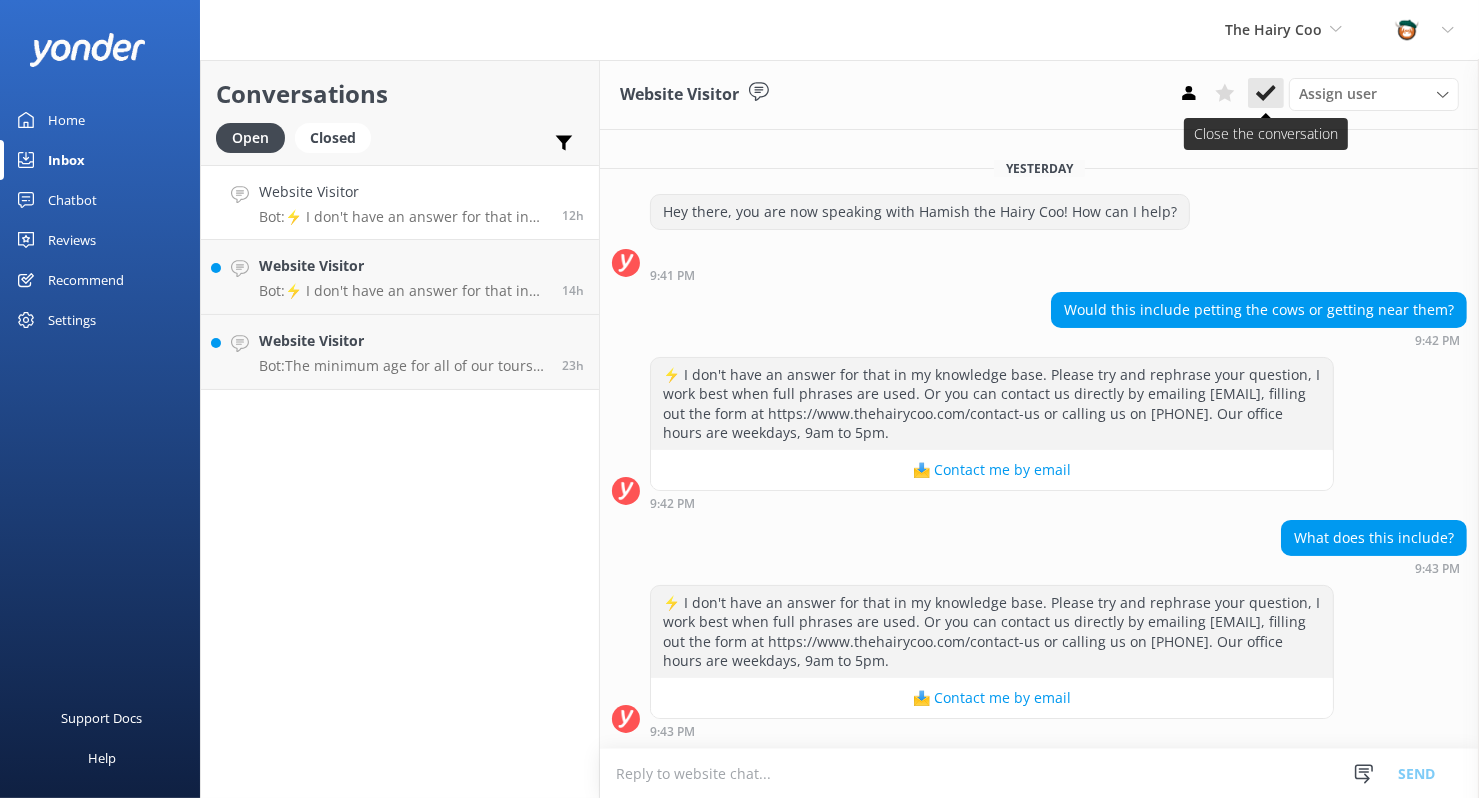 click 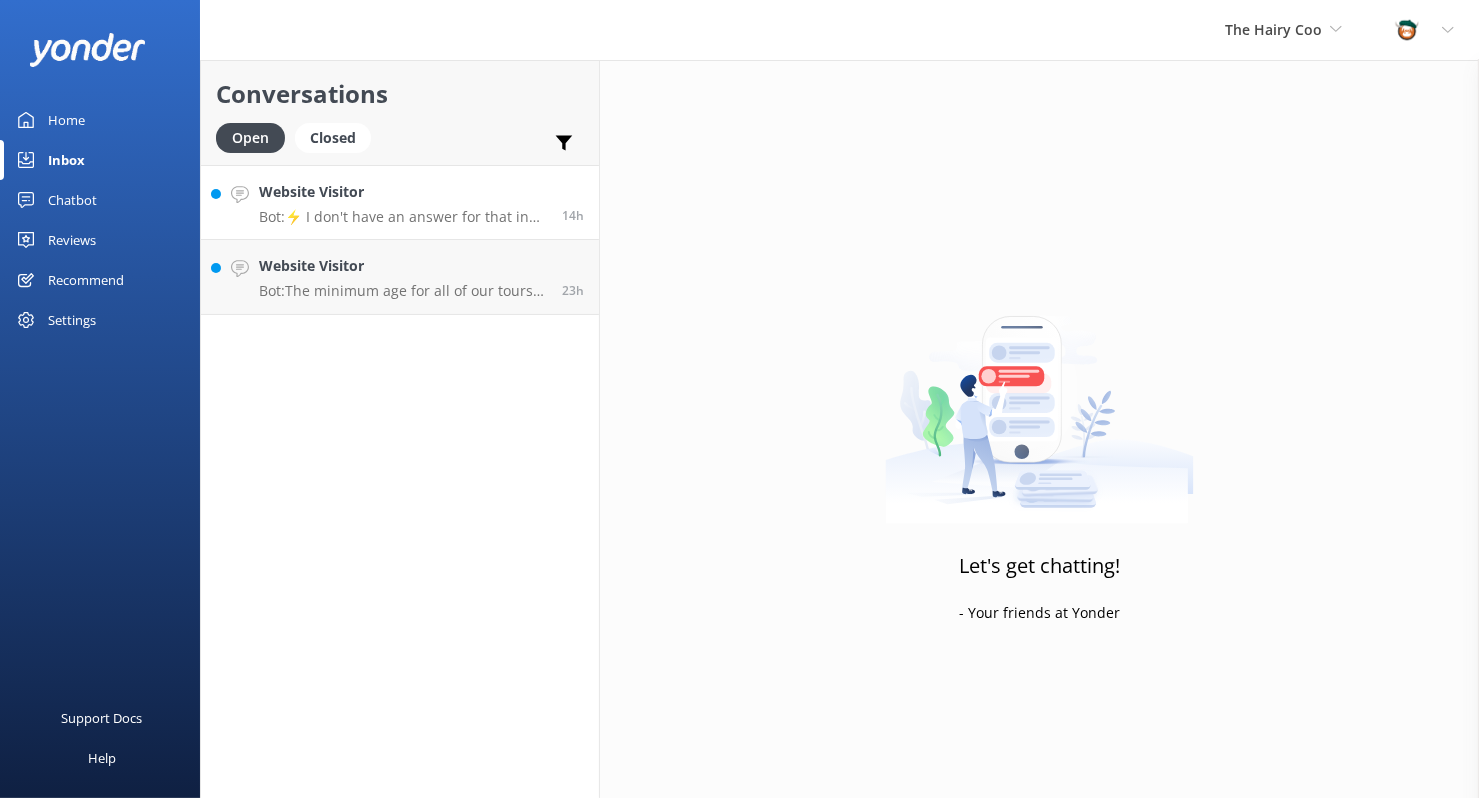 click on "Bot:  ⚡ I don't have an answer for that in my knowledge base. Please try and rephrase your question, I work best when full phrases are used. Or you can contact us directly by emailing [EMAIL], filling out the form at https://www.thehairycoo.com/contact-us  or calling us on [PHONE]. Our office hours are weekdays, 9am to 5pm." at bounding box center [403, 217] 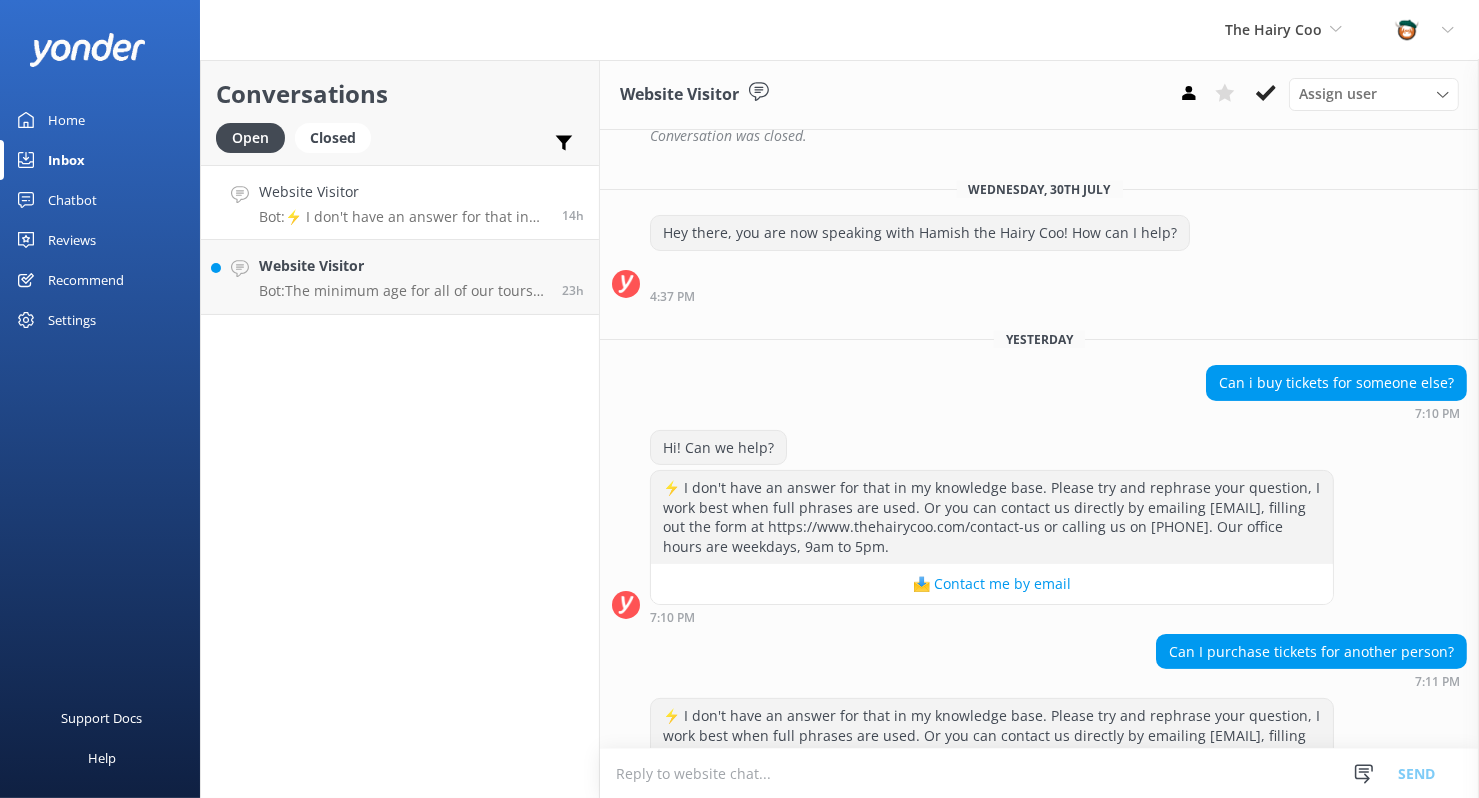 scroll, scrollTop: 711, scrollLeft: 0, axis: vertical 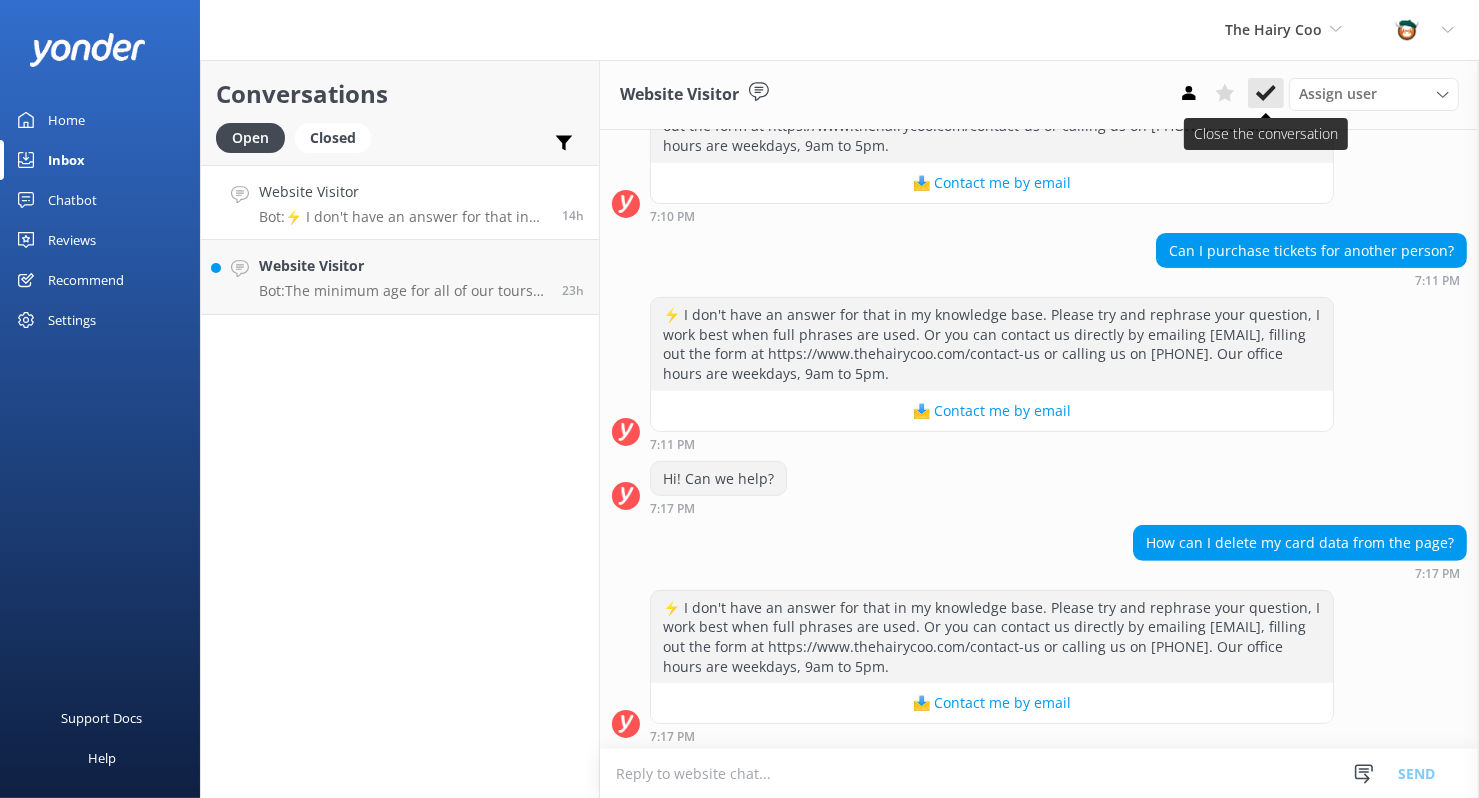 click 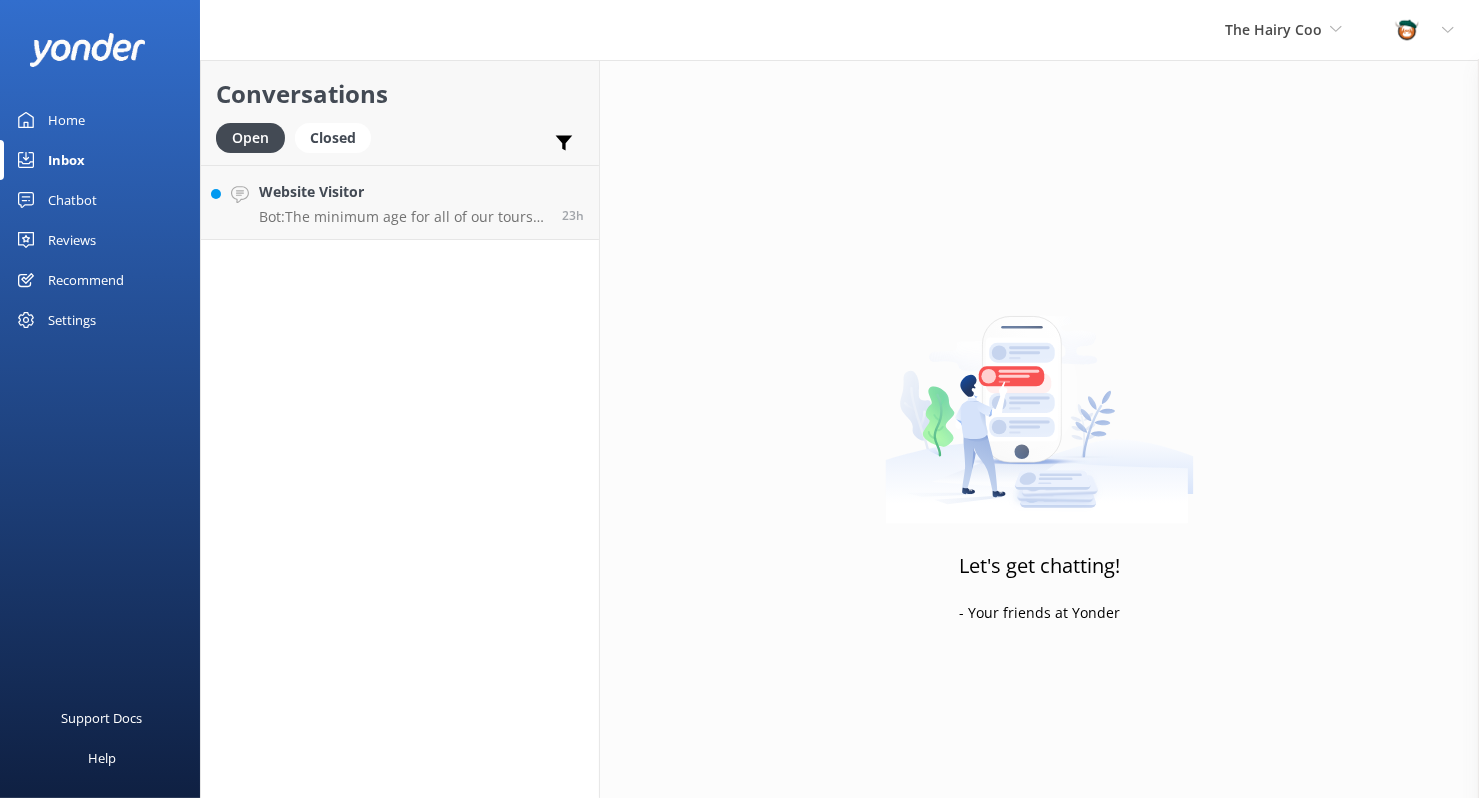 click on "Website Visitor" at bounding box center [403, 192] 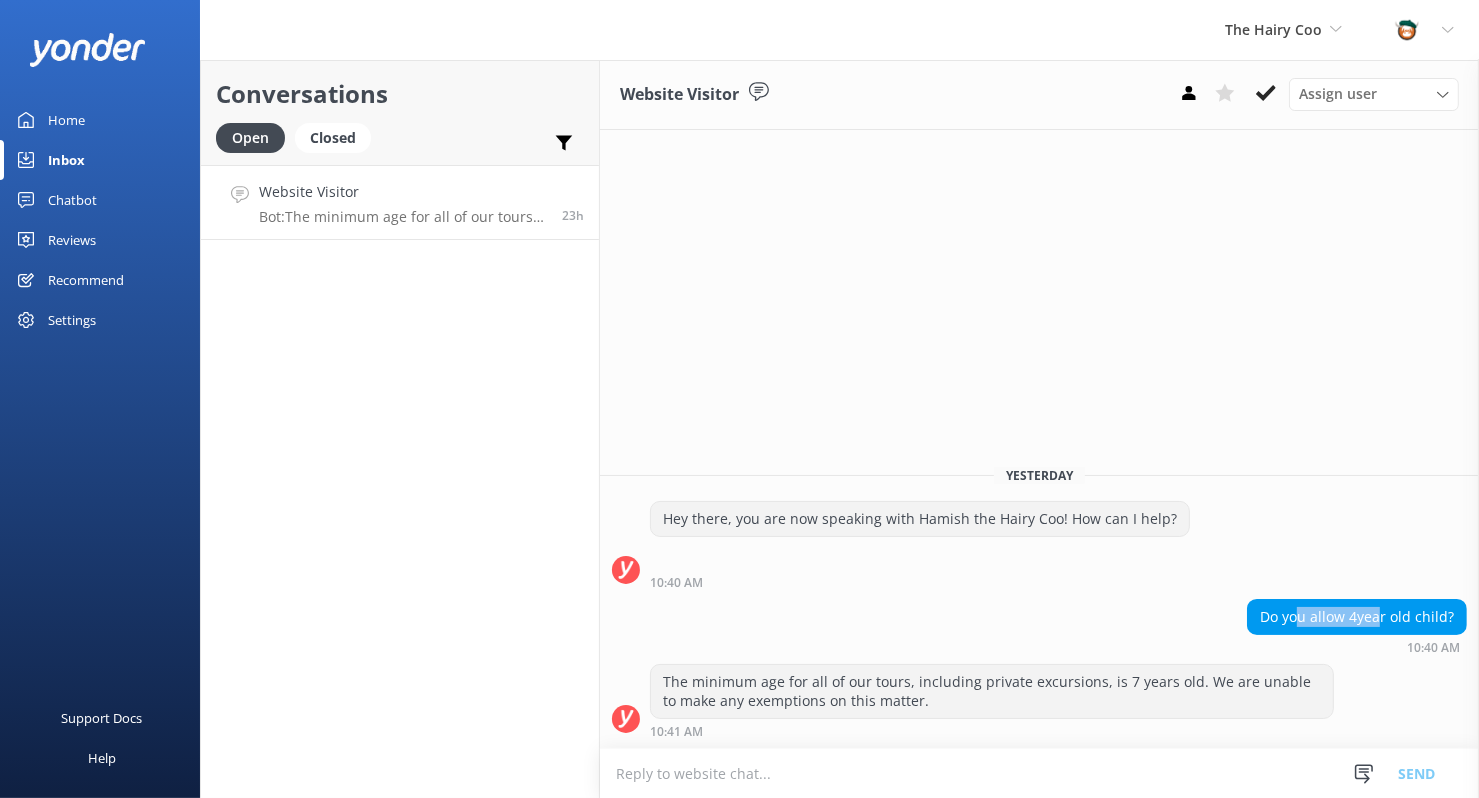 drag, startPoint x: 1300, startPoint y: 617, endPoint x: 1392, endPoint y: 612, distance: 92.13577 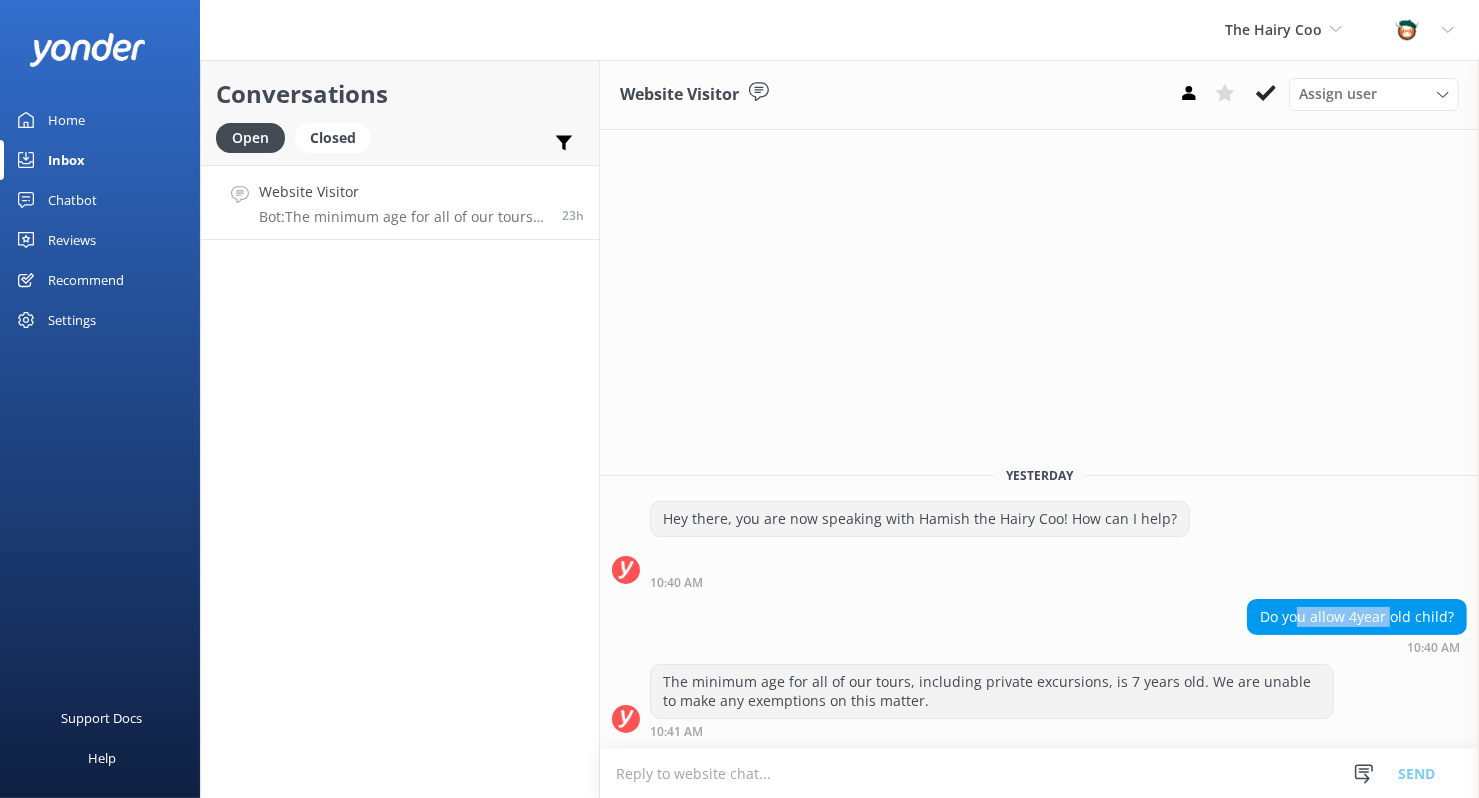 click on "Do you allow 4year old child?" at bounding box center [1357, 617] 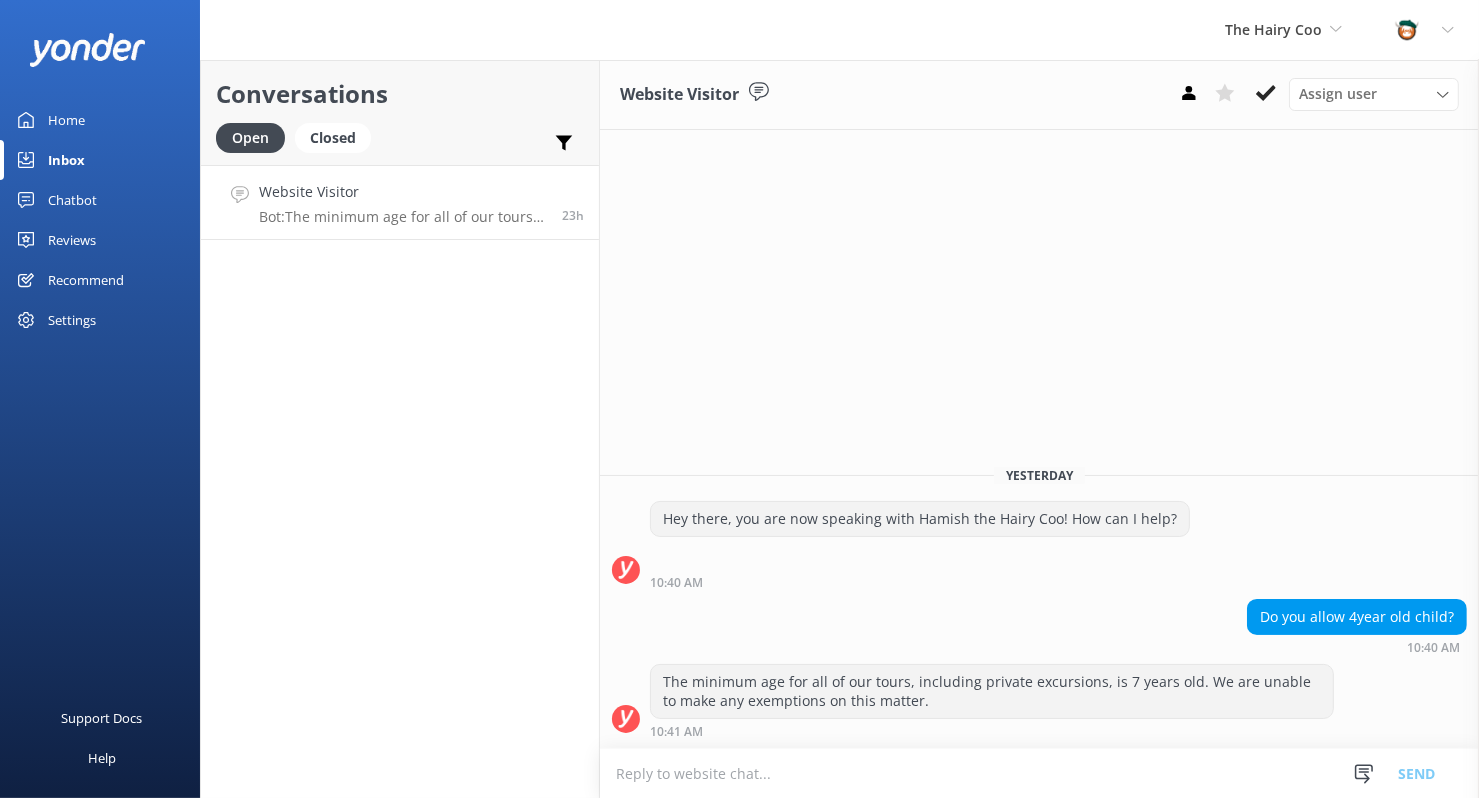drag, startPoint x: 1016, startPoint y: 680, endPoint x: 1044, endPoint y: 677, distance: 28.160255 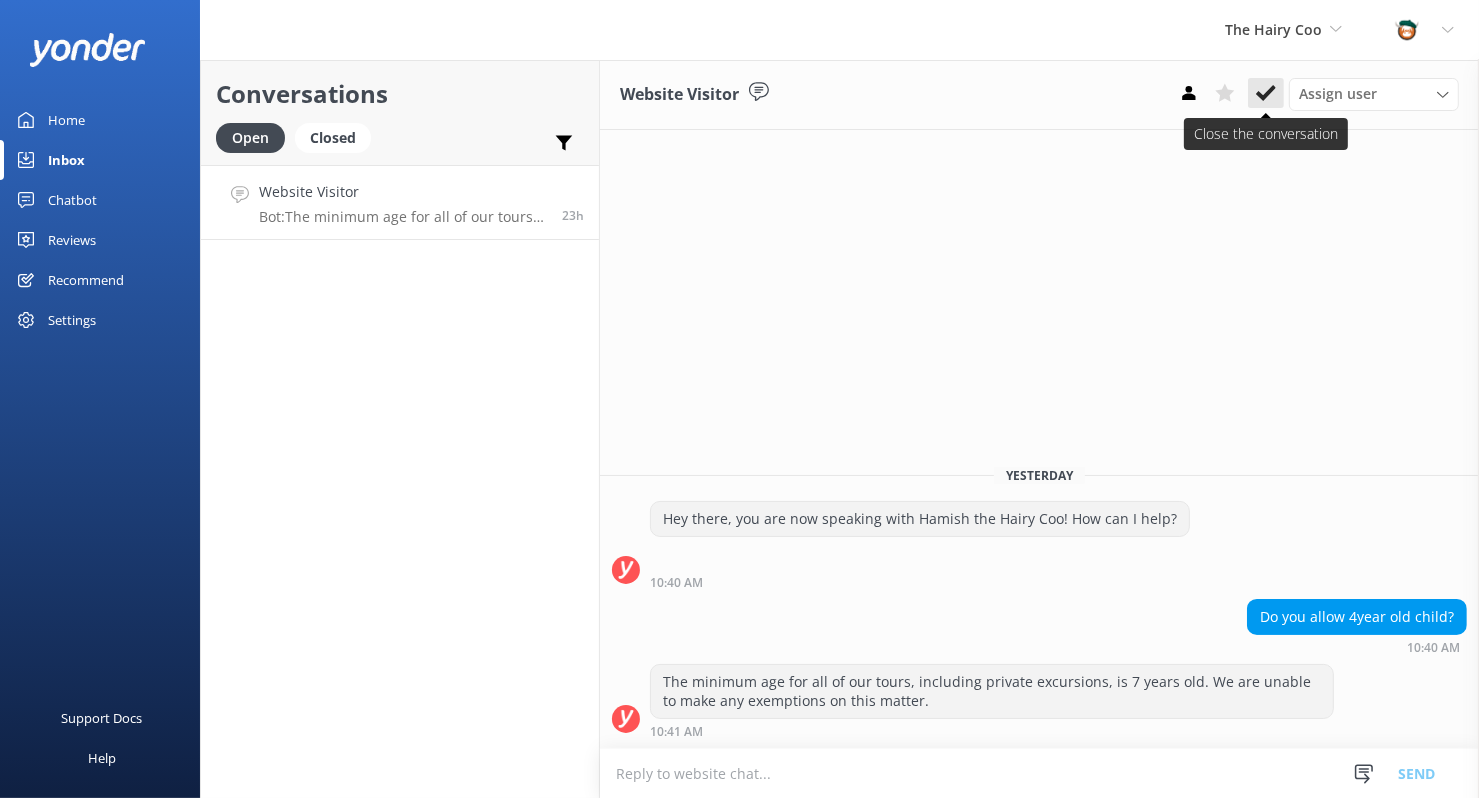 click 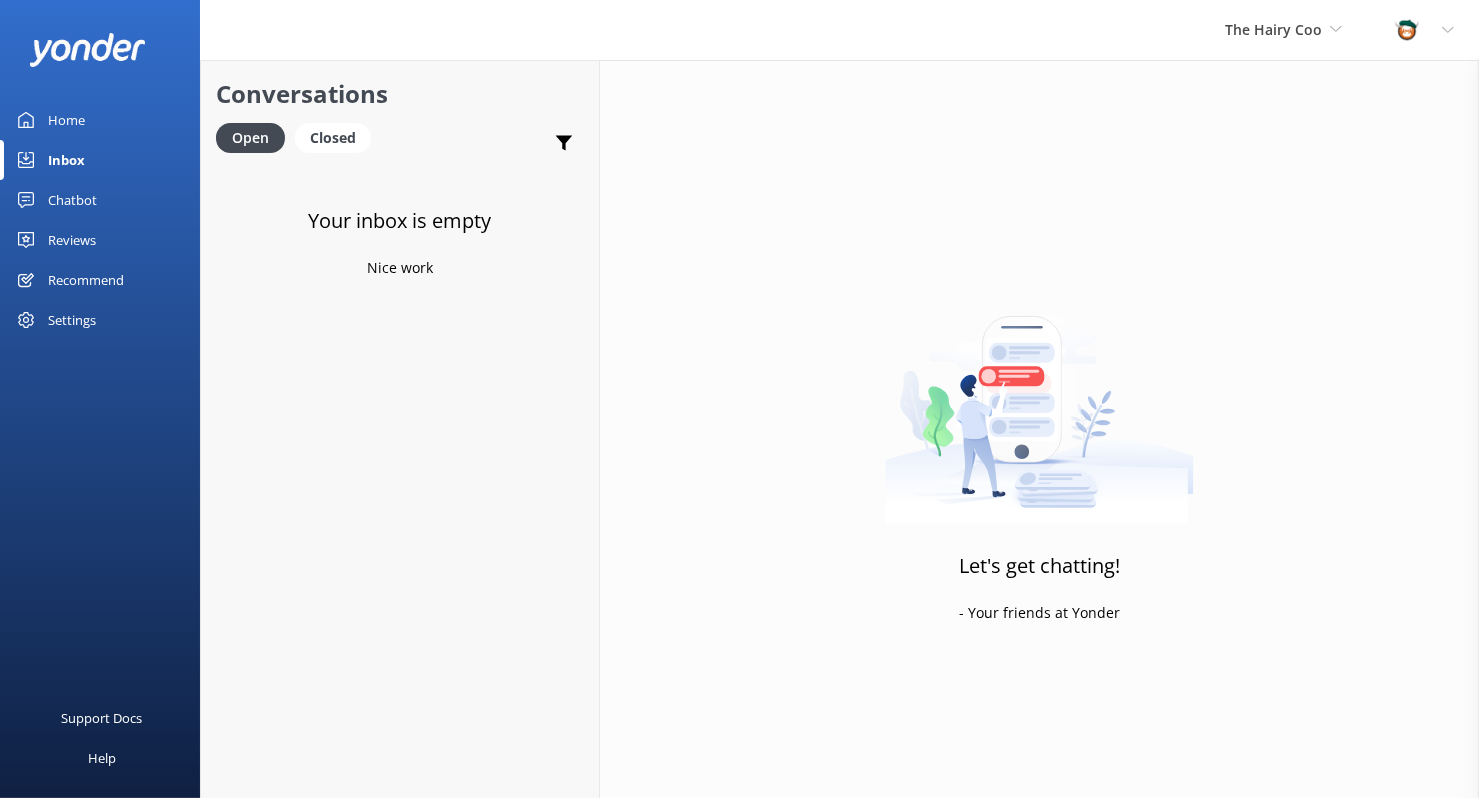 click on "Home" at bounding box center [100, 120] 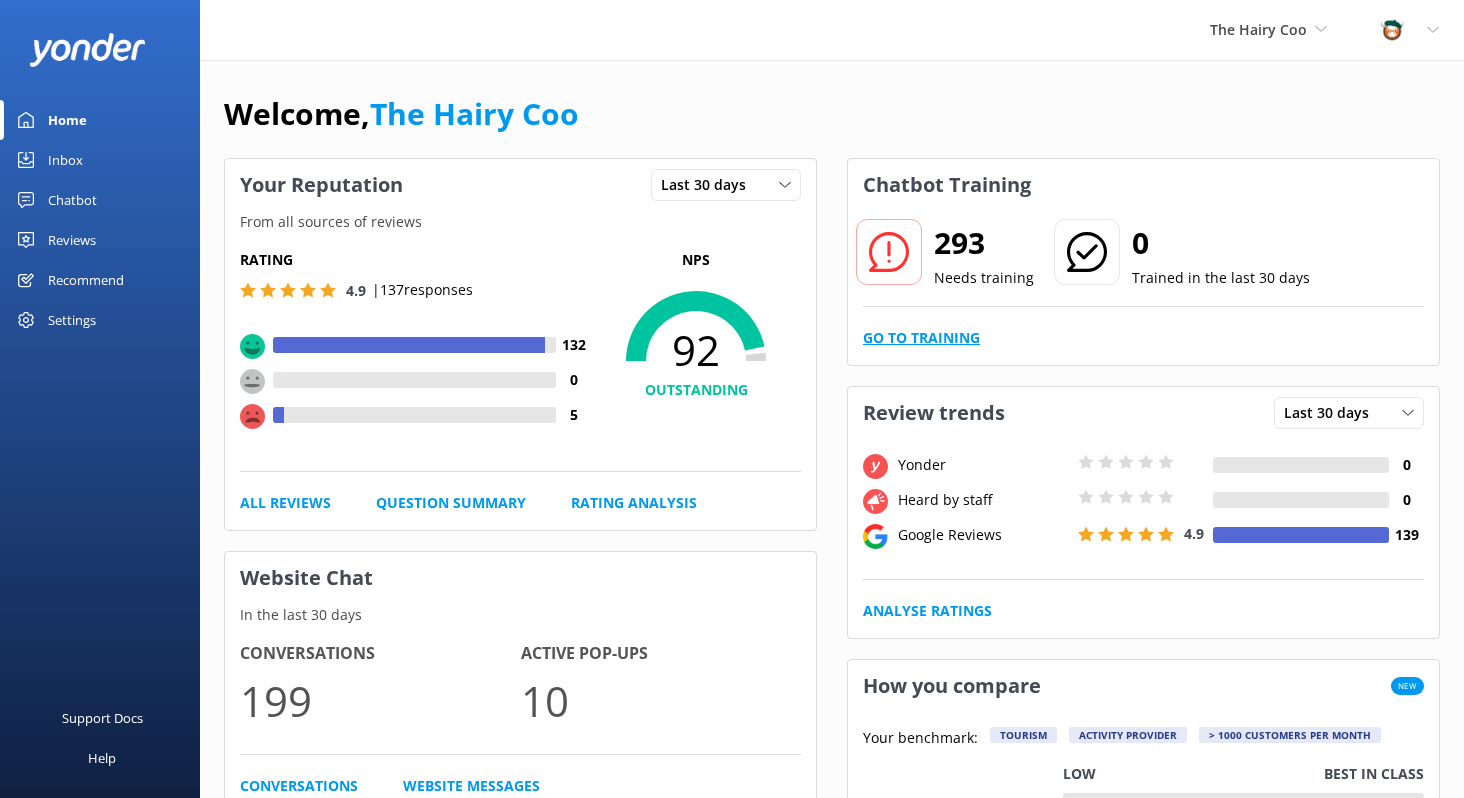 click on "Go to Training" at bounding box center [921, 338] 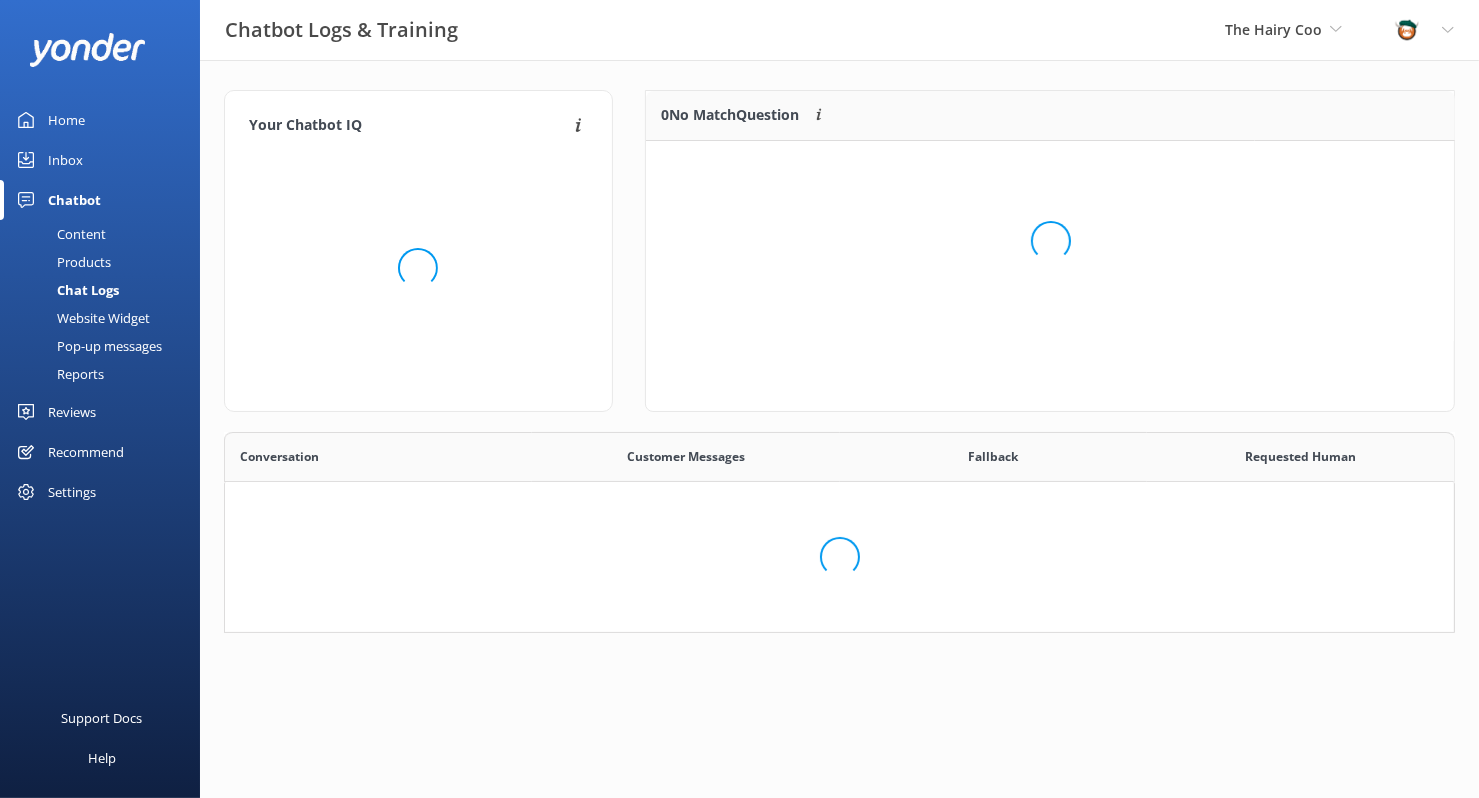 scroll, scrollTop: 16, scrollLeft: 16, axis: both 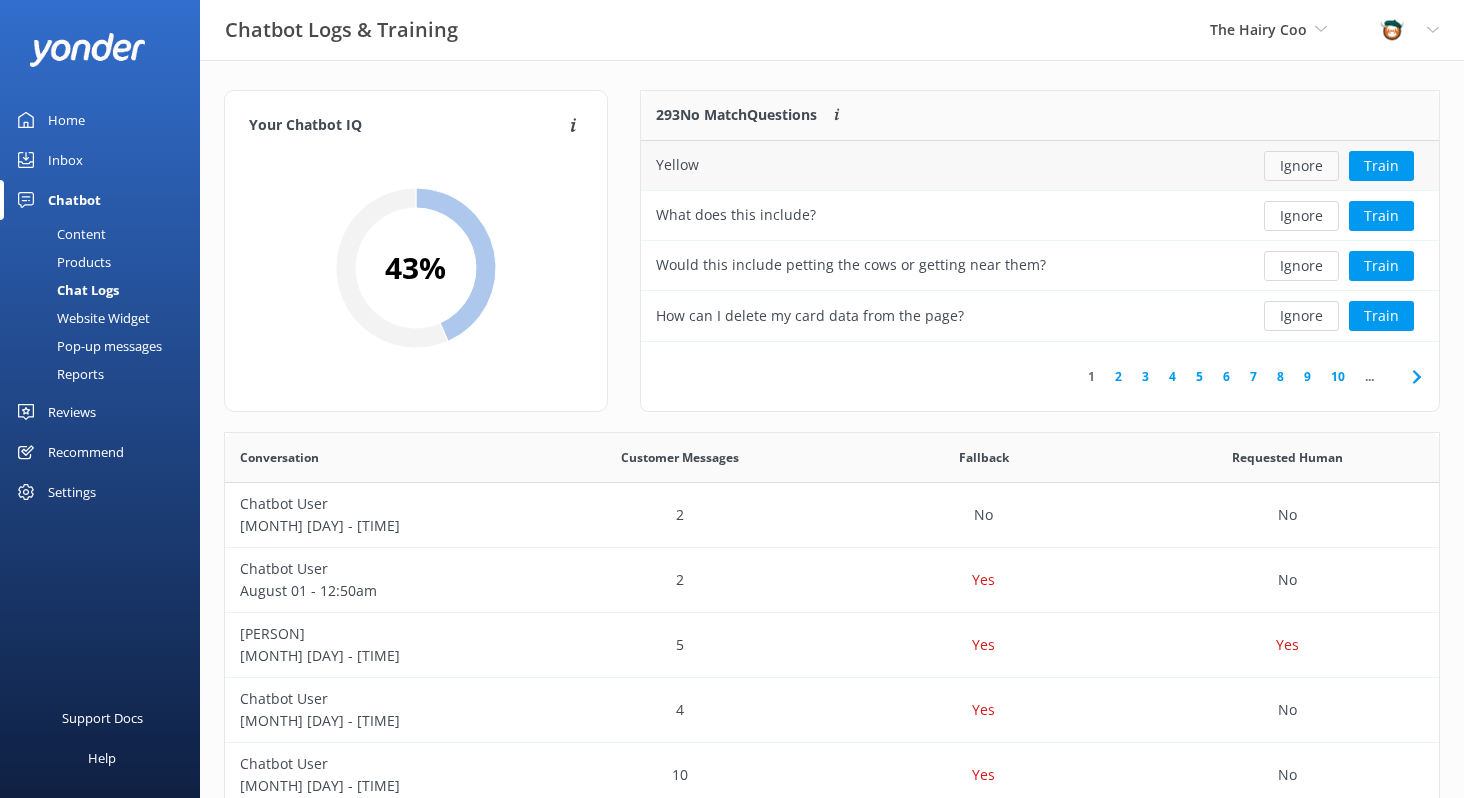 click on "Ignore" at bounding box center (1301, 166) 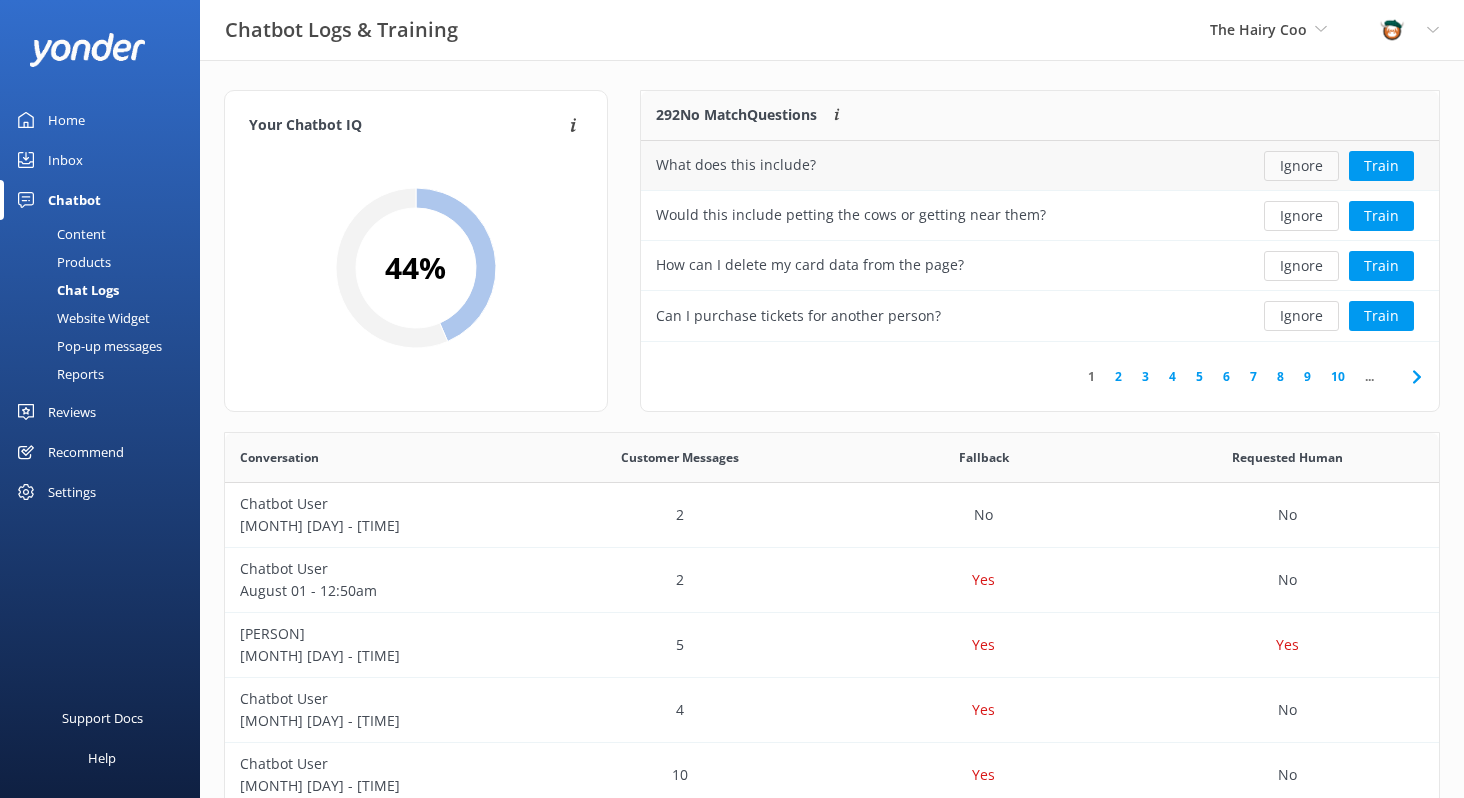 click on "Ignore" at bounding box center [1301, 166] 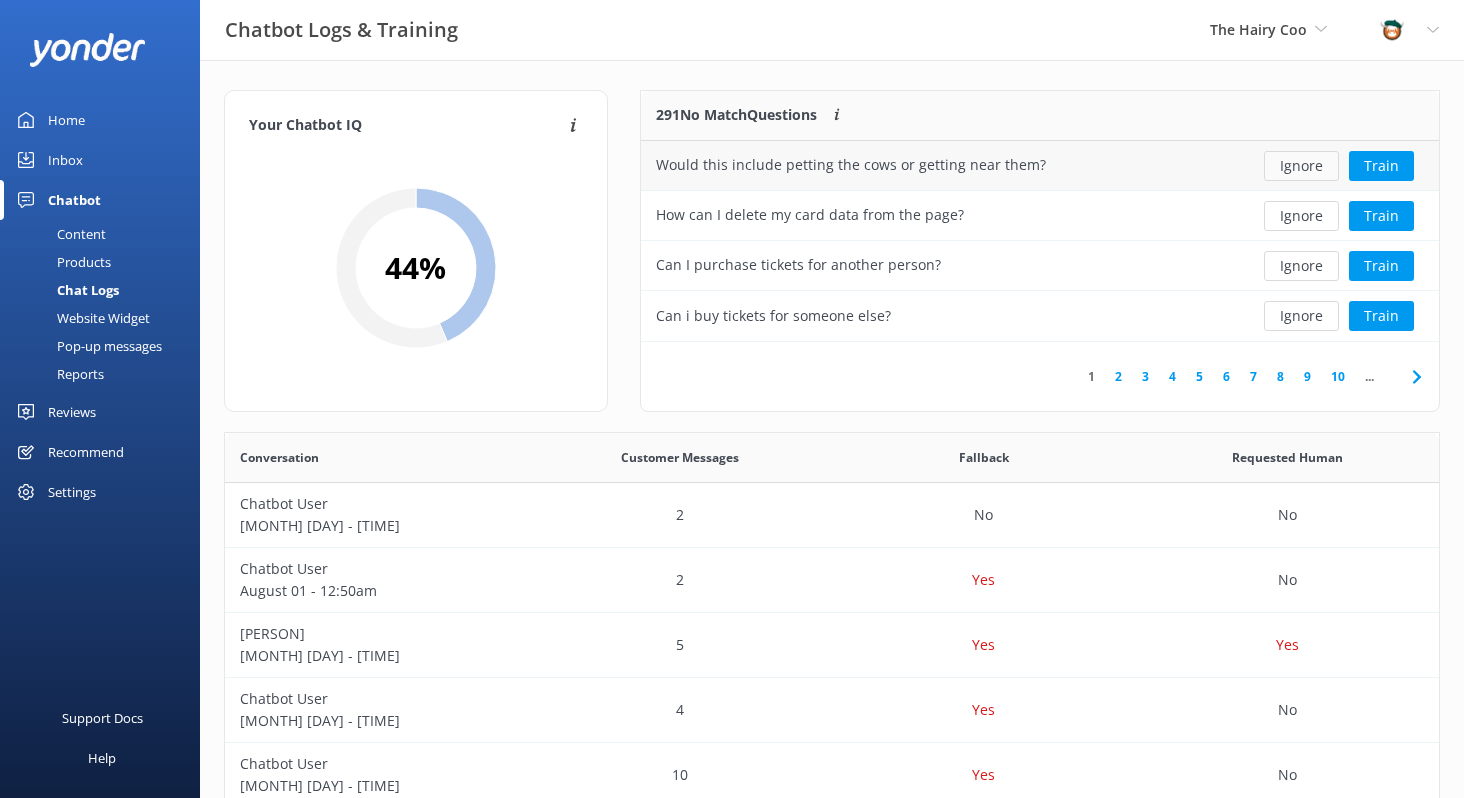 click on "Ignore" at bounding box center [1301, 166] 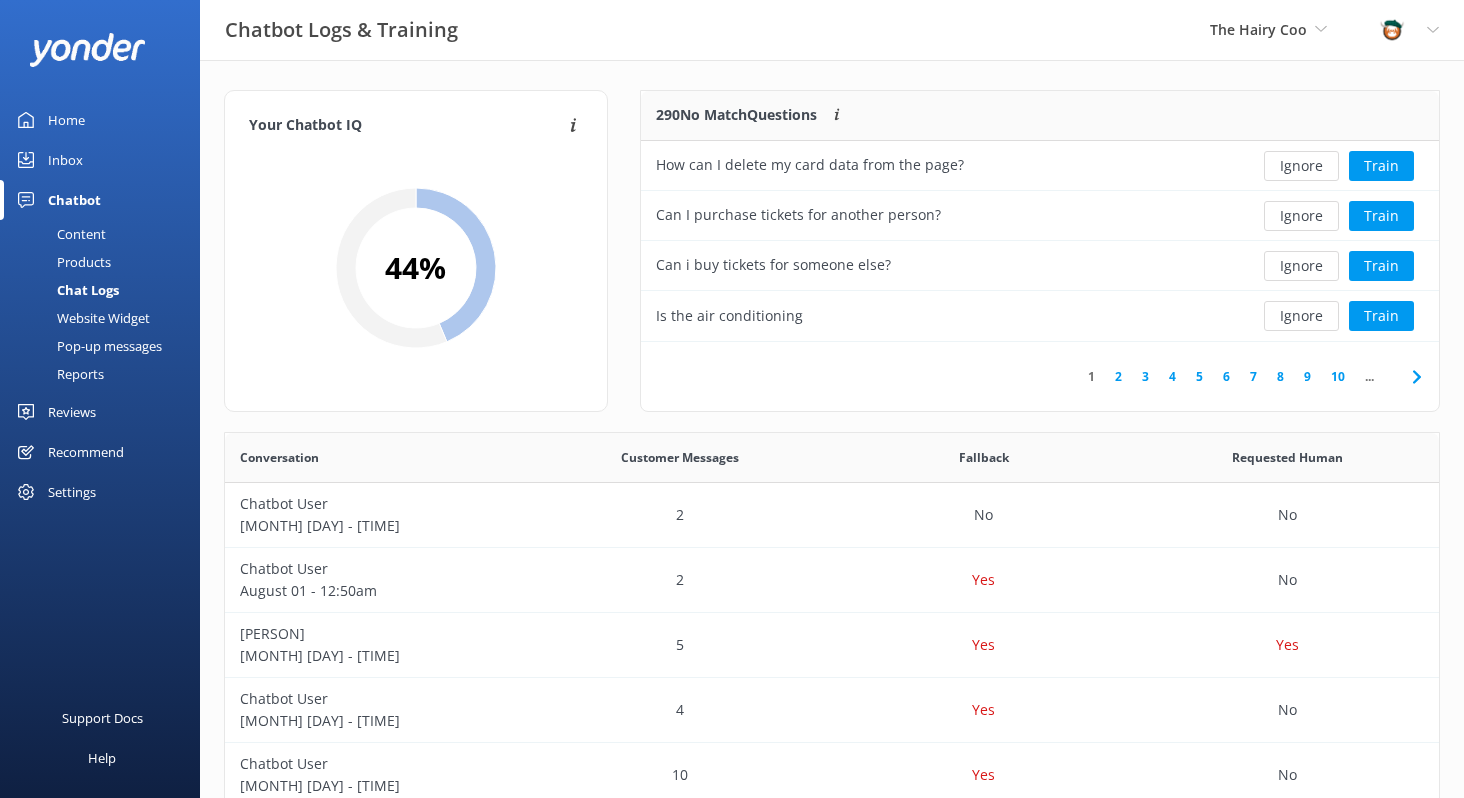 click on "Ignore" at bounding box center (1301, 166) 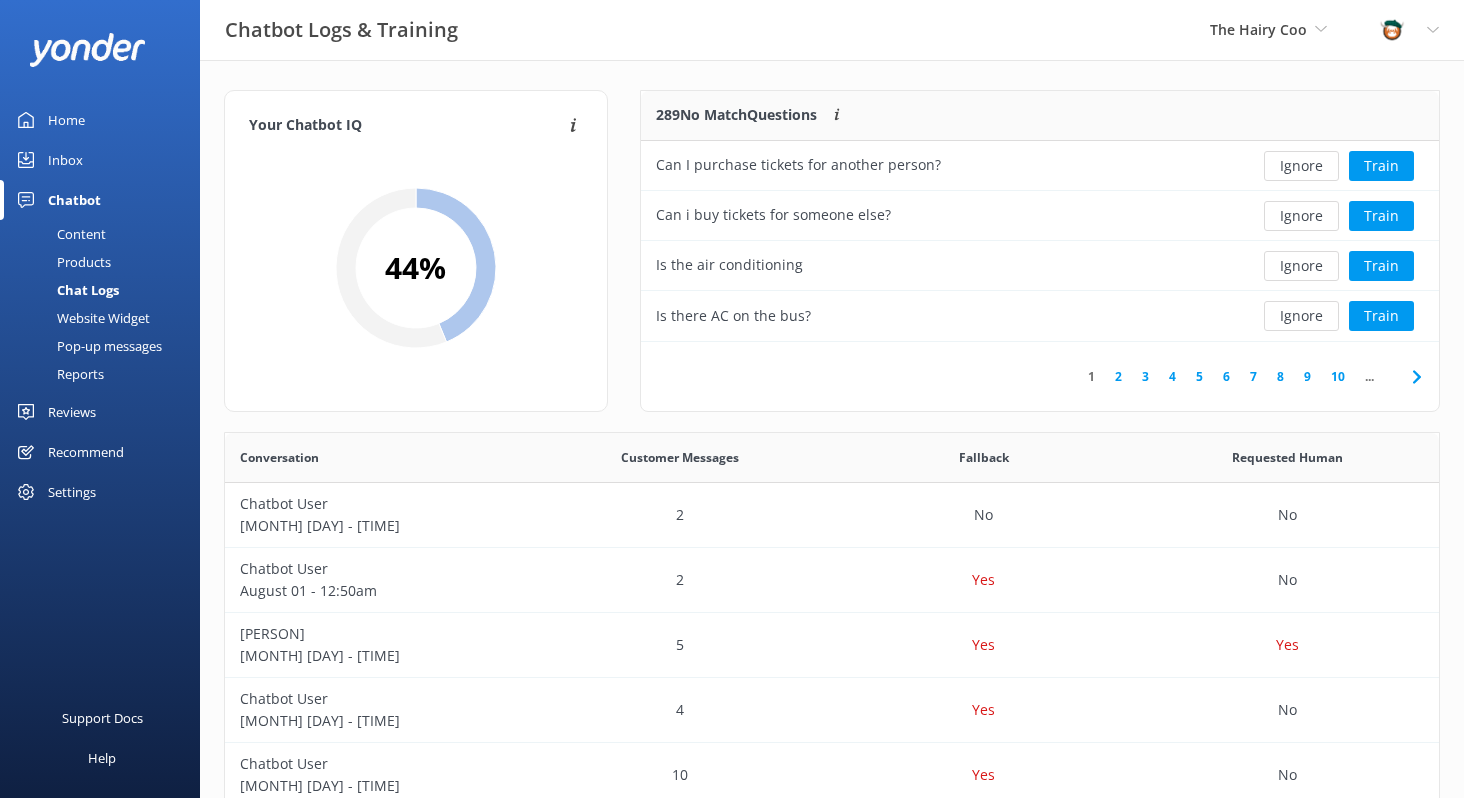 click on "Ignore" at bounding box center [1301, 166] 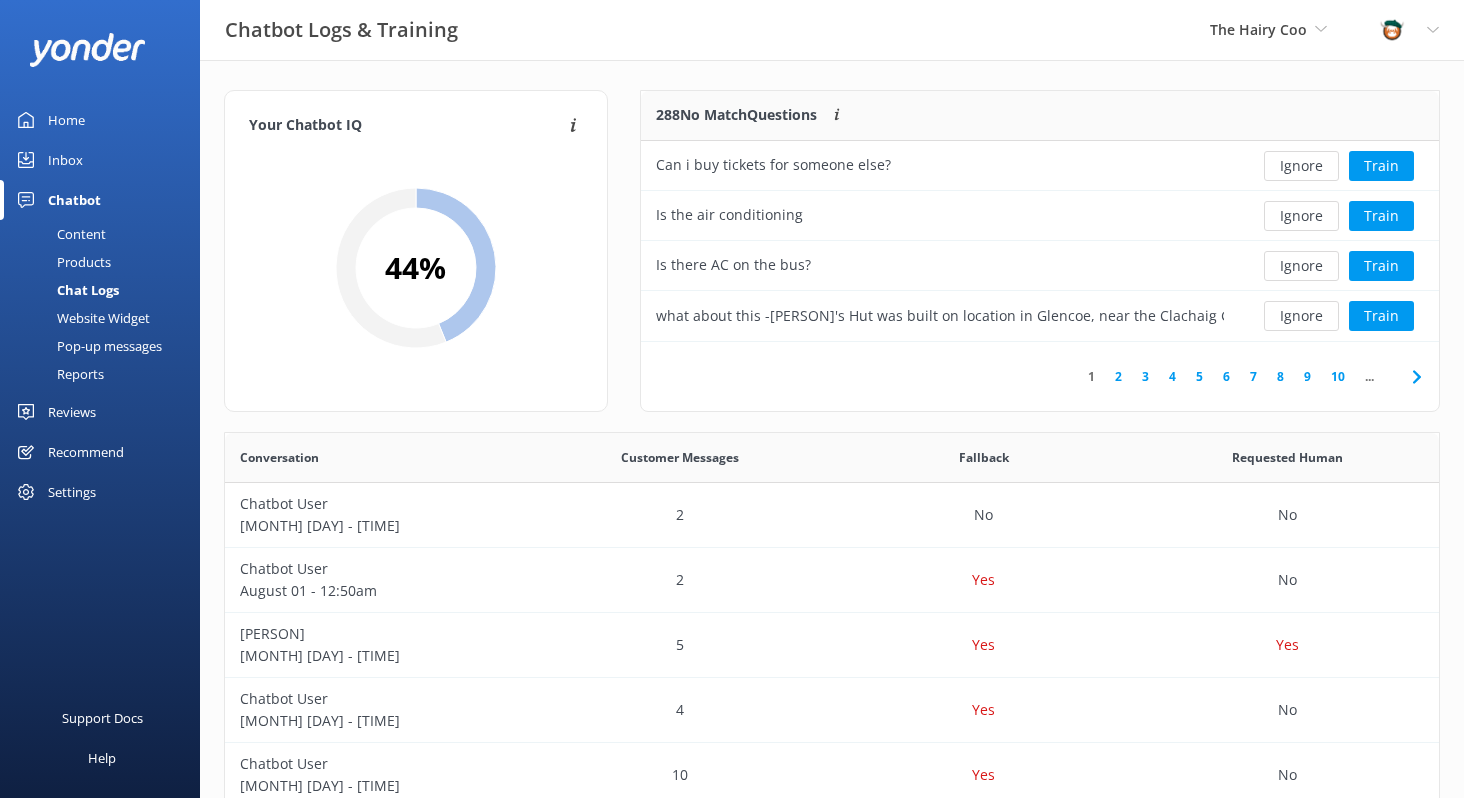 click on "Ignore" at bounding box center [1301, 166] 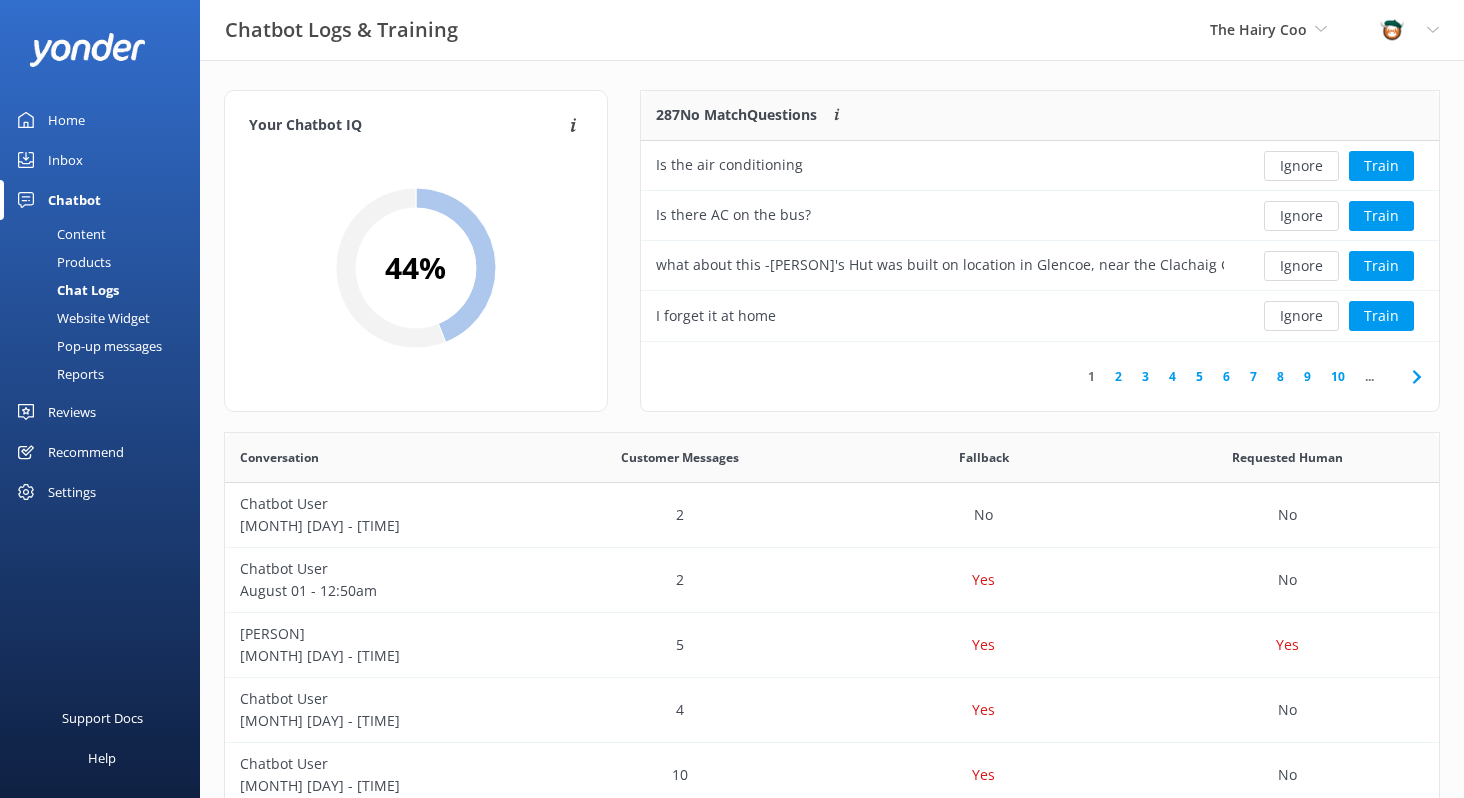click on "Ignore" at bounding box center (1301, 166) 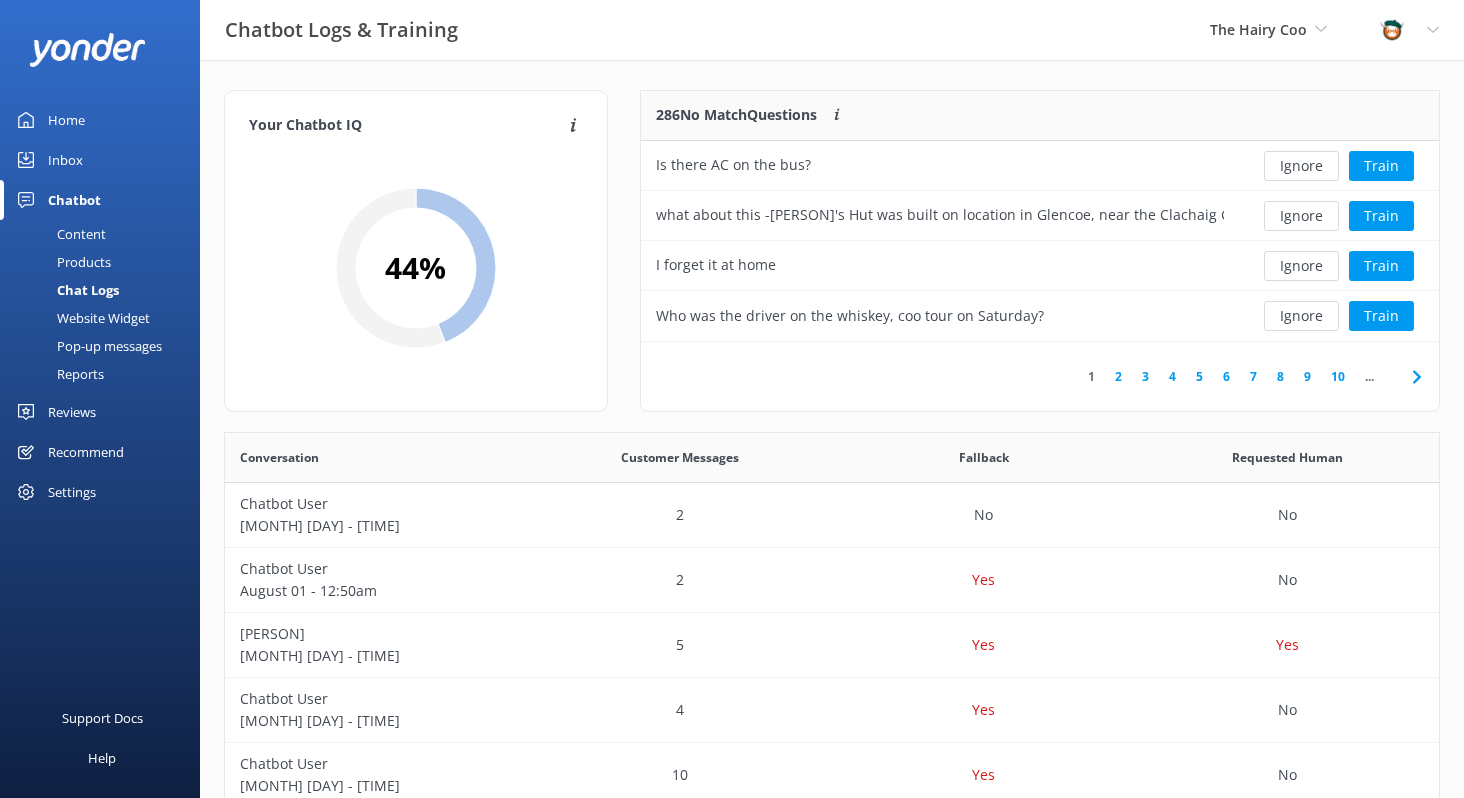 click on "Ignore" at bounding box center (1301, 166) 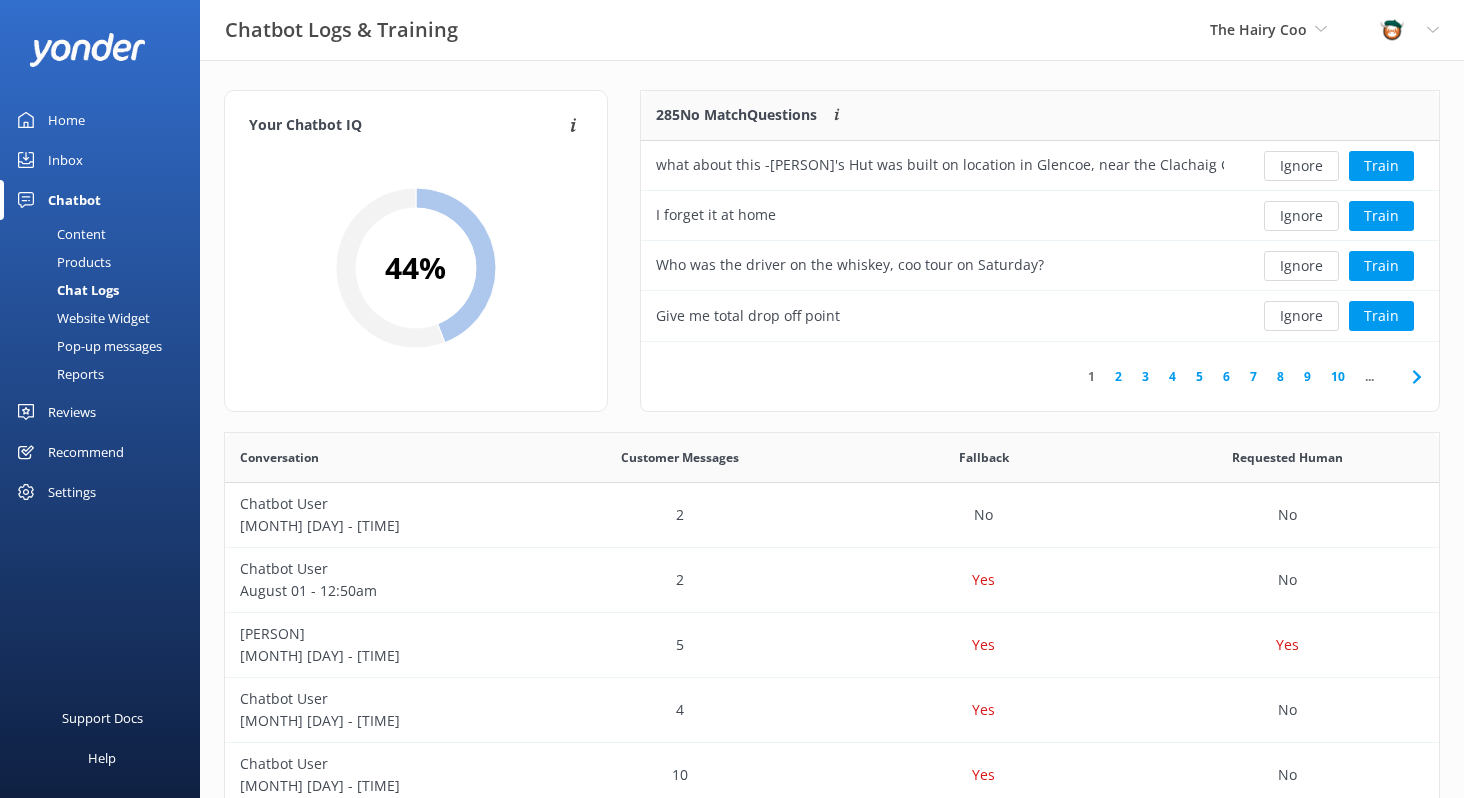 click on "Ignore" at bounding box center (1301, 166) 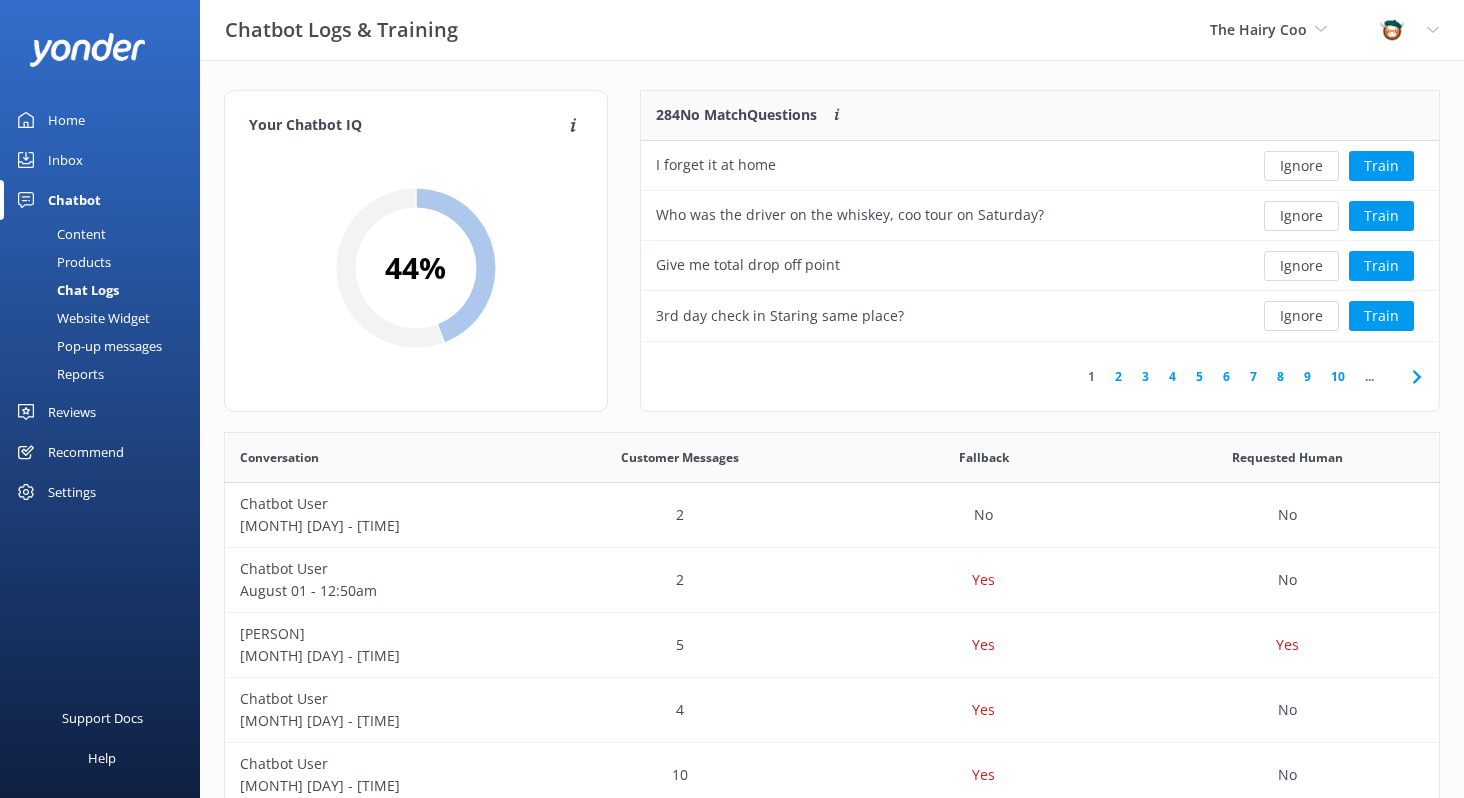 click on "Ignore" at bounding box center (1301, 166) 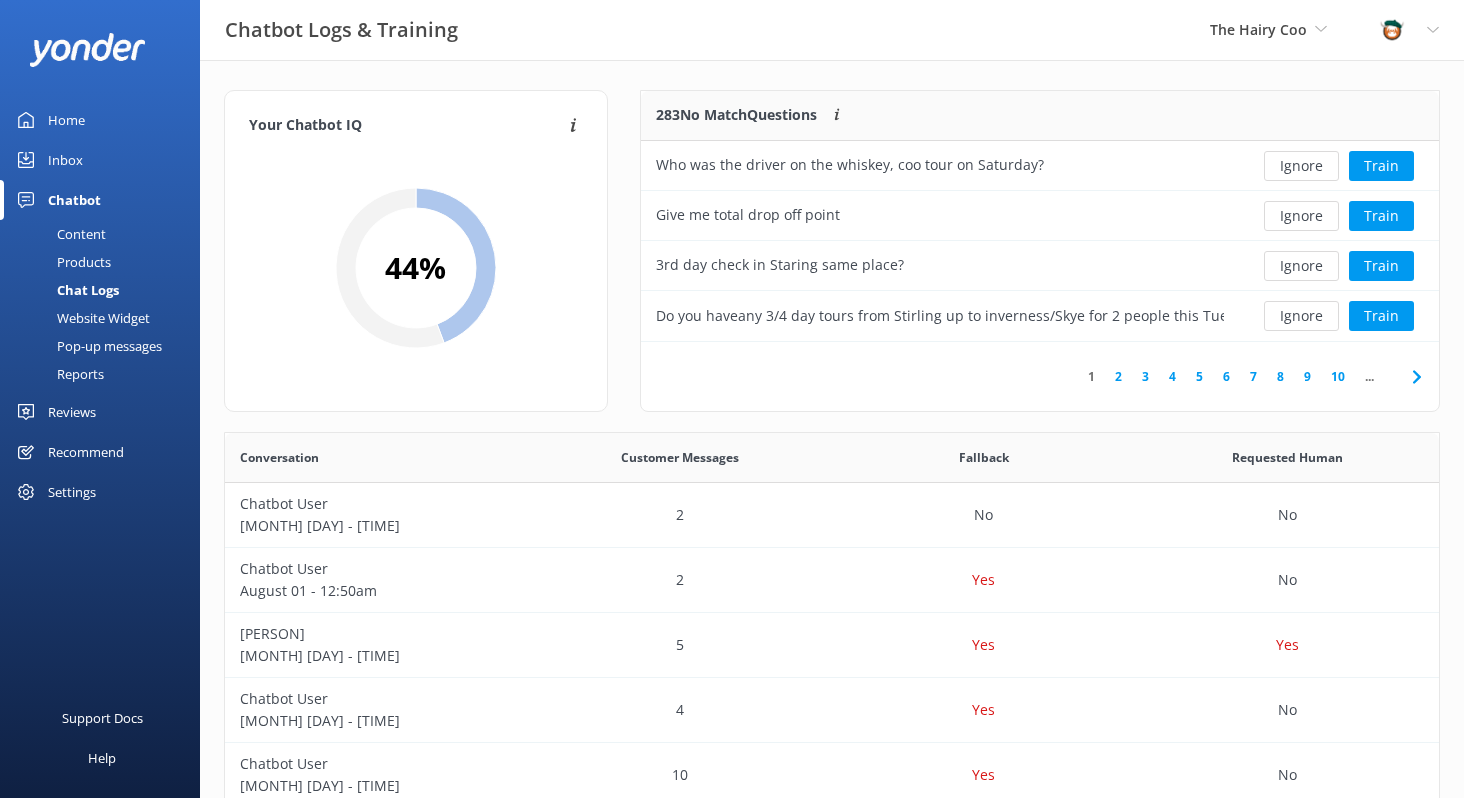 click on "Ignore" at bounding box center (1301, 166) 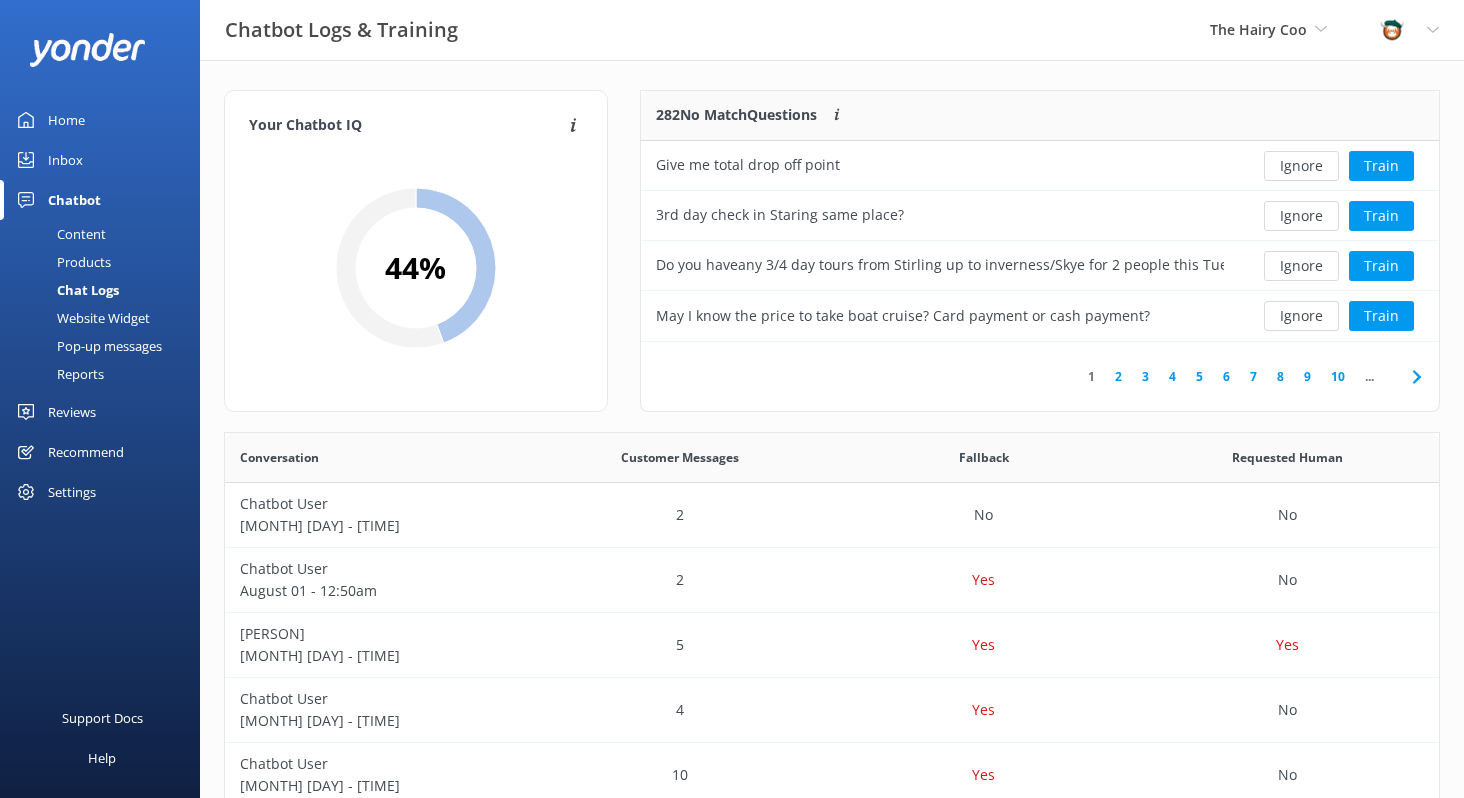 click on "Ignore" at bounding box center [1301, 166] 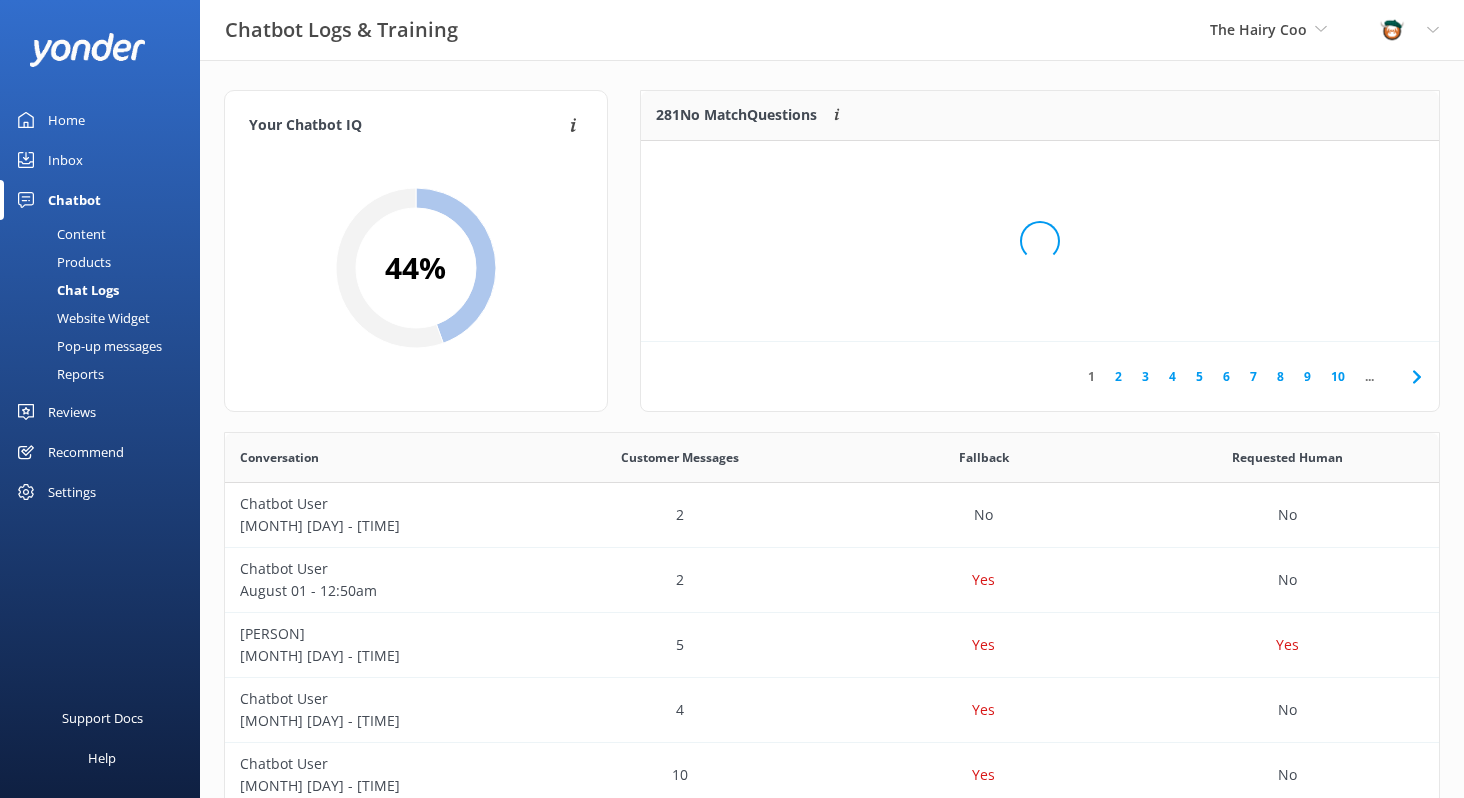 click on "Loading.." at bounding box center (1040, 241) 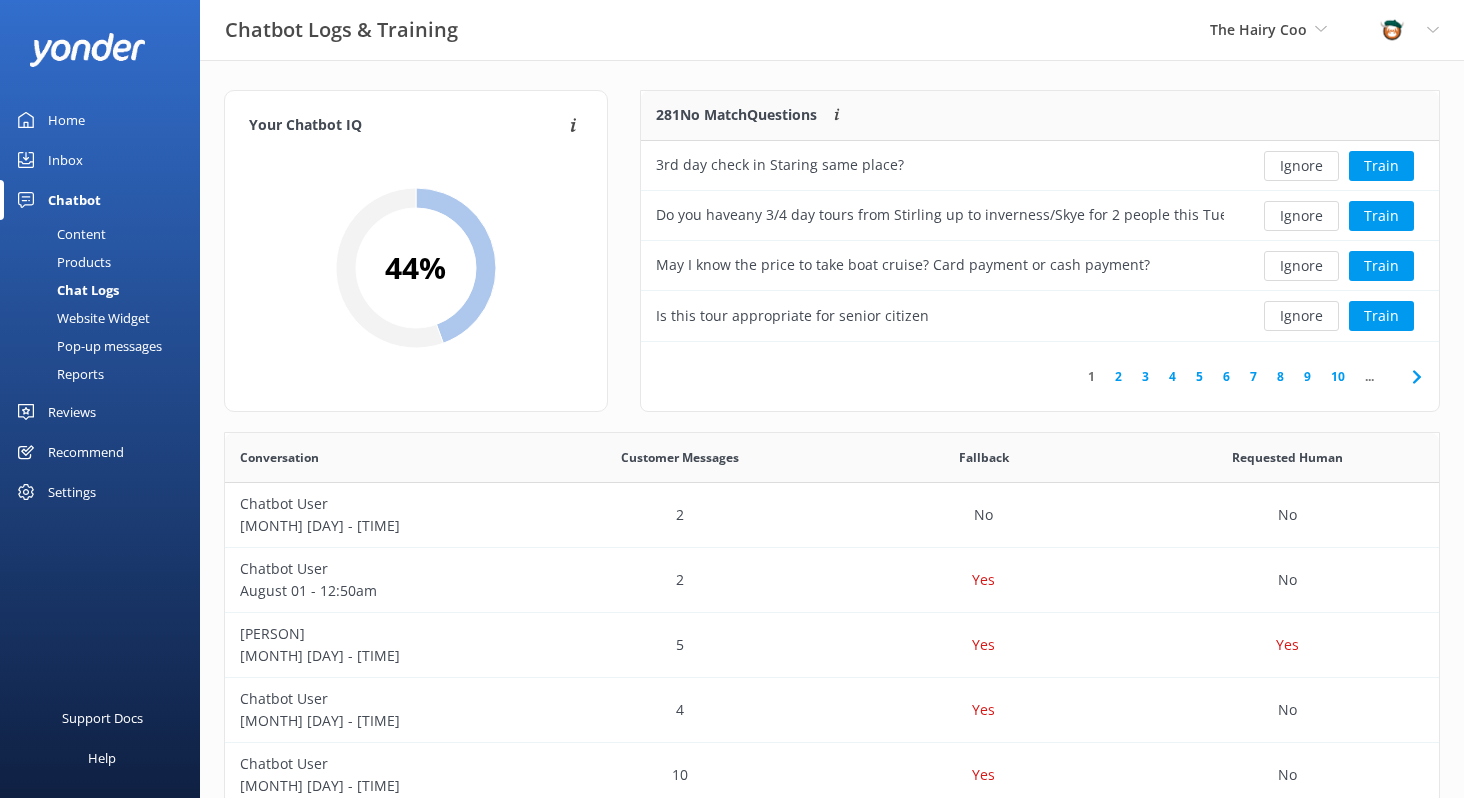 click on "Ignore" at bounding box center [1301, 166] 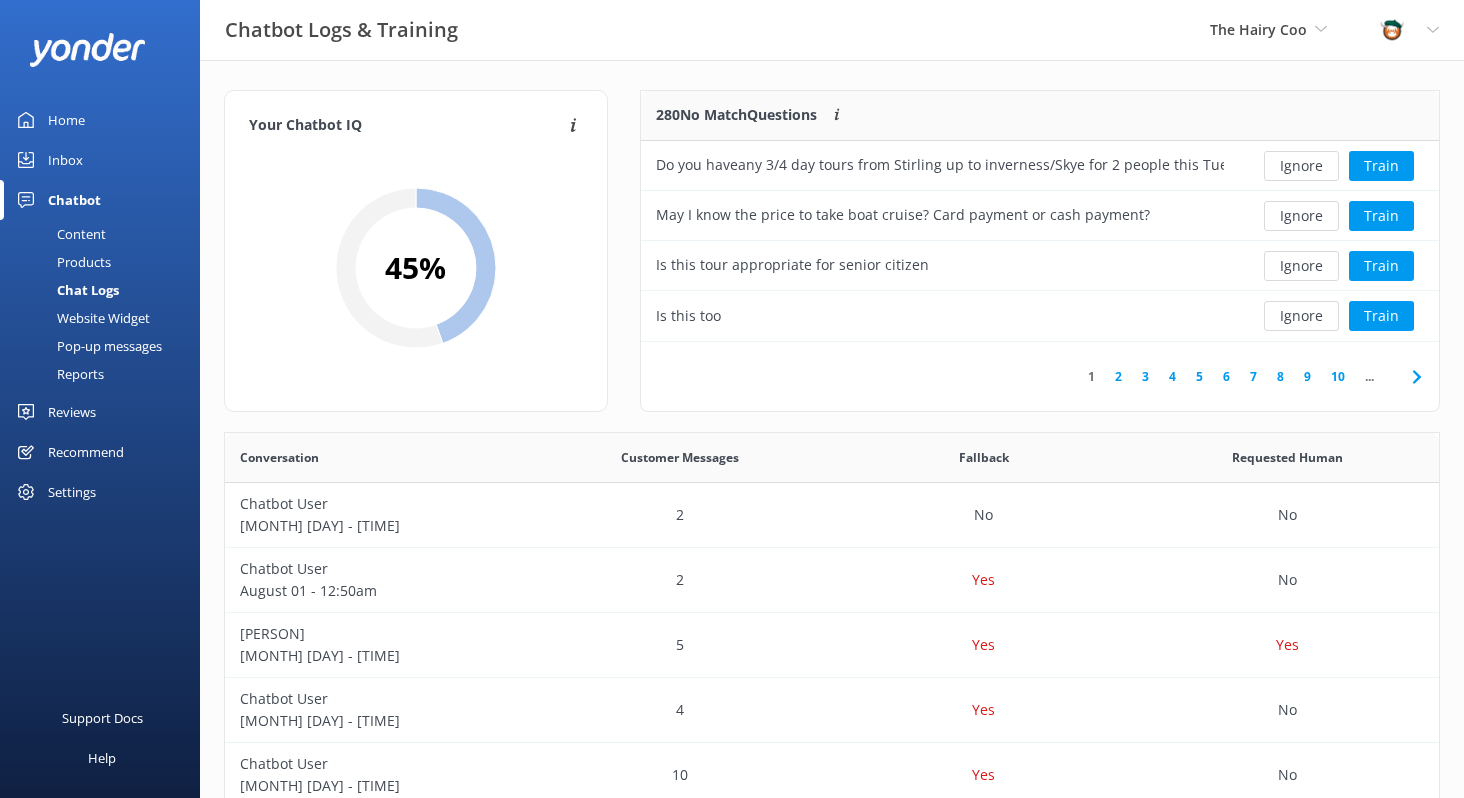 click on "Ignore" at bounding box center (1301, 166) 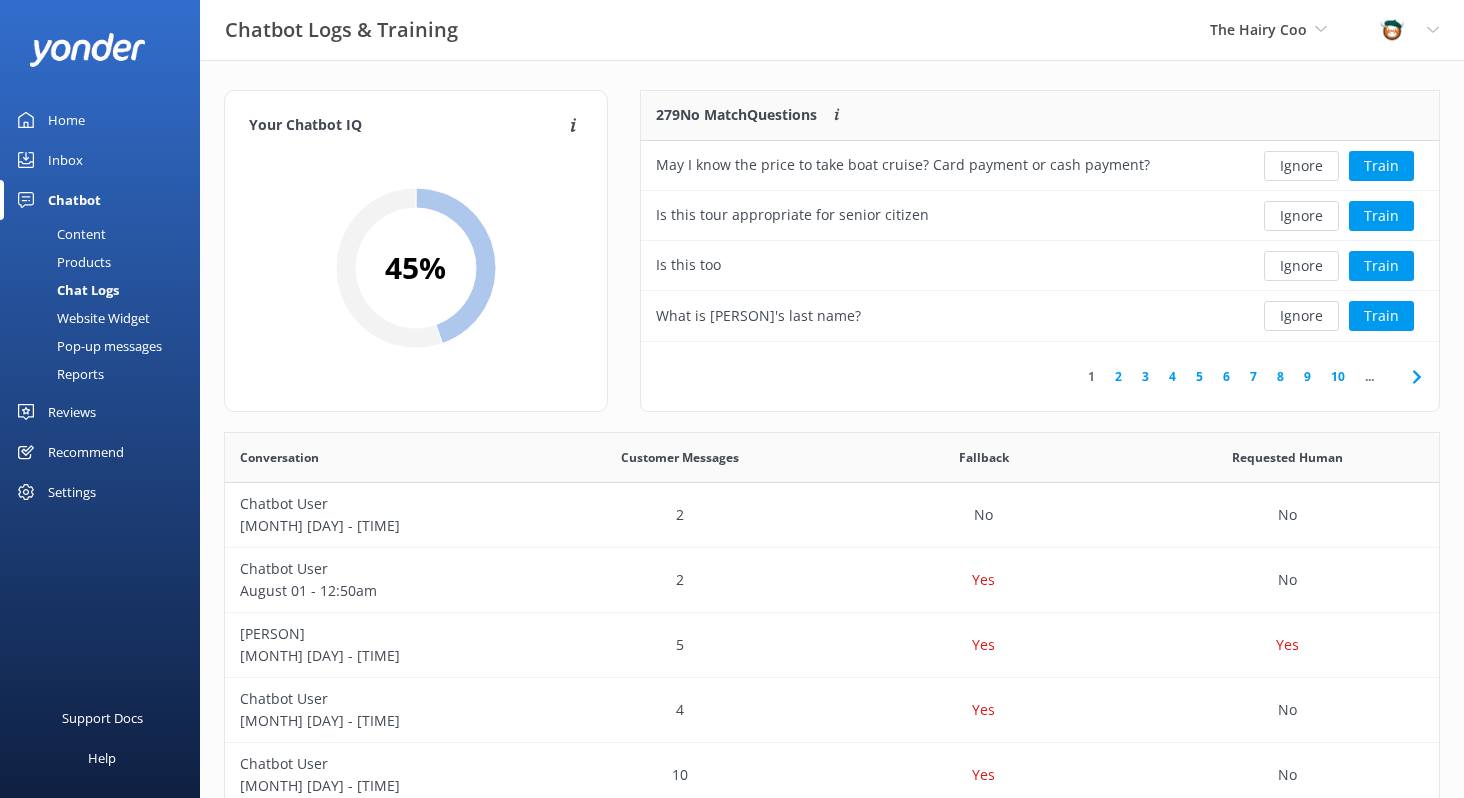 click on "Ignore" at bounding box center (1301, 166) 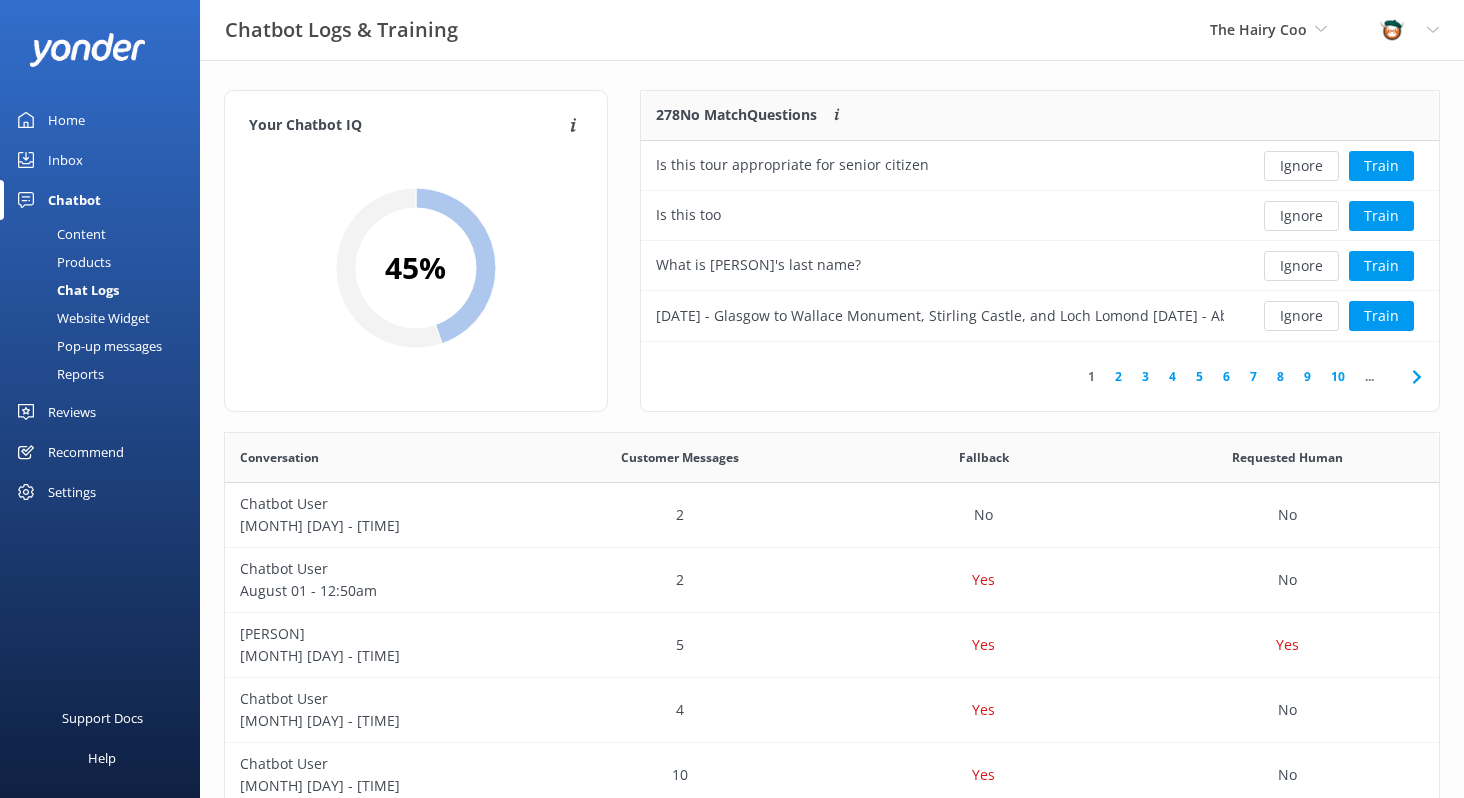 click on "Ignore" at bounding box center [1301, 166] 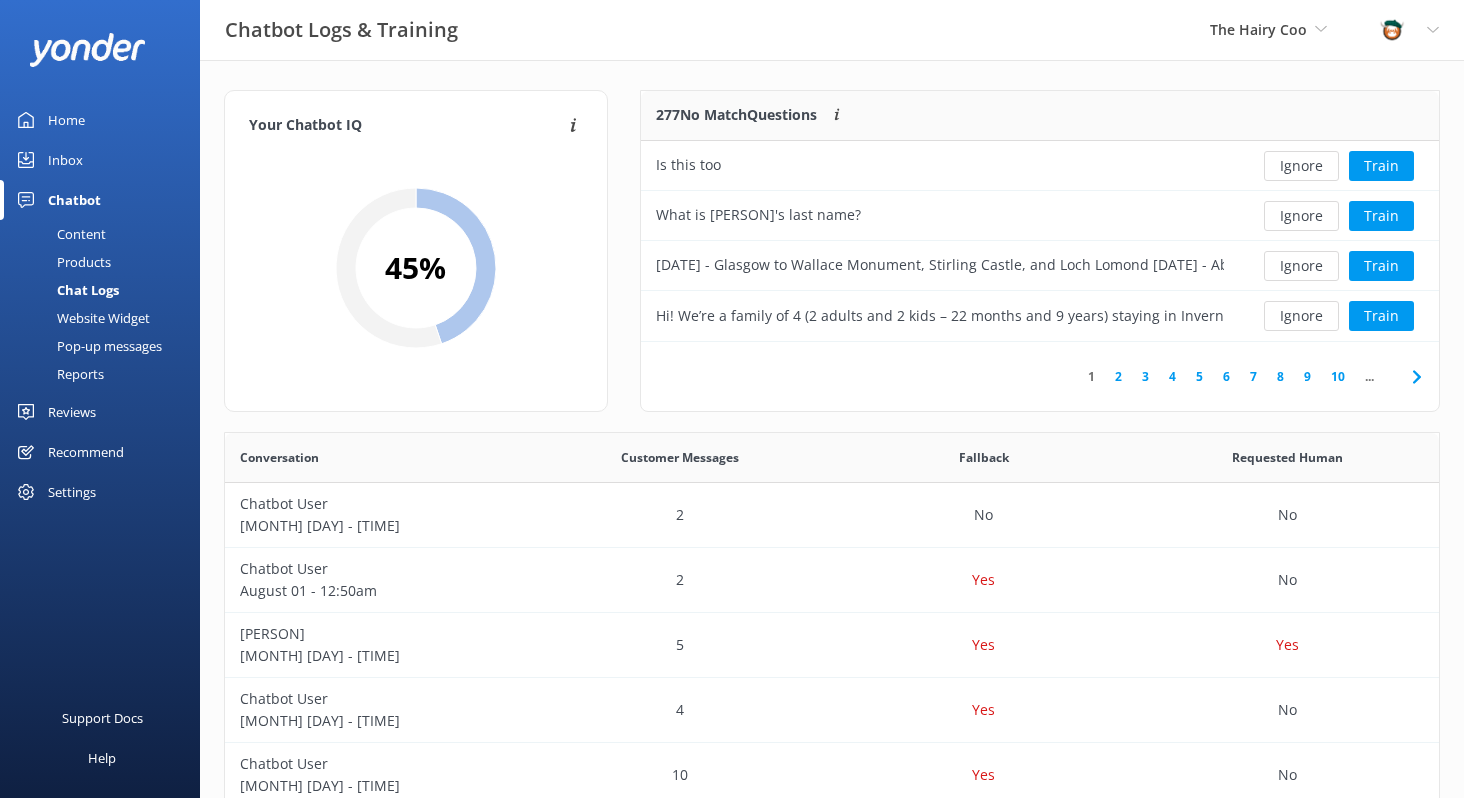 click on "Ignore" at bounding box center [1301, 166] 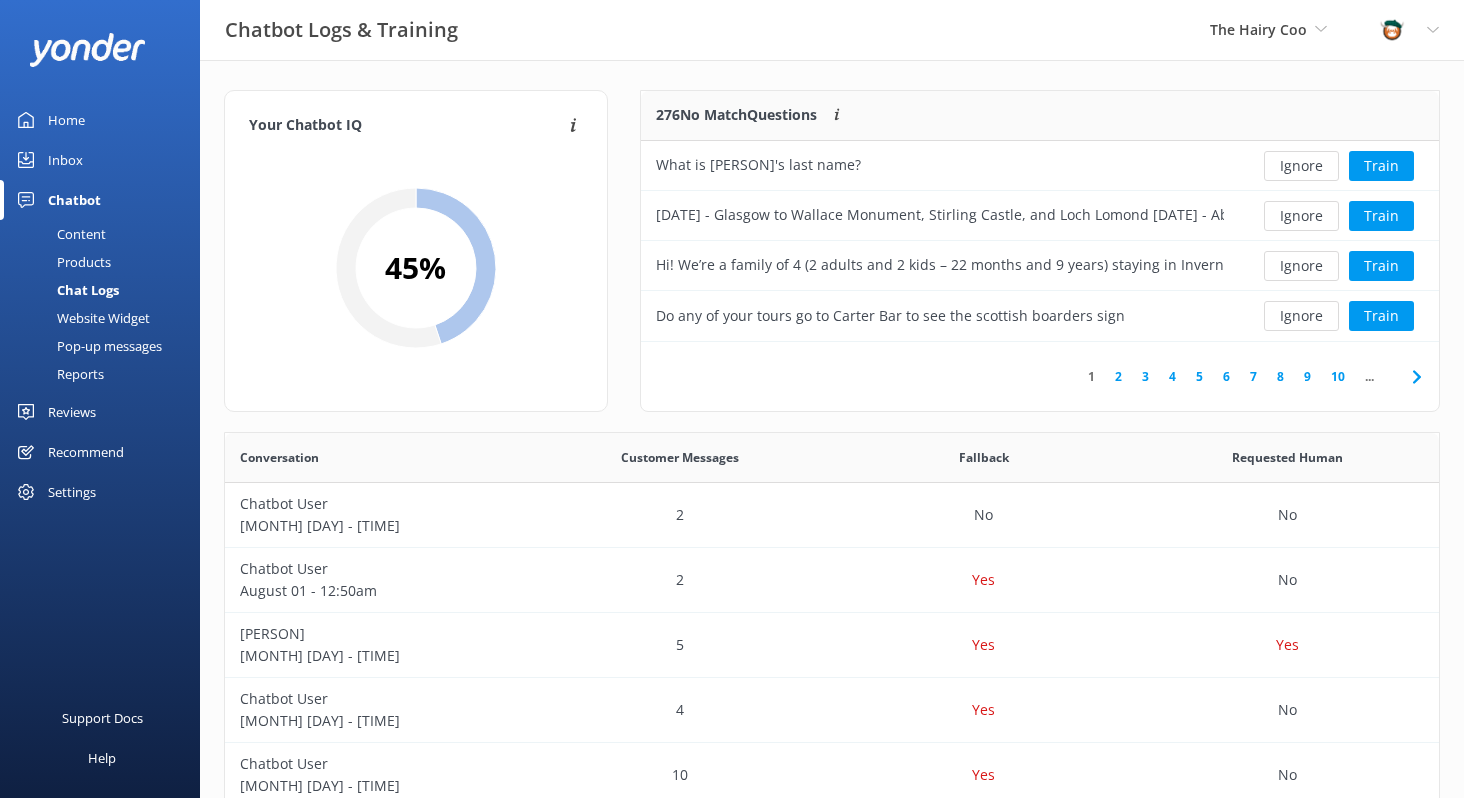 click on "Ignore" at bounding box center [1301, 166] 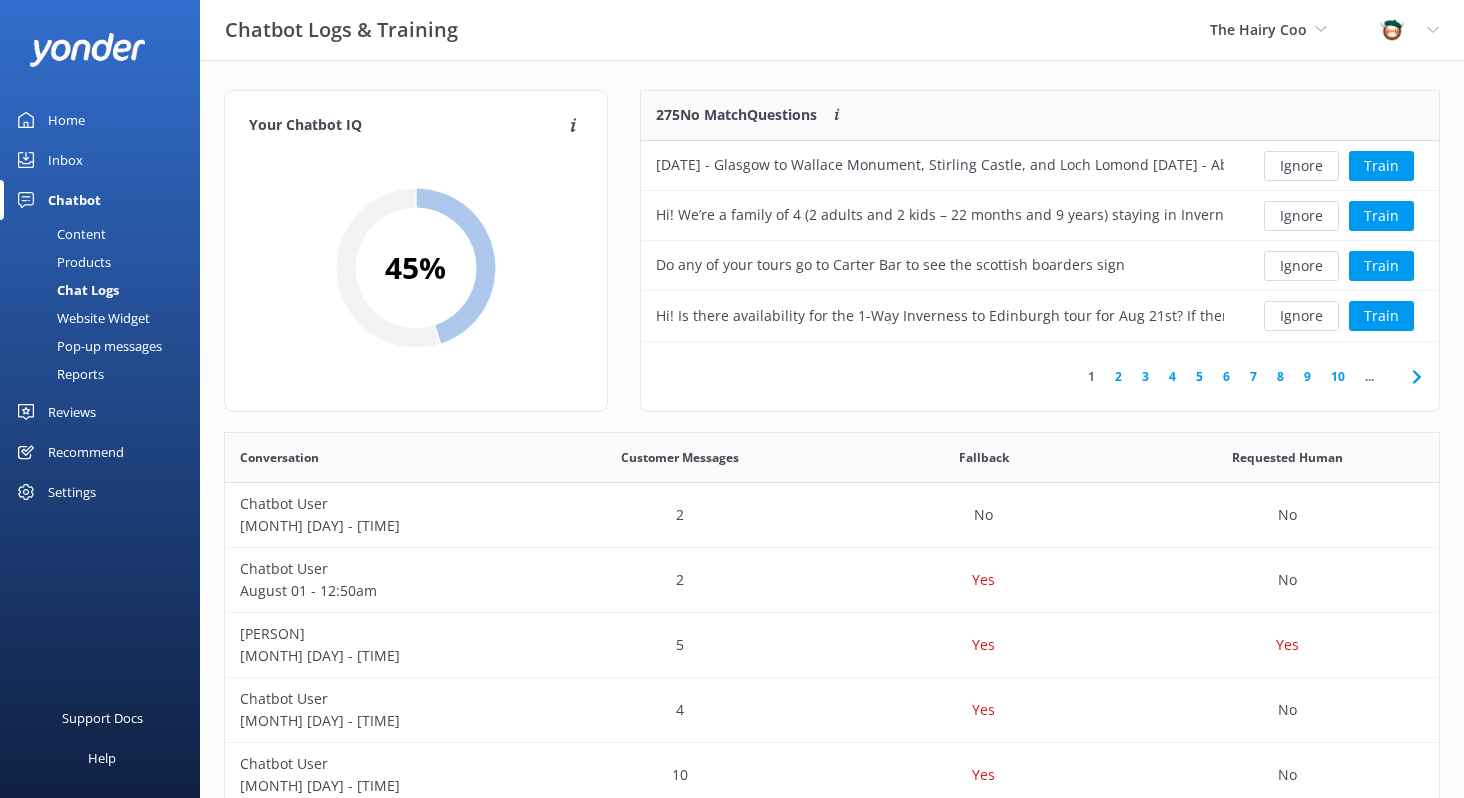 click on "Ignore" at bounding box center (1301, 166) 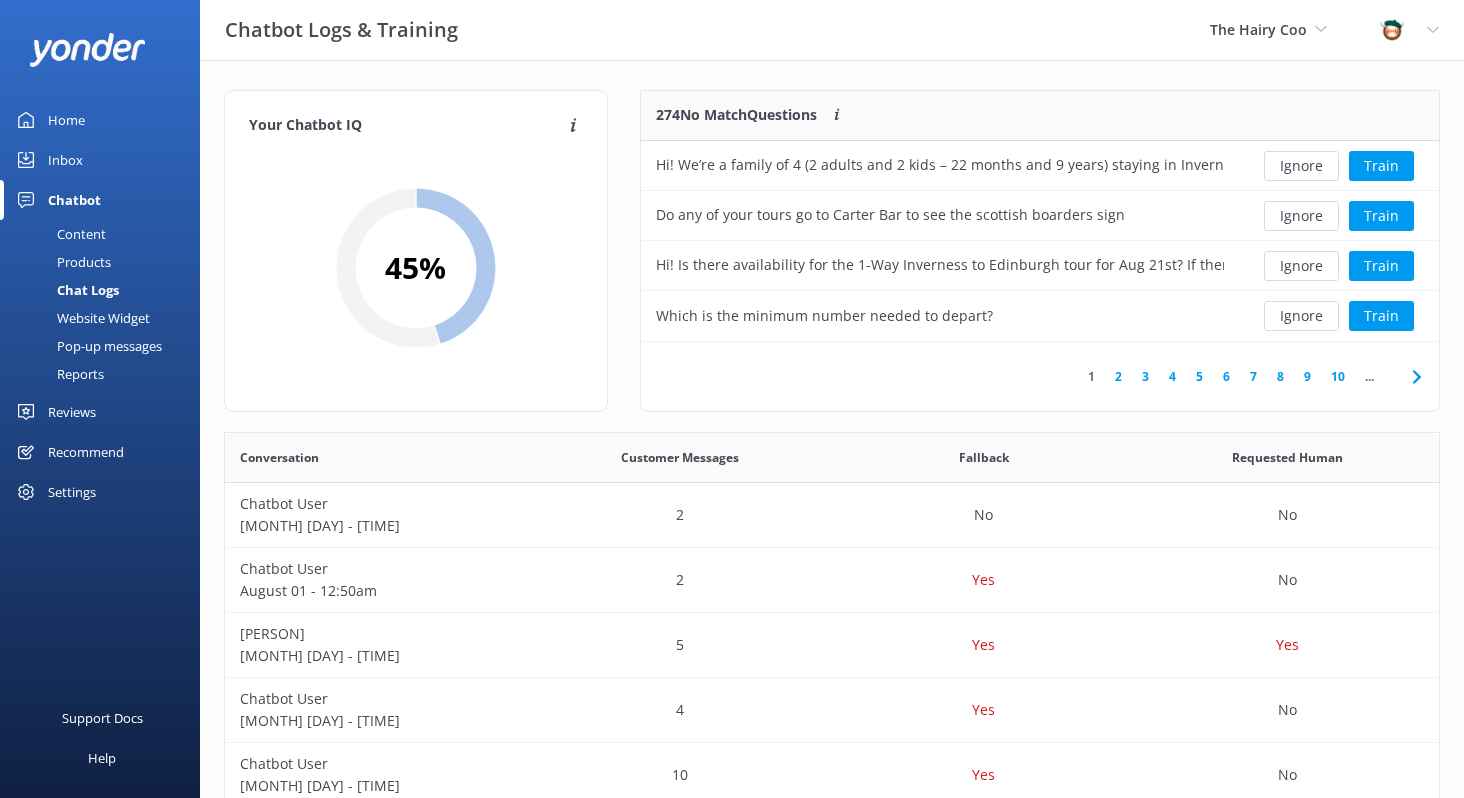 click on "Ignore" at bounding box center [1301, 166] 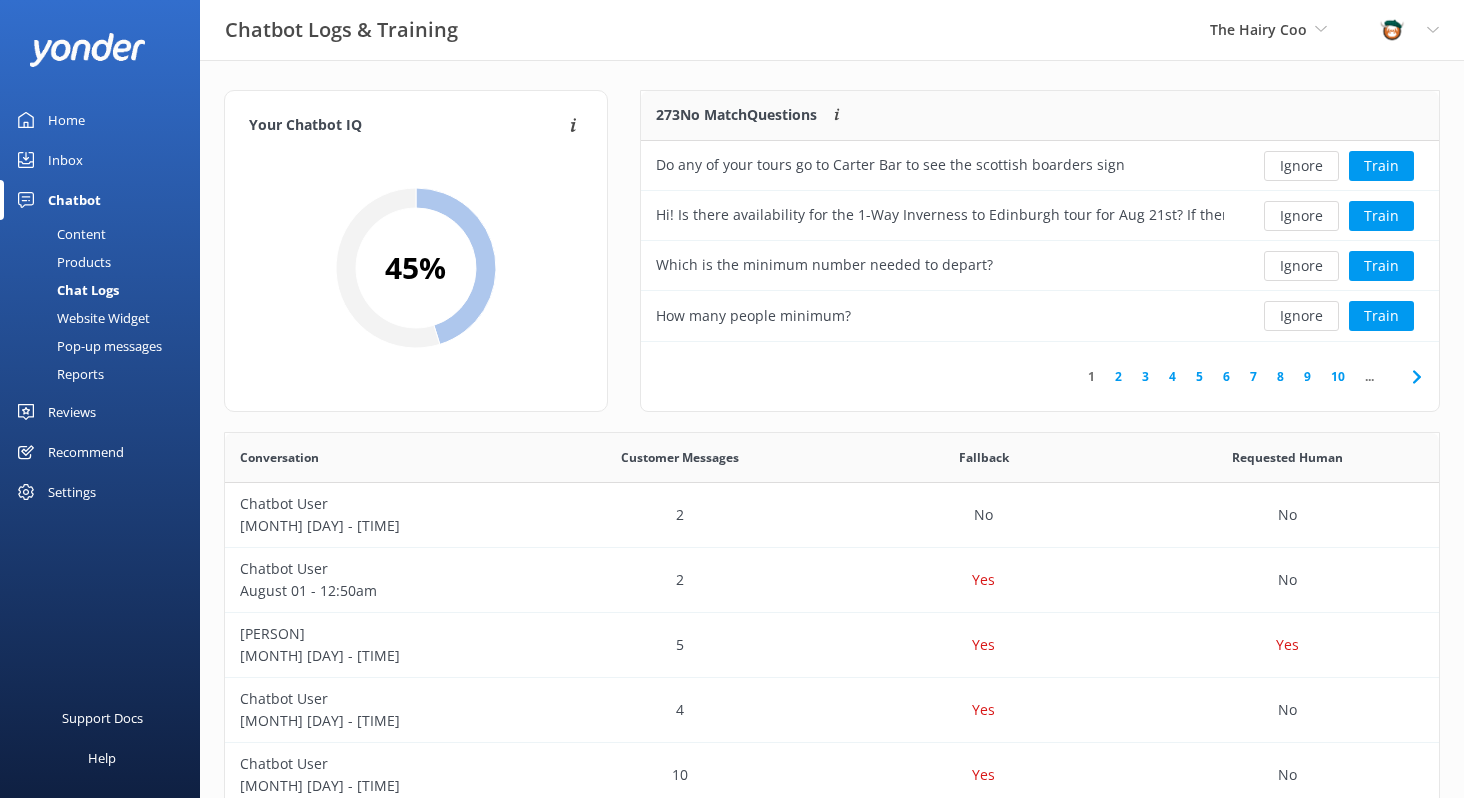 click on "Ignore" at bounding box center [1301, 166] 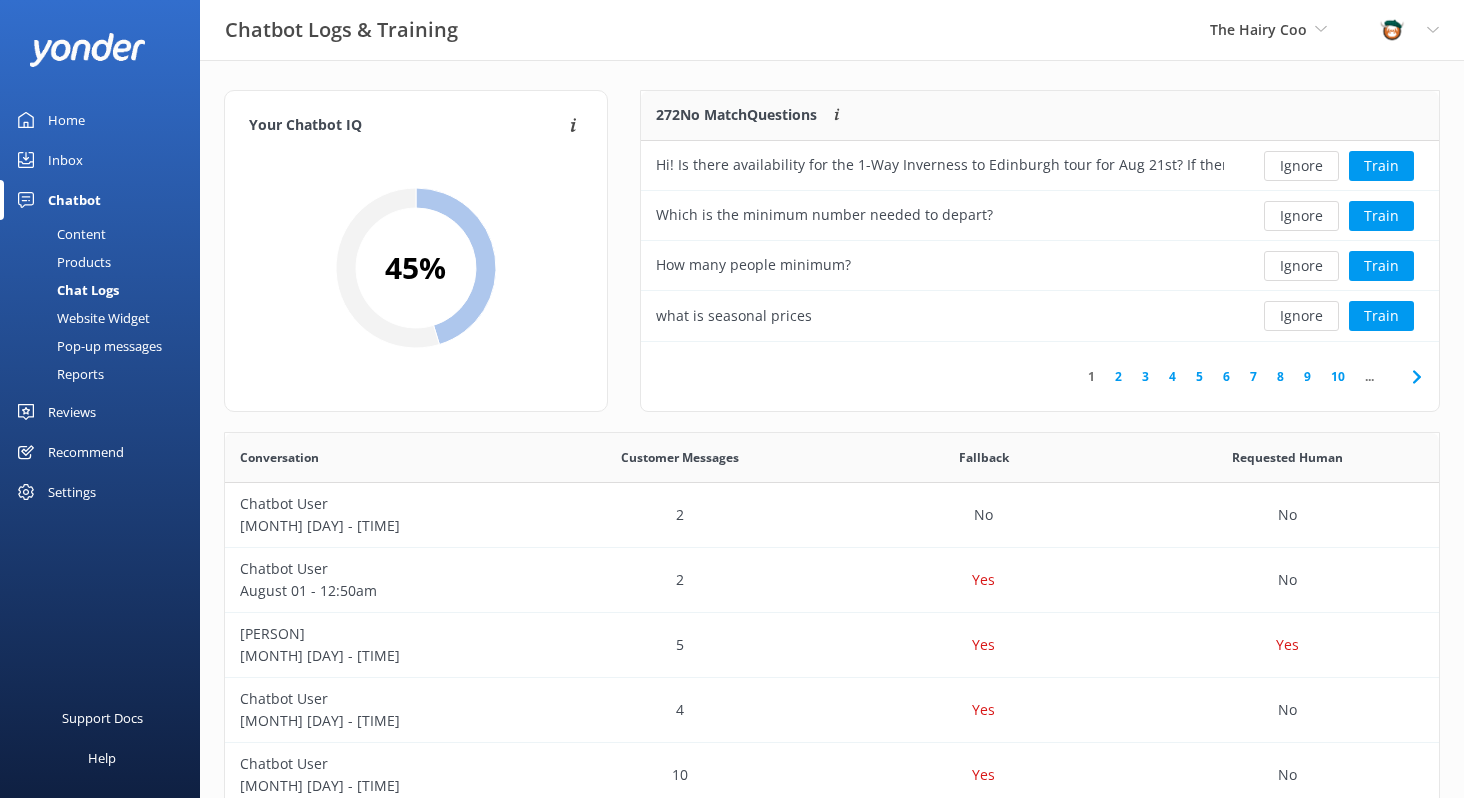 click on "Ignore" at bounding box center [1301, 166] 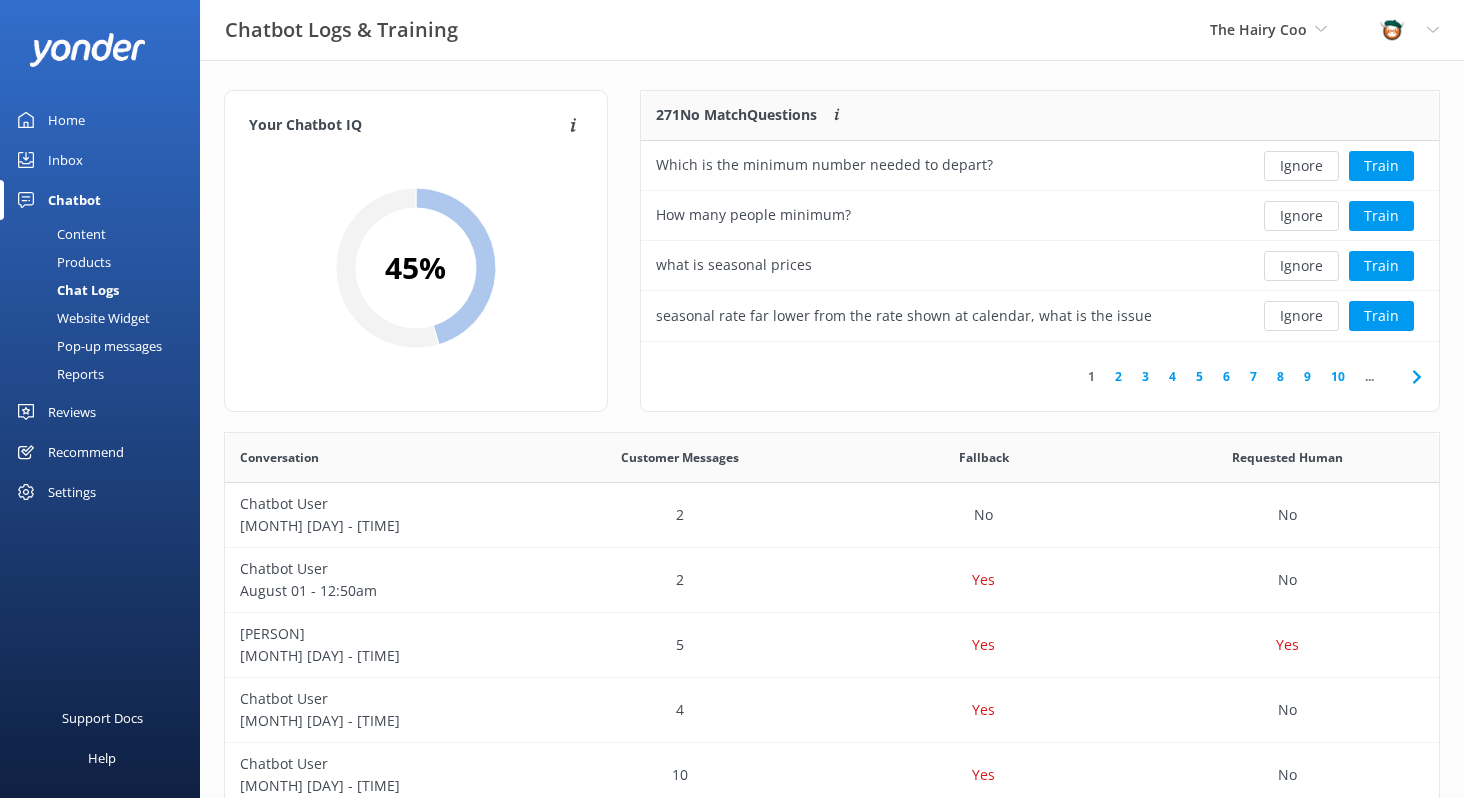 click on "Ignore" at bounding box center [1301, 166] 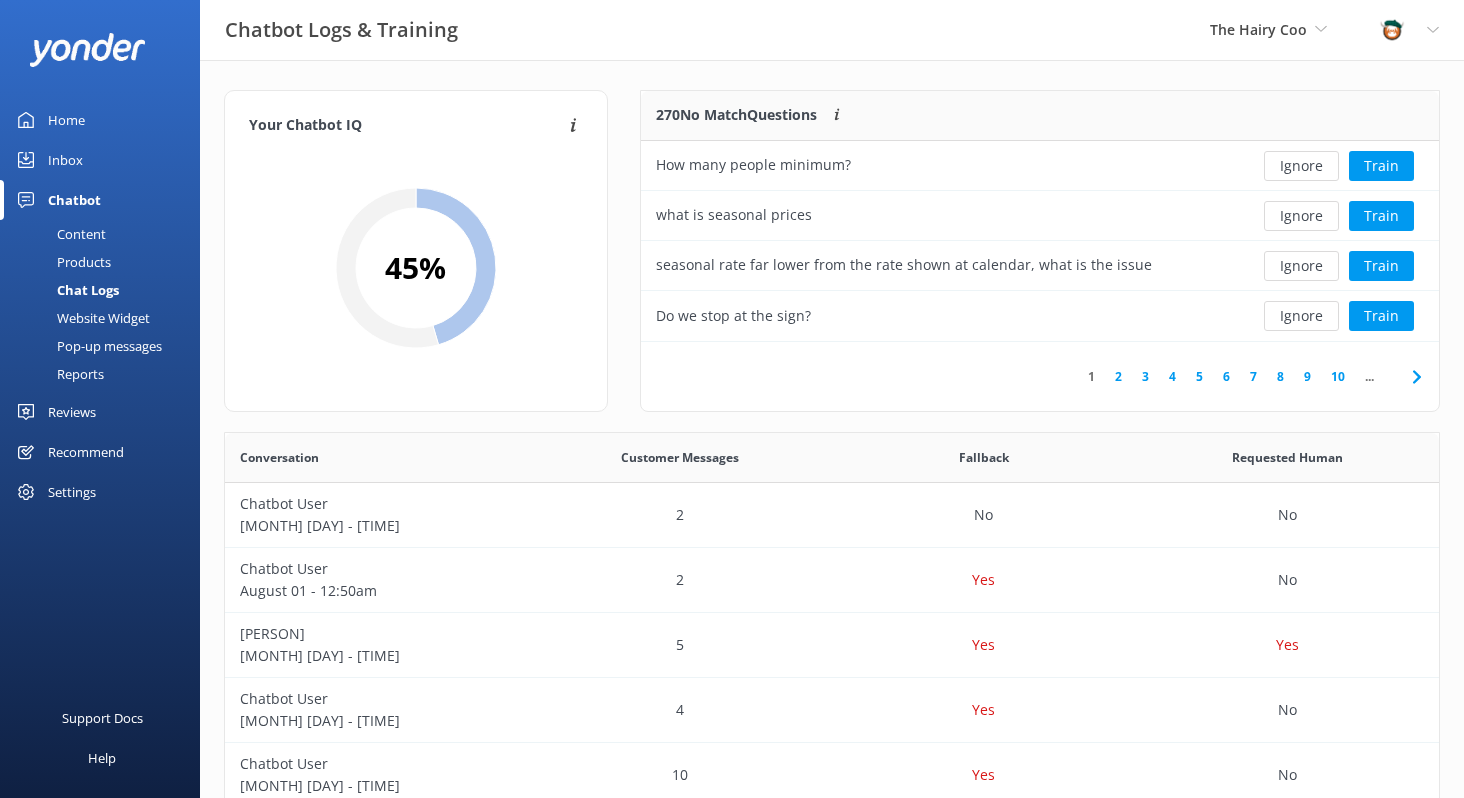 click on "Ignore" at bounding box center [1301, 166] 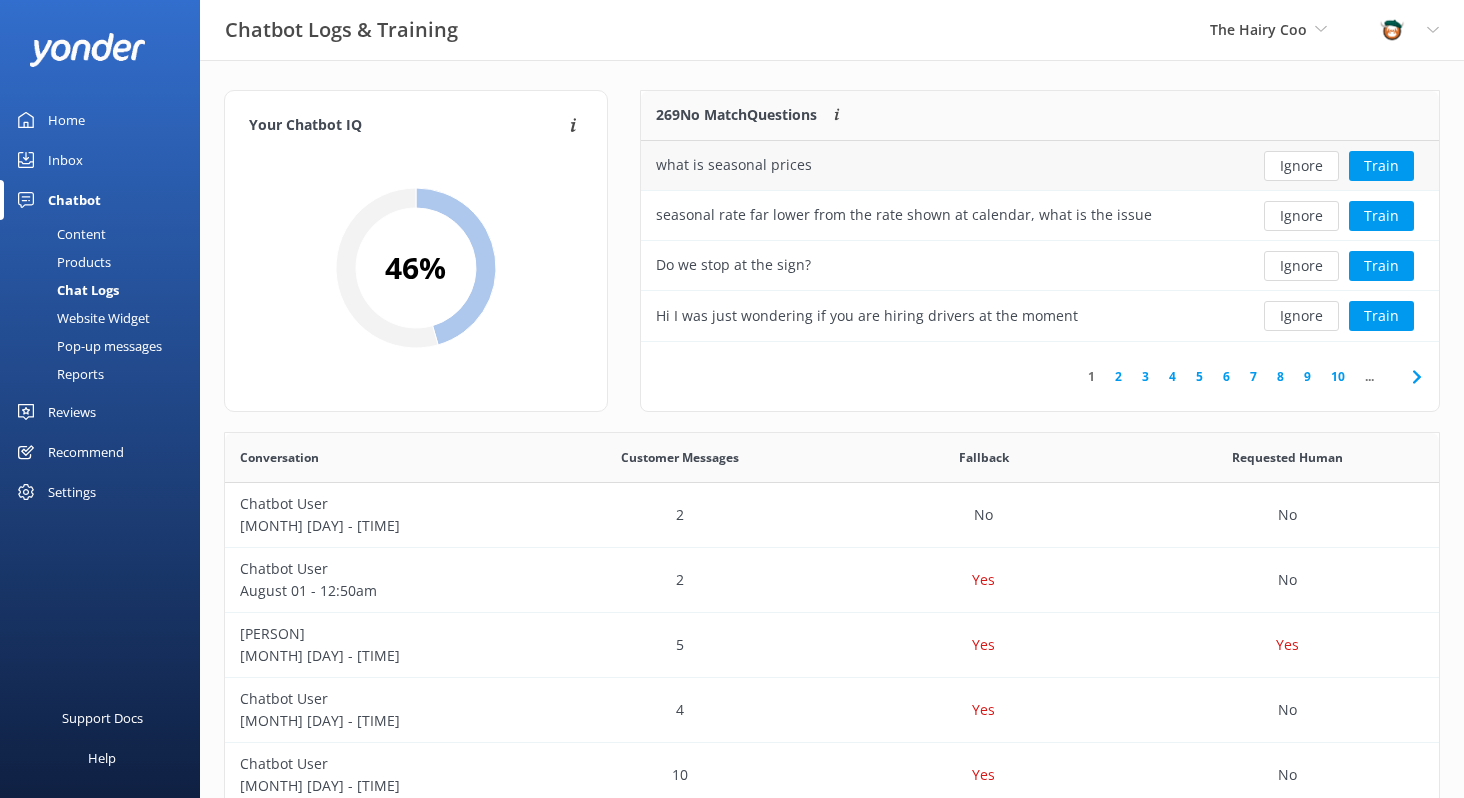 click on "what is seasonal prices" at bounding box center [940, 166] 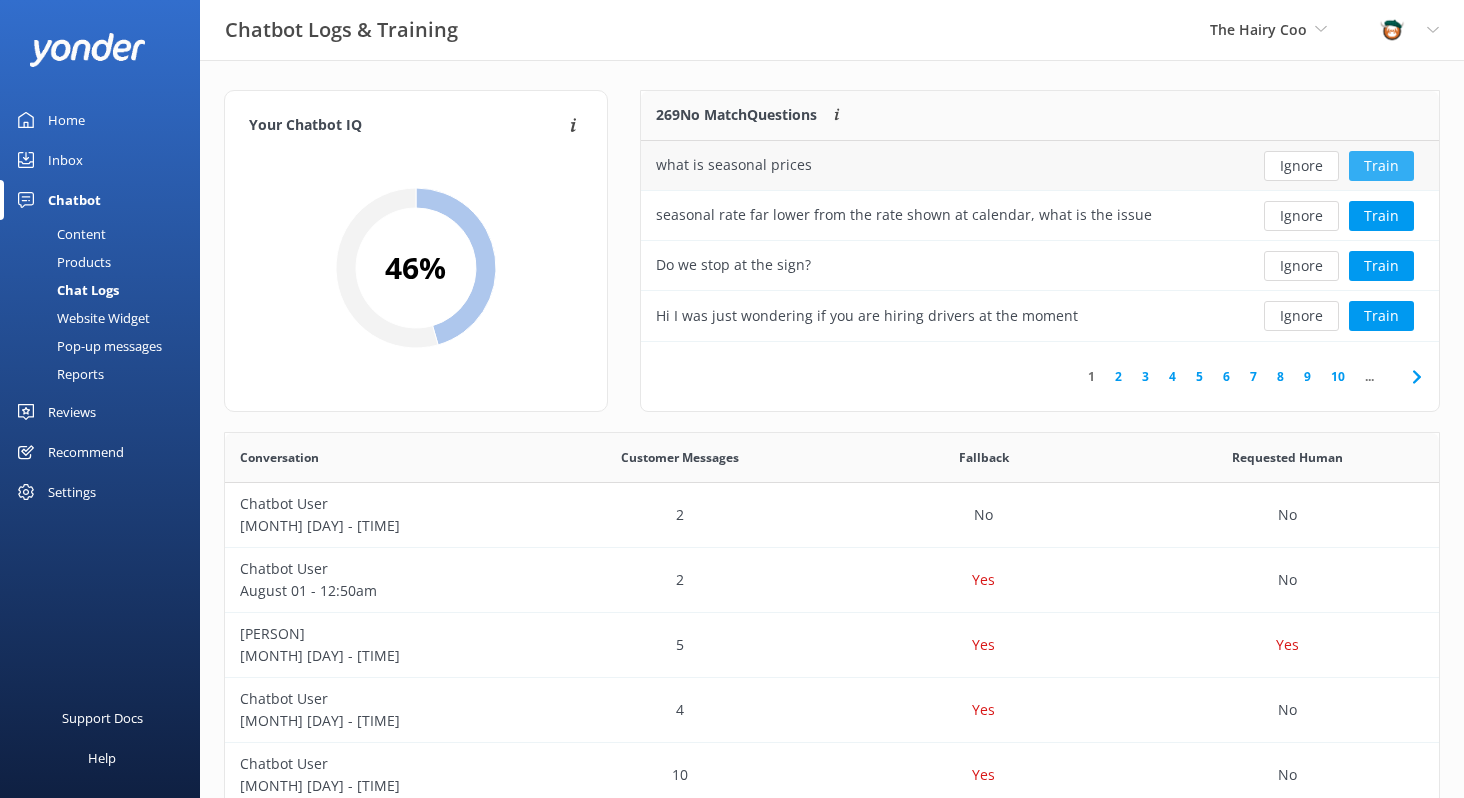 click on "Train" at bounding box center (1381, 166) 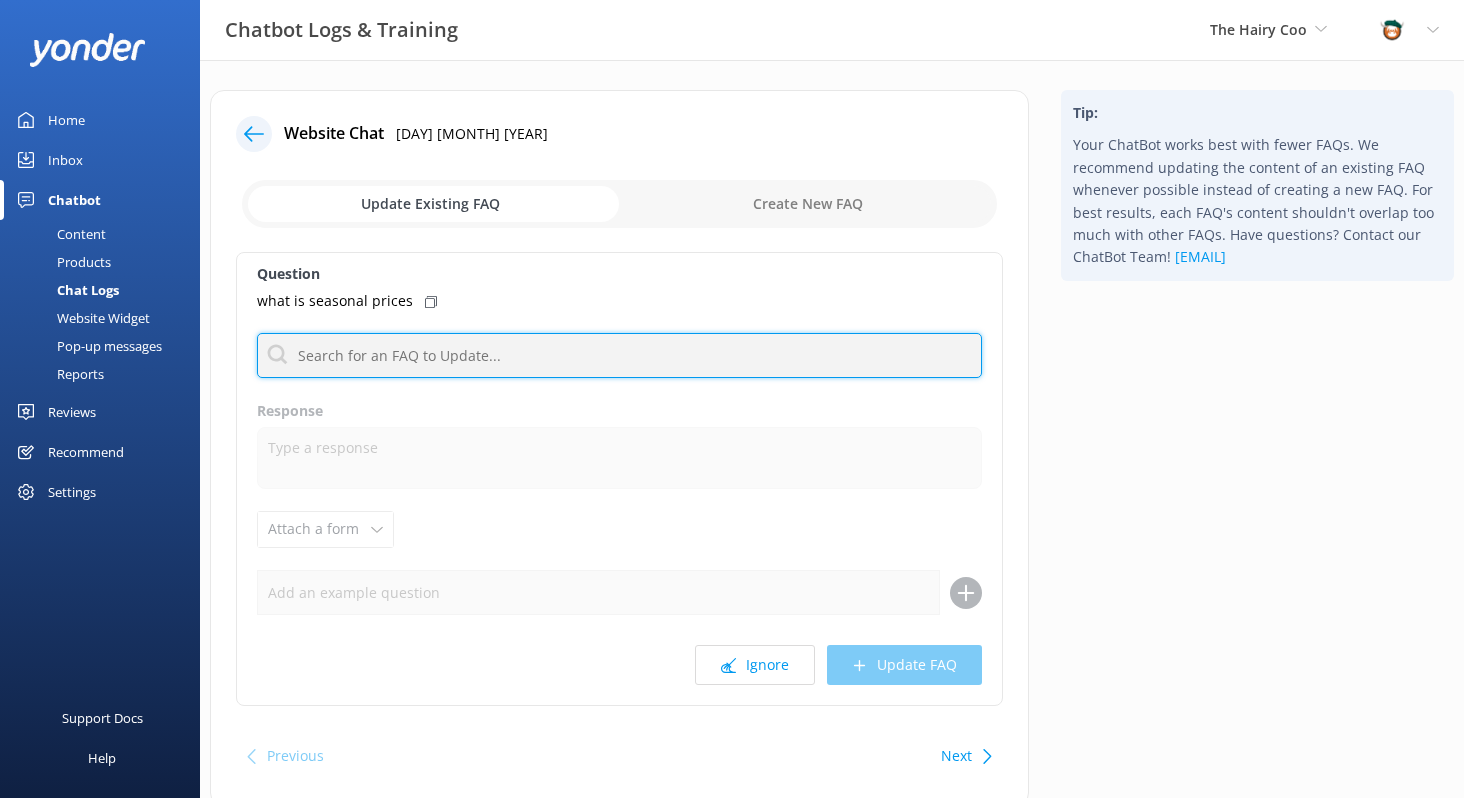 click at bounding box center [619, 355] 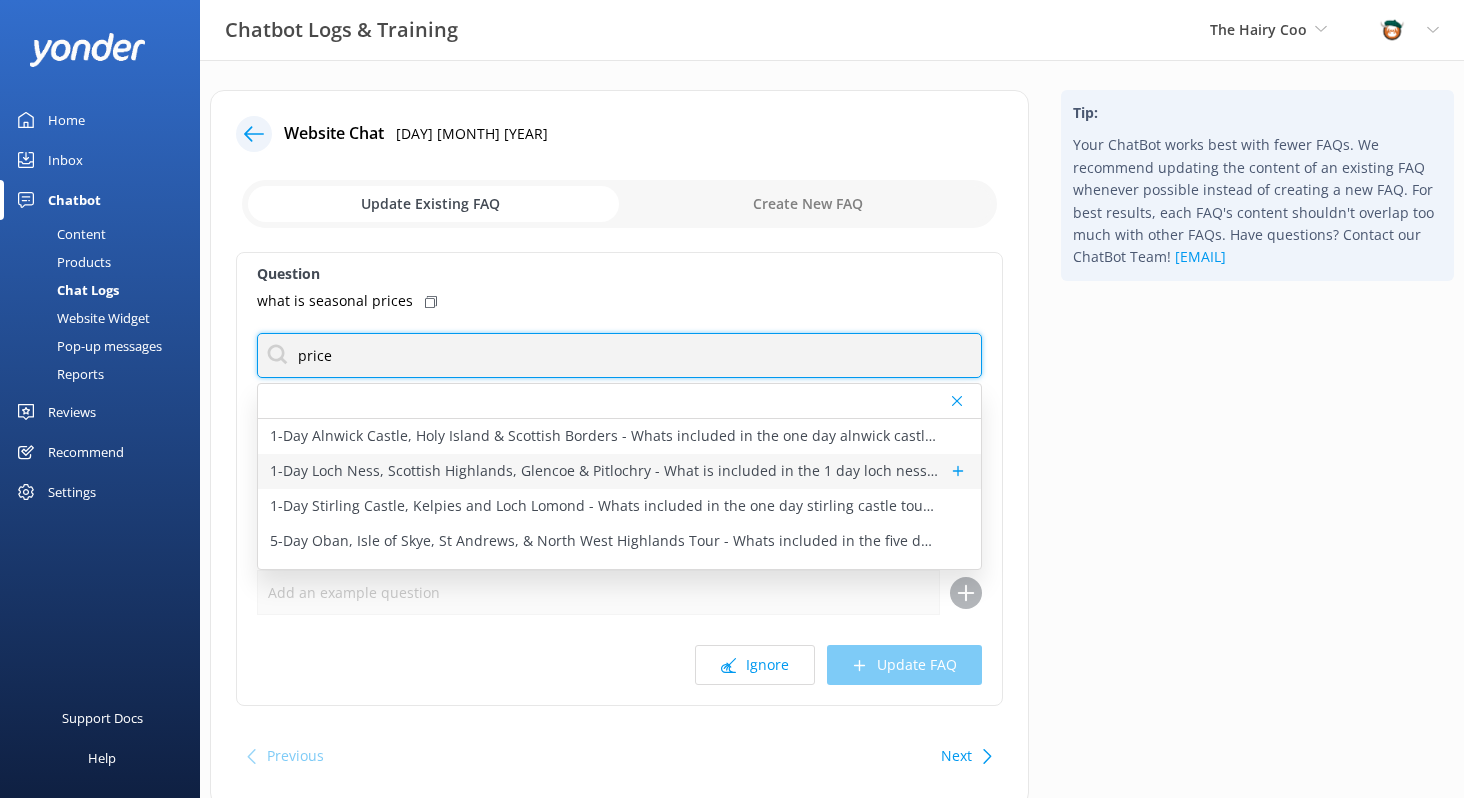 scroll, scrollTop: 94, scrollLeft: 0, axis: vertical 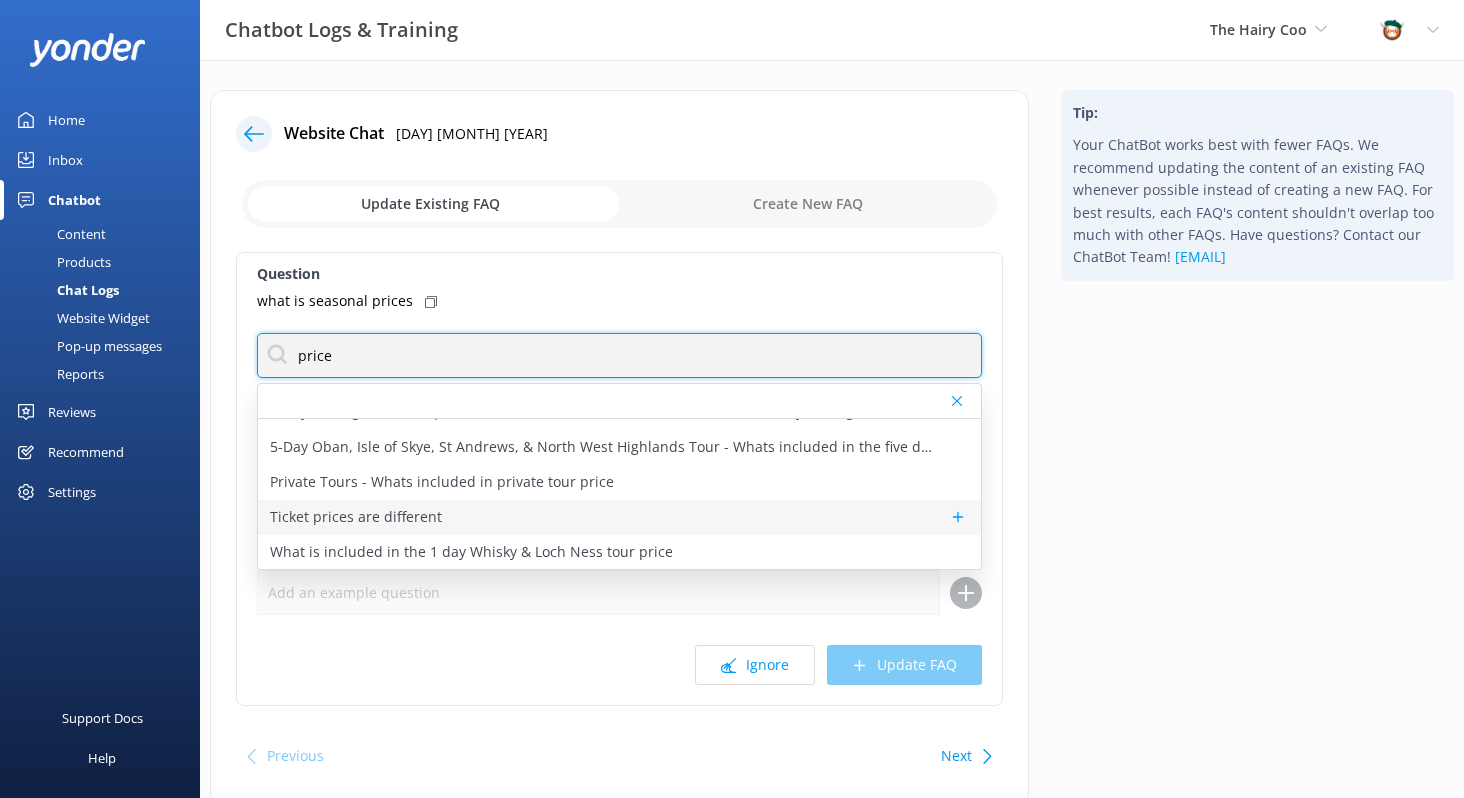 type on "price" 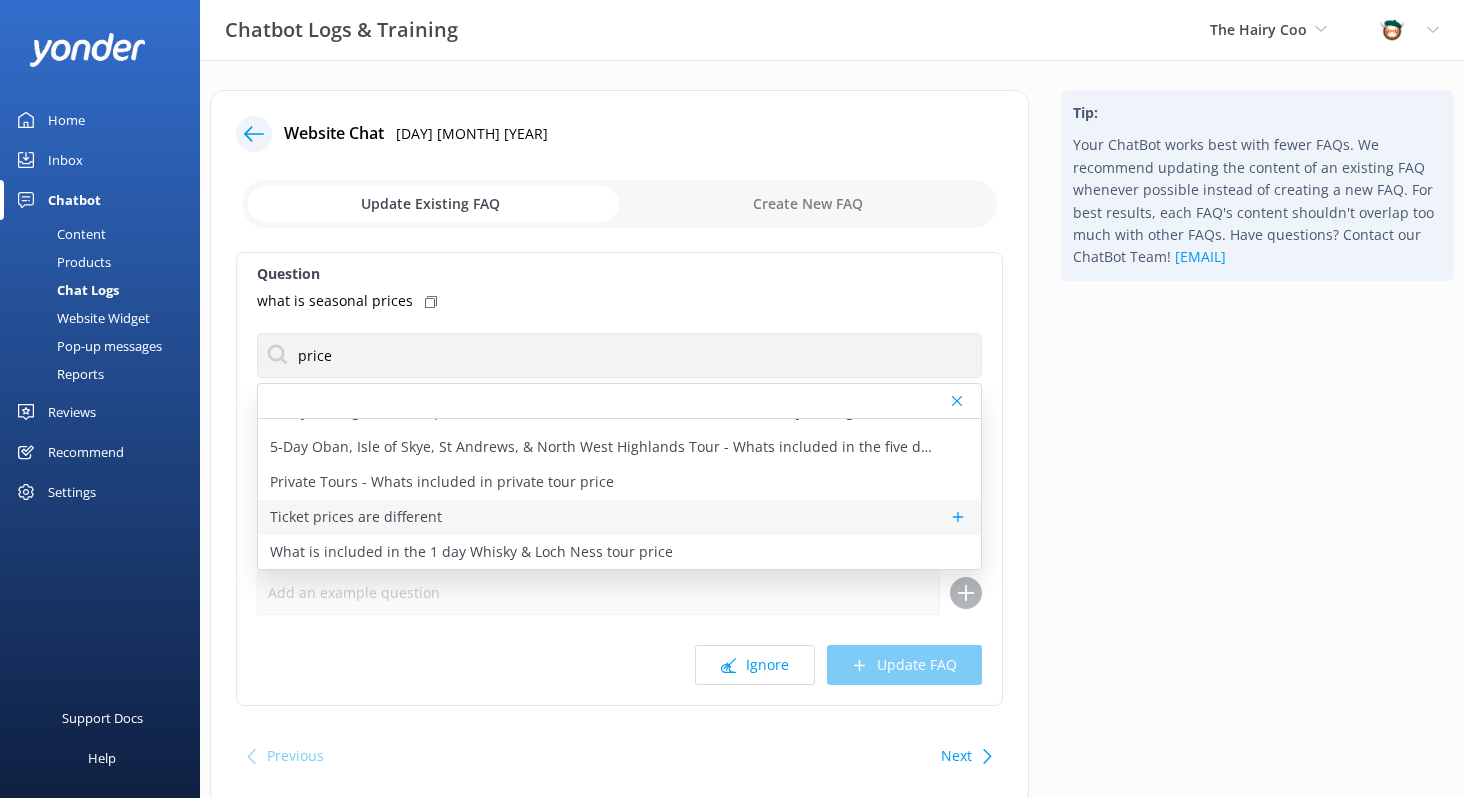 click on "Ticket prices are different" at bounding box center [356, 517] 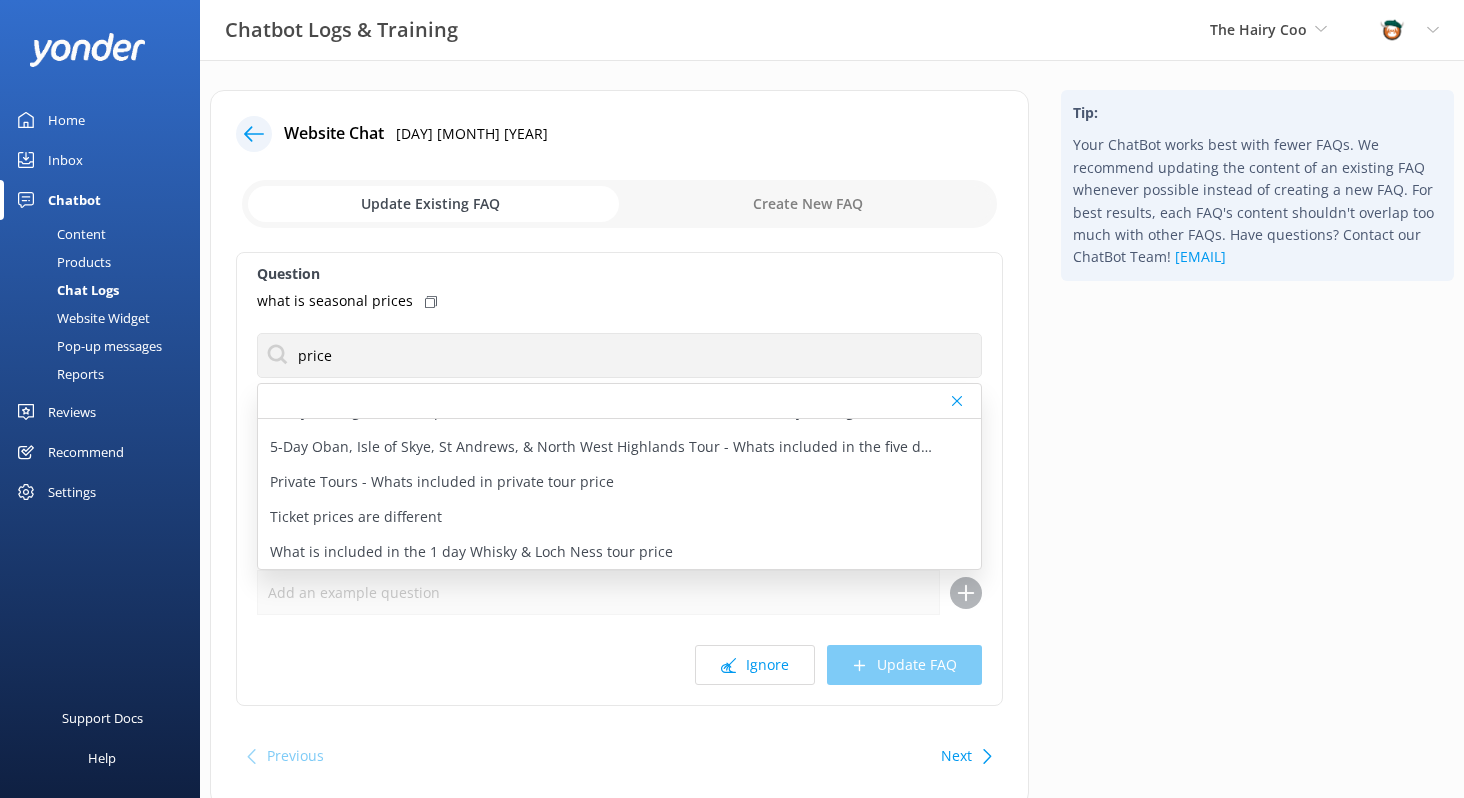 type on "Our ticket prices vary throughout the year, due to availability and seasonal changes. The final price at check-out can also be impacted by discounts and booking fees. Please choose a tour and date for the correct price." 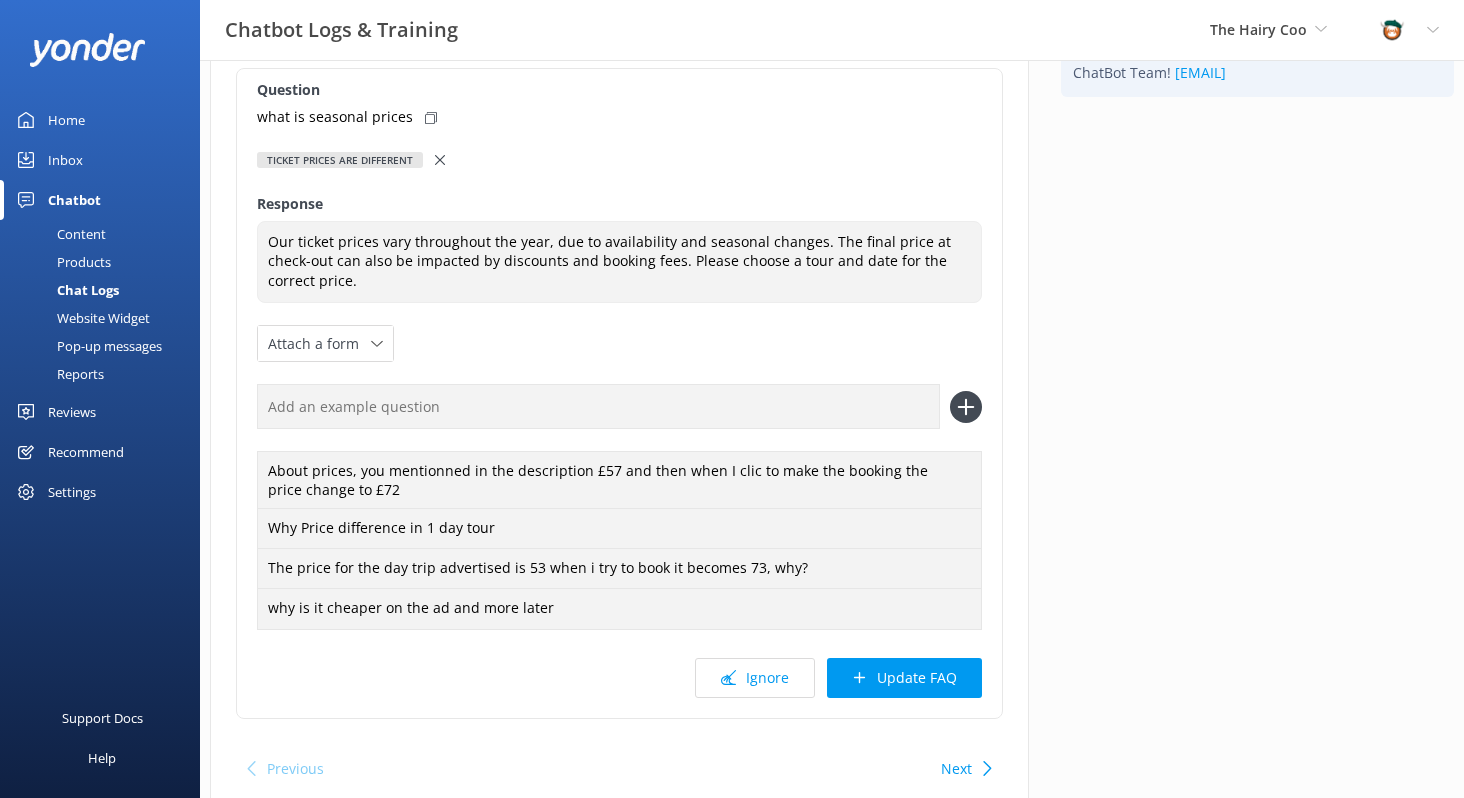 scroll, scrollTop: 264, scrollLeft: 0, axis: vertical 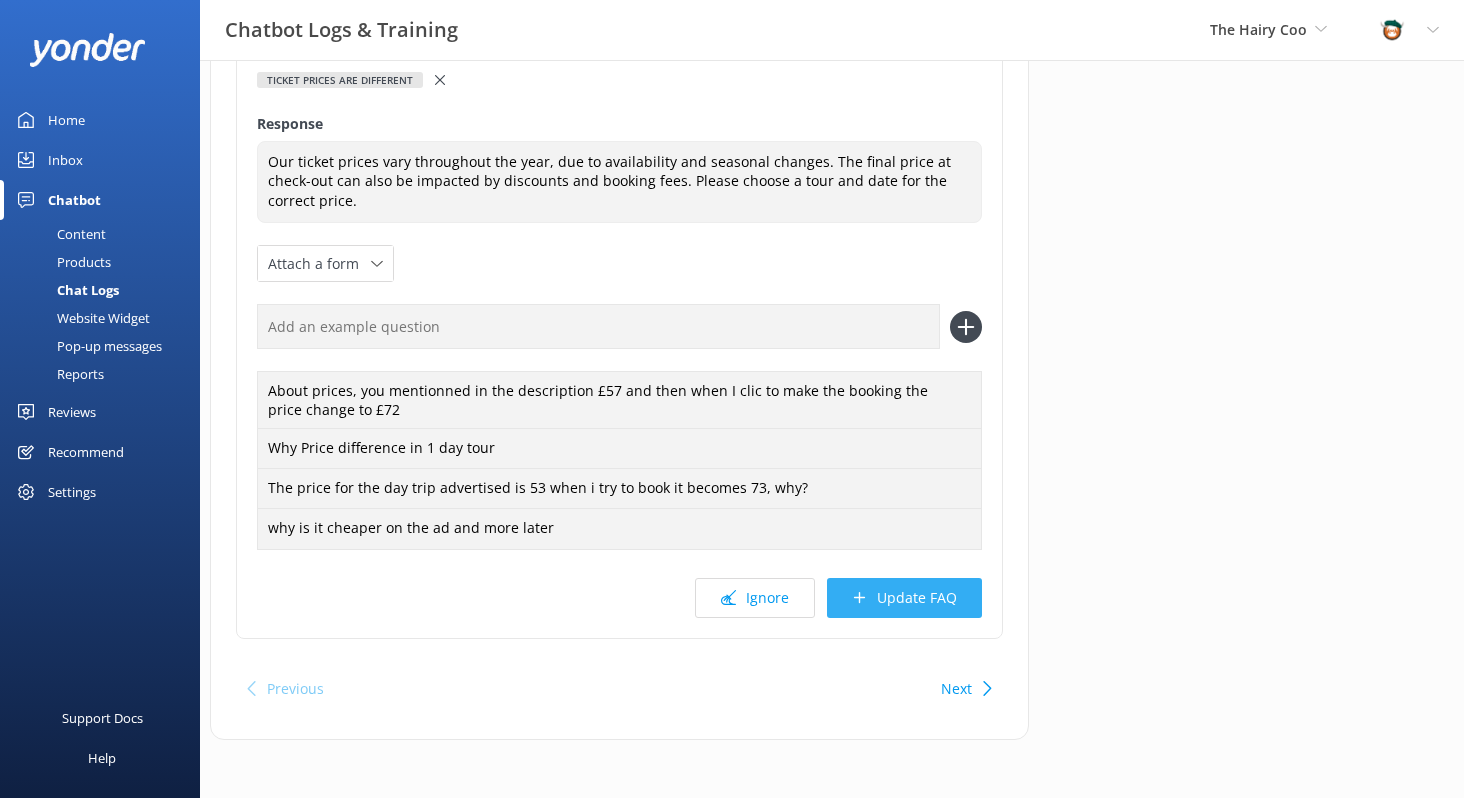 click on "Update FAQ" at bounding box center (904, 598) 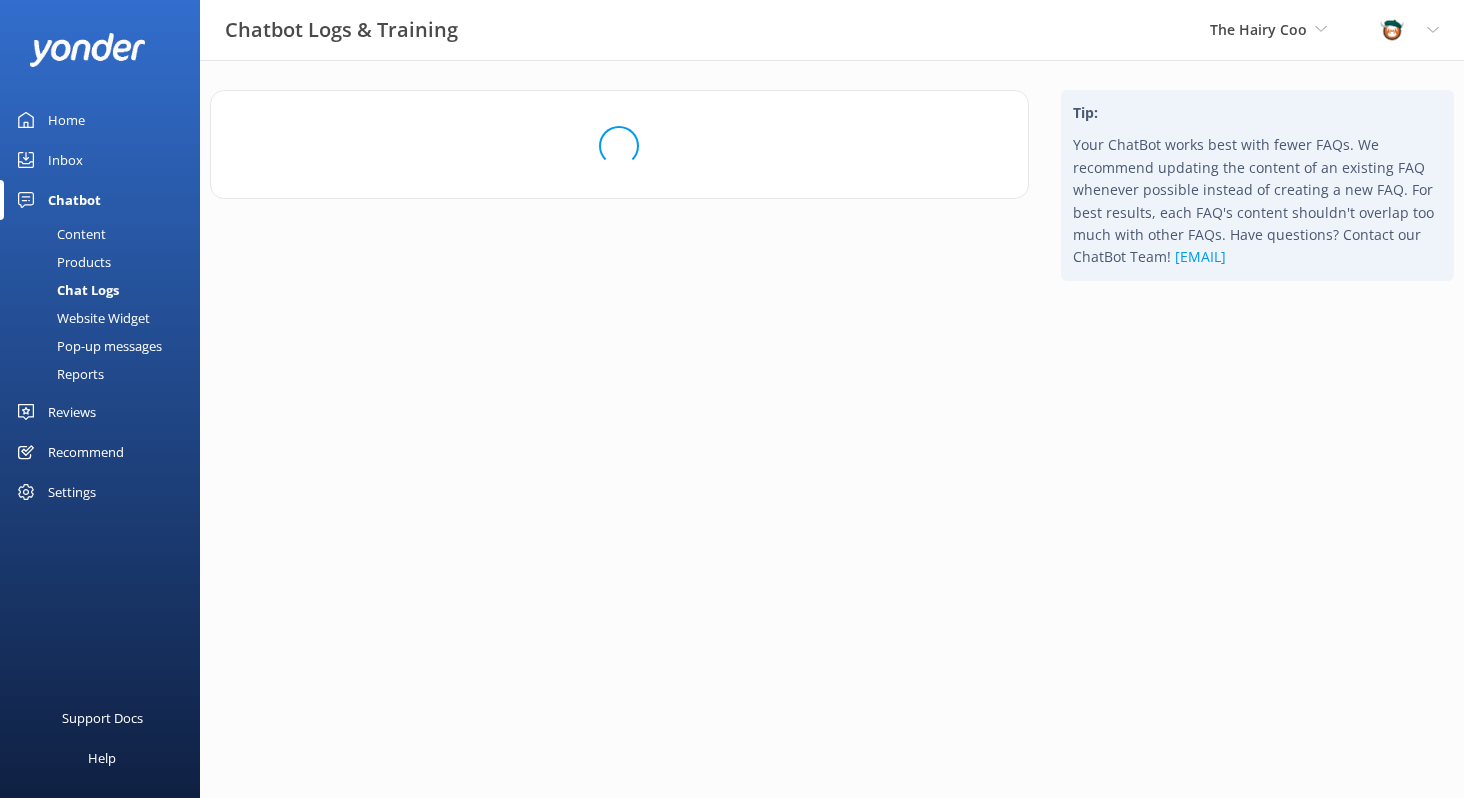 scroll, scrollTop: 0, scrollLeft: 0, axis: both 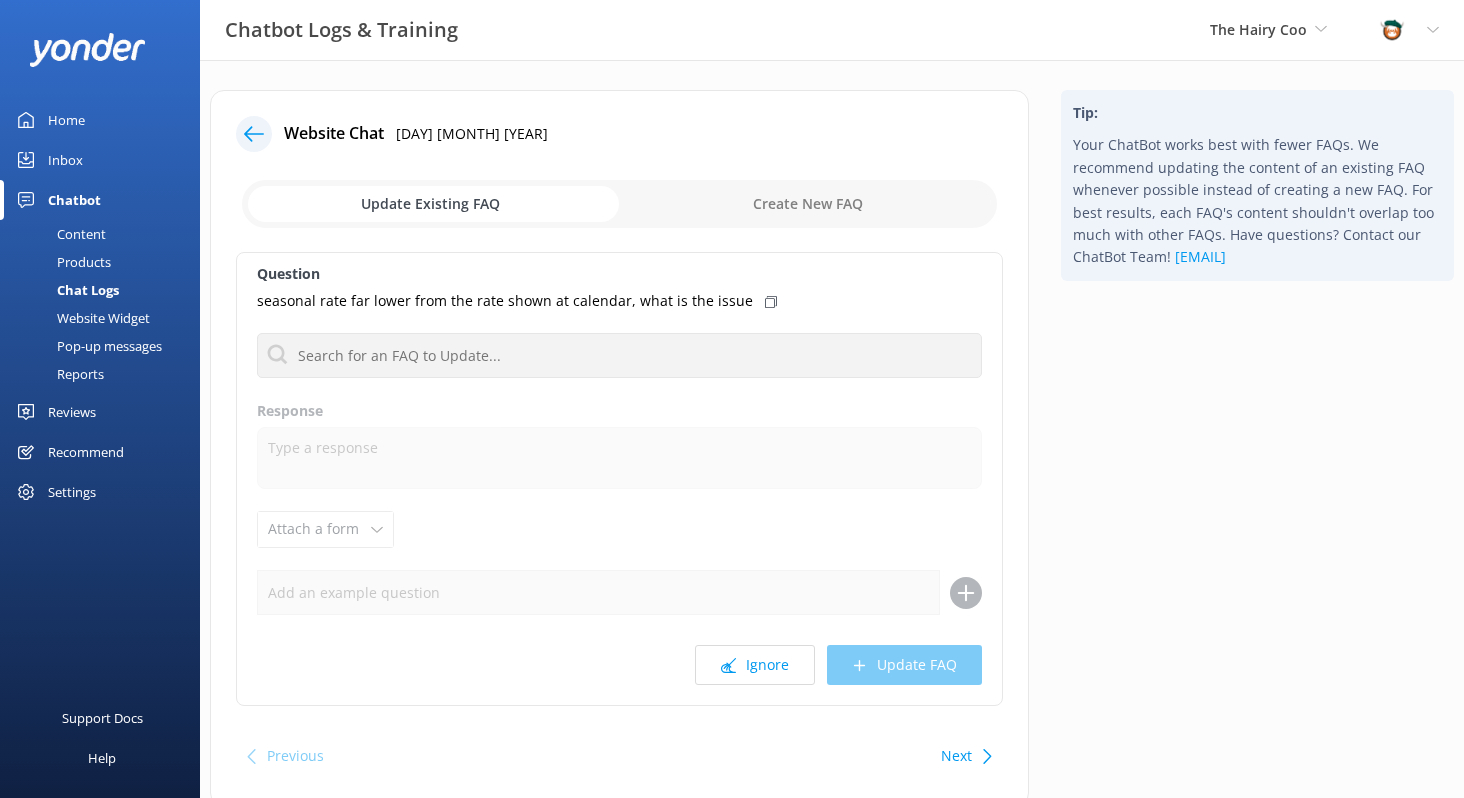 click on "Question seasonal rate far lower from the rate shown at calendar, what is the issue 1-Day Alnwick Castle, Holy Island & Scottish Borders - Whats included in the one day alnwick castle price 1-Day Loch Ness, Scottish Highlands, Glencoe & Pitlochry - What is included in the 1 day loch ness tour price 1-Day Stirling Castle, Kelpies and Loch Lomond - Whats included in the one day stirling castle tour price 5-Day Oban, Isle of Skye, St Andrews, & North West Highlands Tour - Whats included in the five day trip price Private Tours - Whats included in private tour price Ticket prices are different What is included in the 1 day Whisky & Loch Ness tour price Response Attach a form Leave contact details Check availability Ignore Update FAQ" at bounding box center [619, 479] 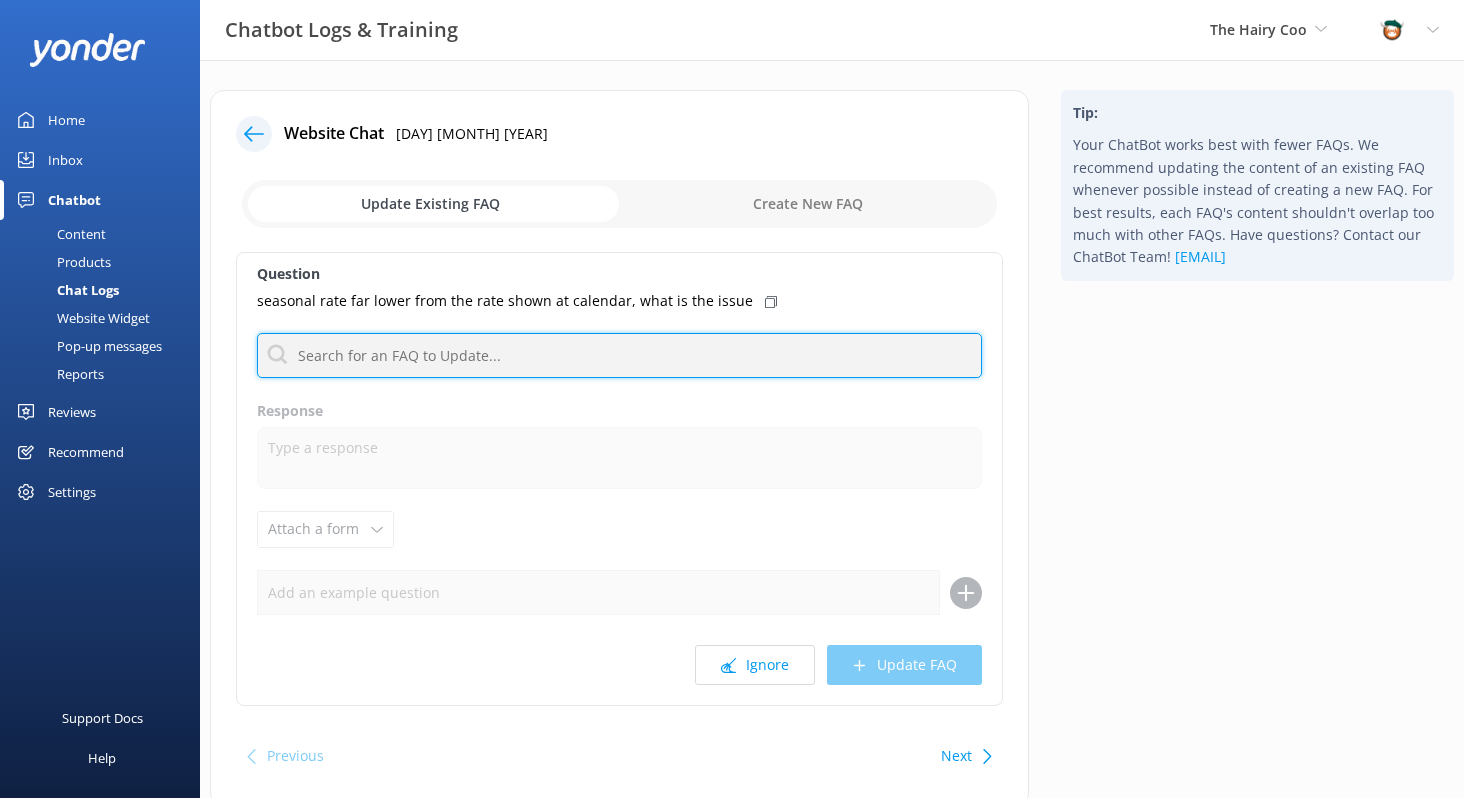 click at bounding box center [619, 355] 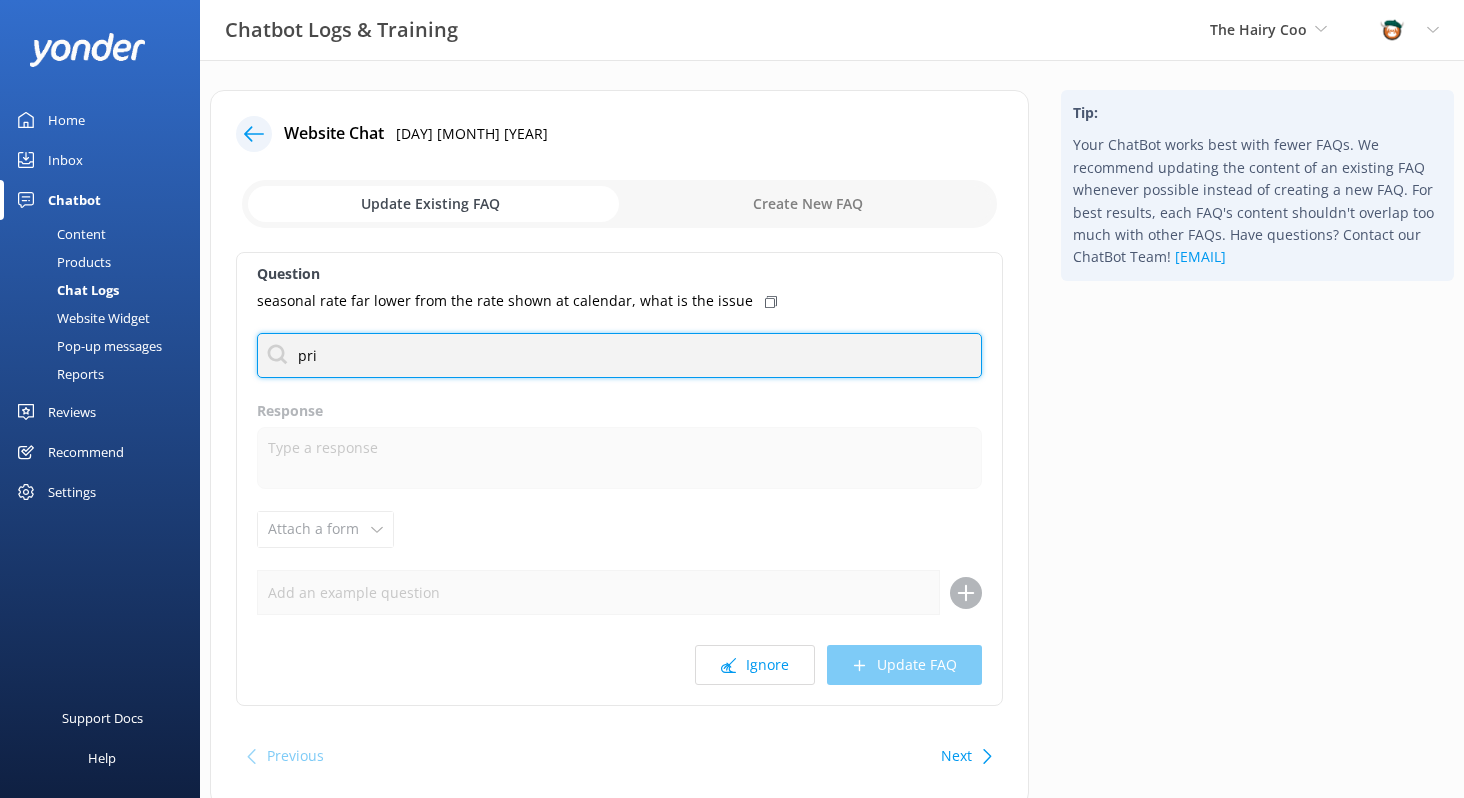 type on "price" 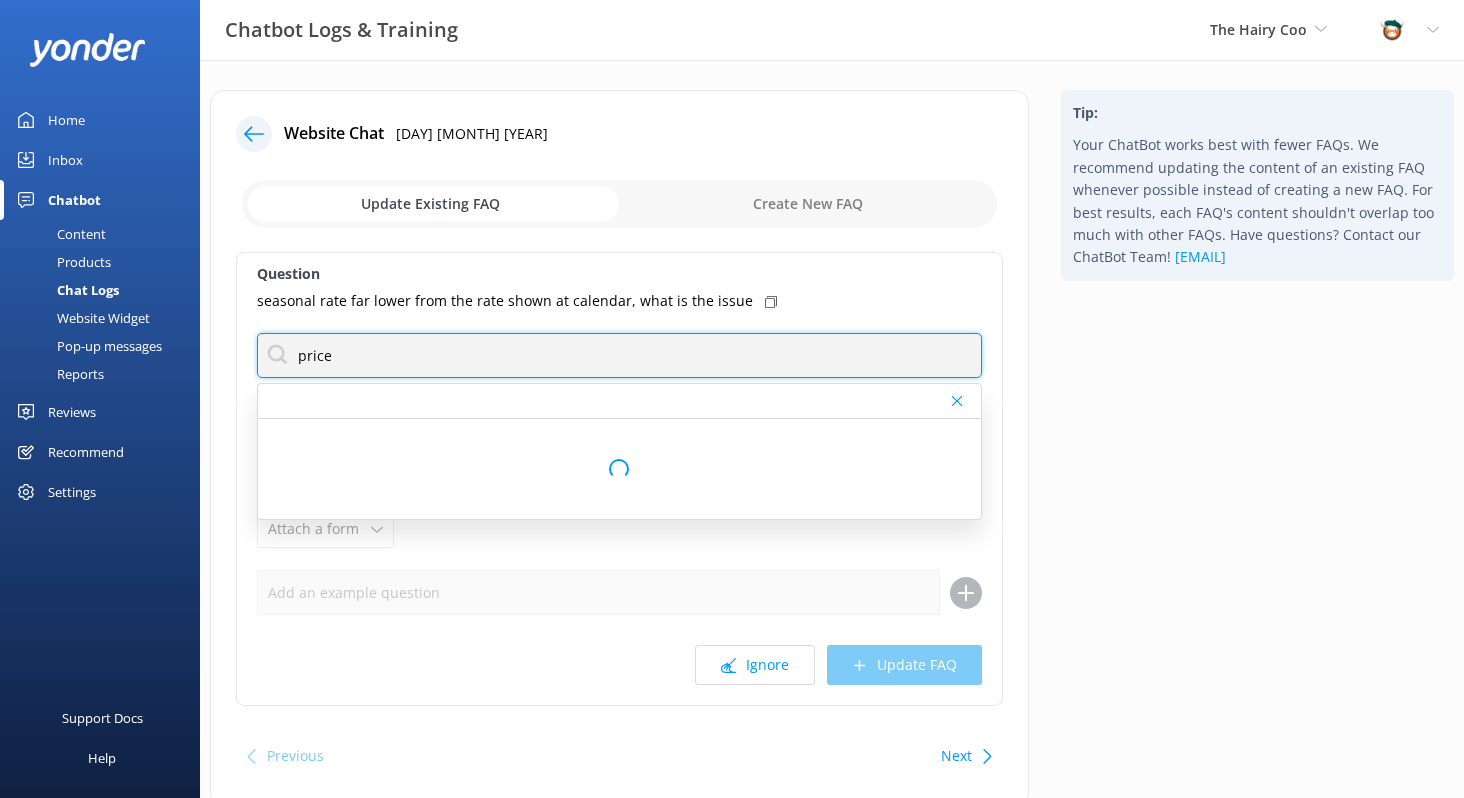 click on "price" at bounding box center [619, 355] 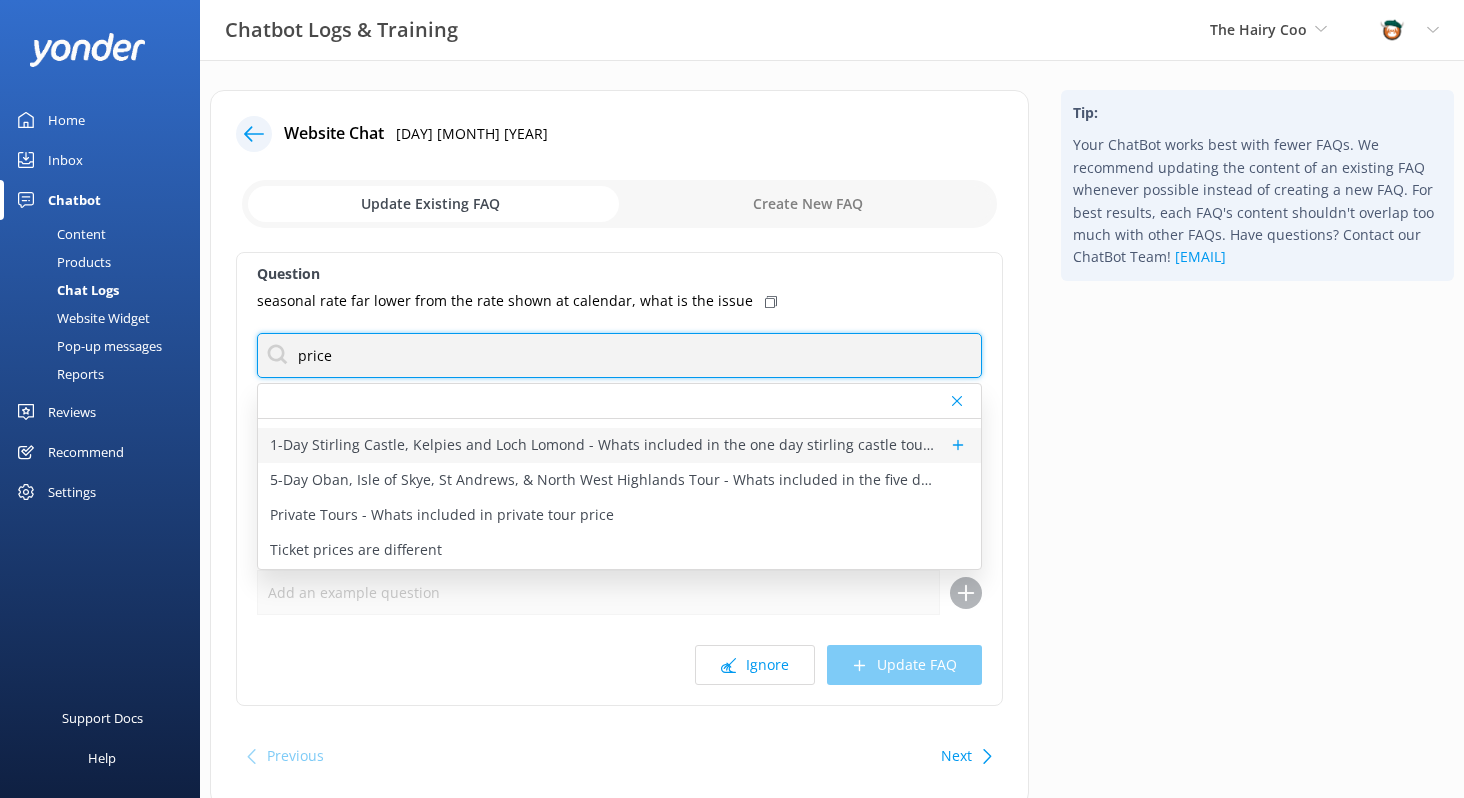 scroll, scrollTop: 94, scrollLeft: 0, axis: vertical 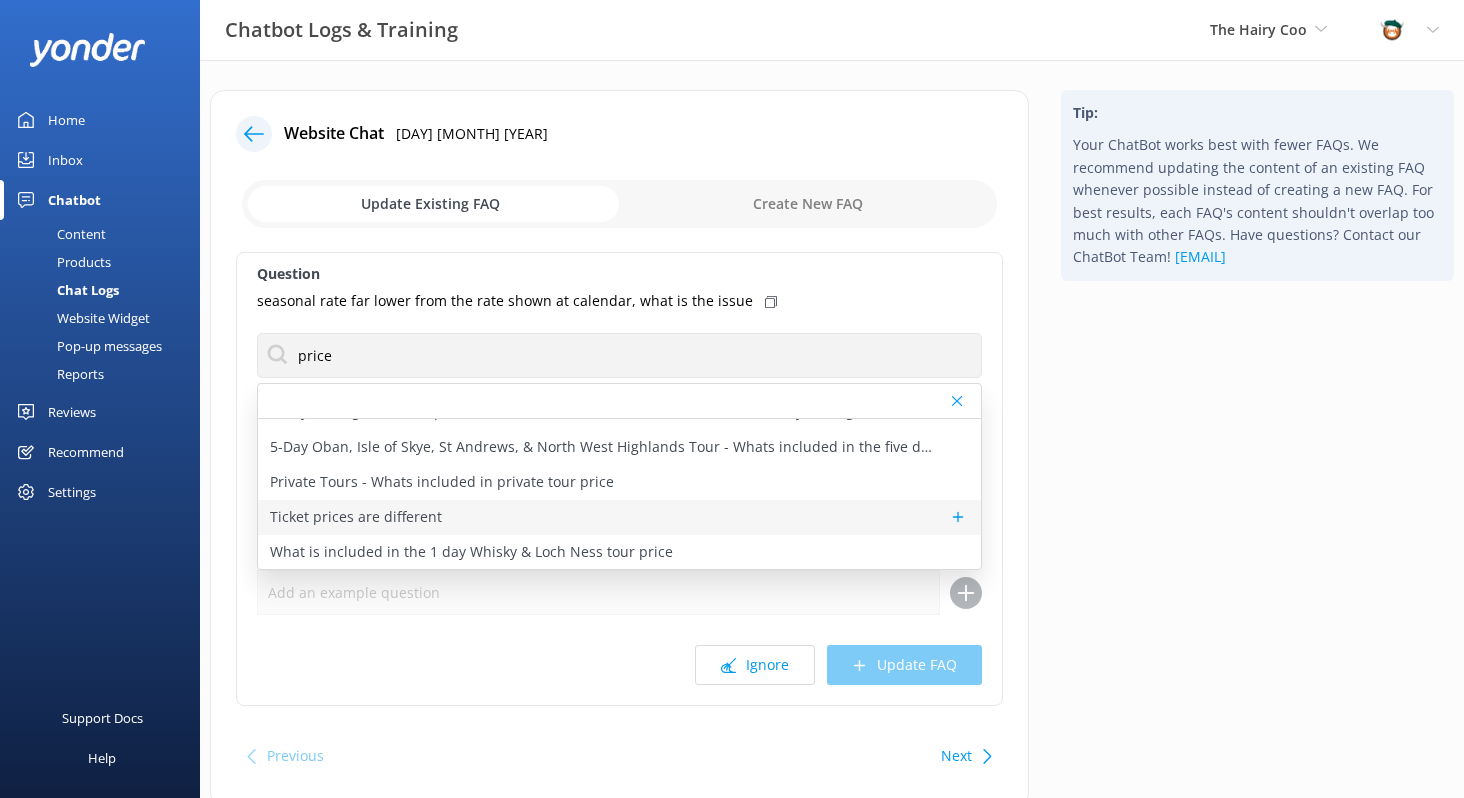 click on "Ticket prices are different" at bounding box center [356, 517] 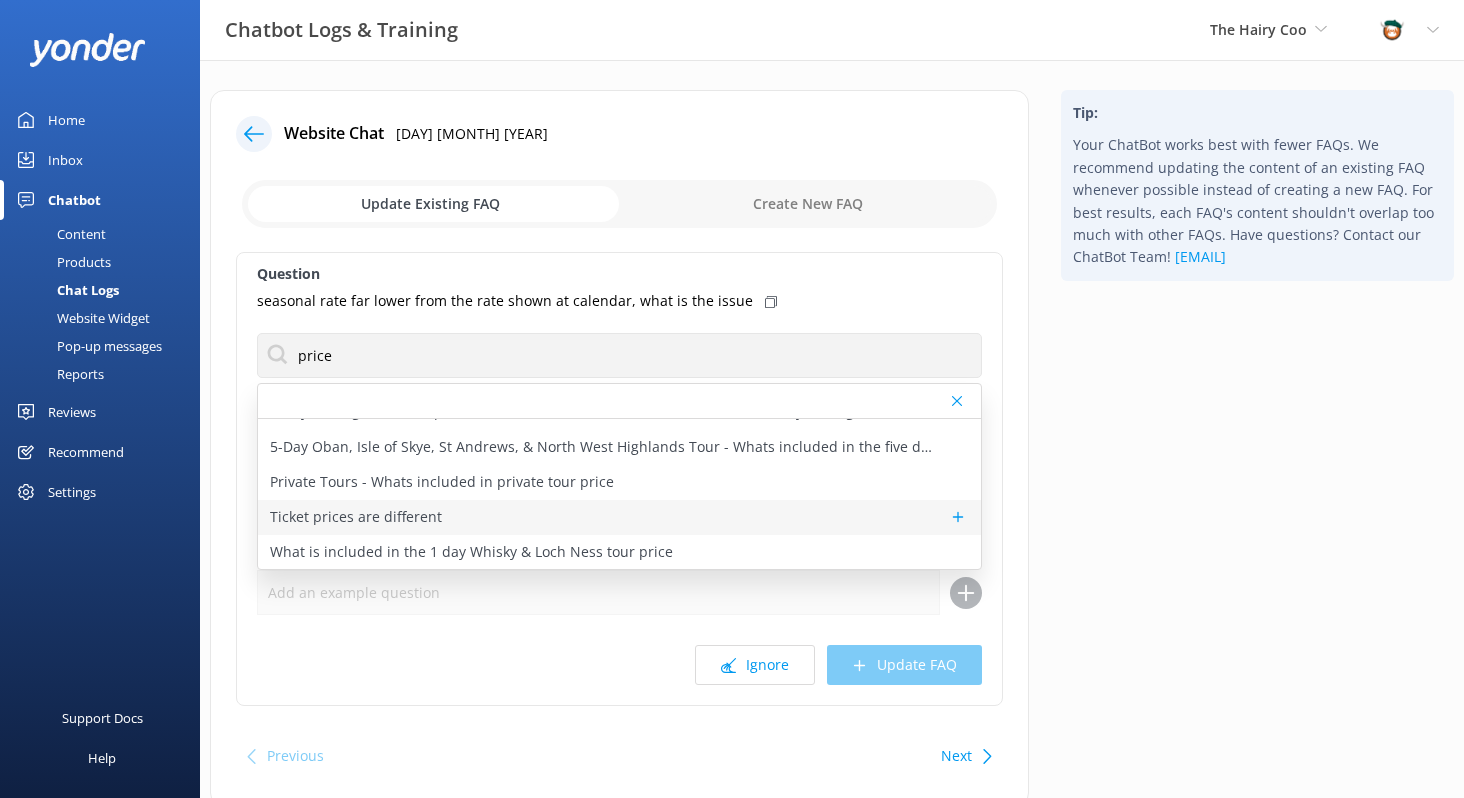 type on "Our ticket prices vary throughout the year, due to availability and seasonal changes. The final price at check-out can also be impacted by discounts and booking fees. Please choose a tour and date for the correct price." 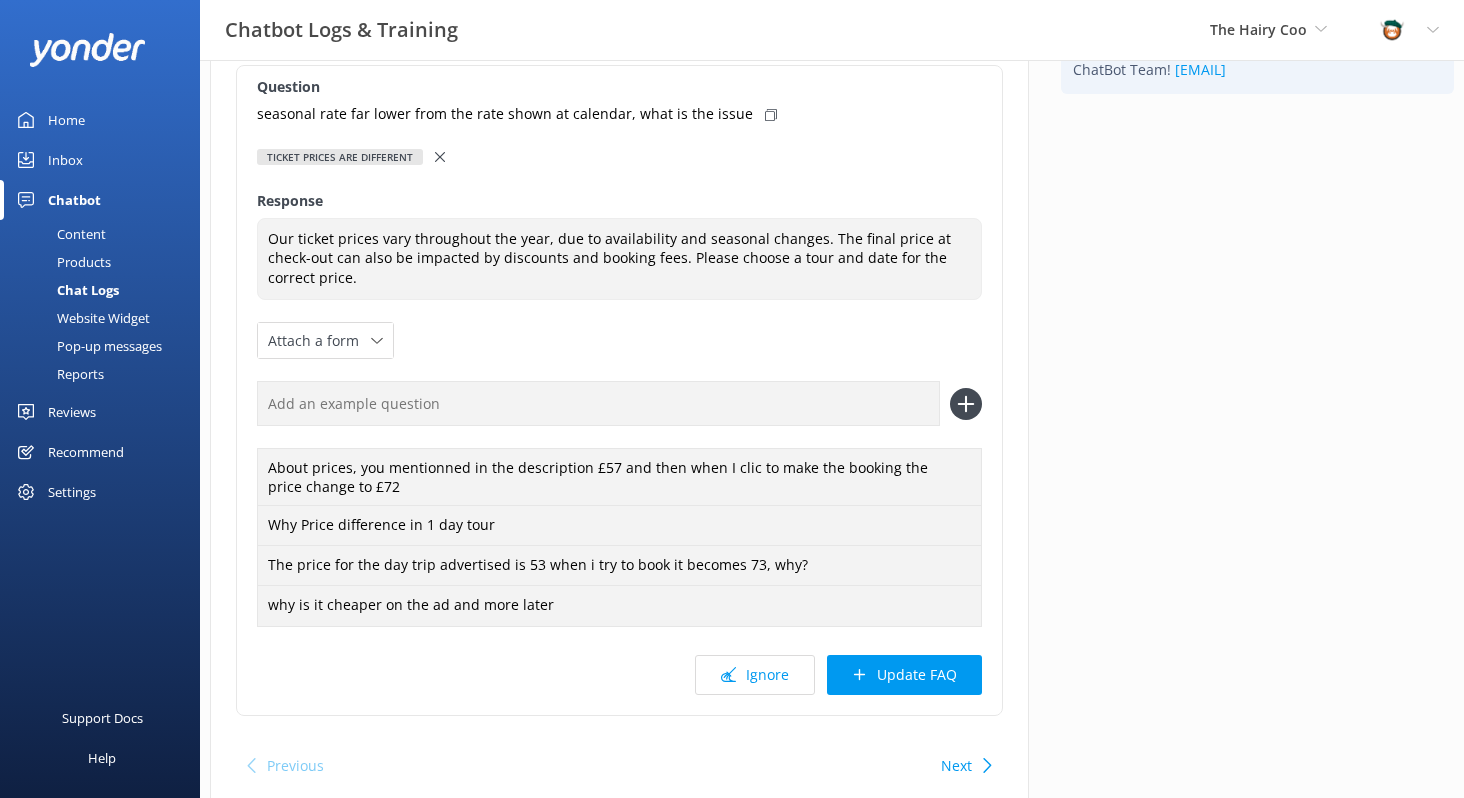 scroll, scrollTop: 264, scrollLeft: 0, axis: vertical 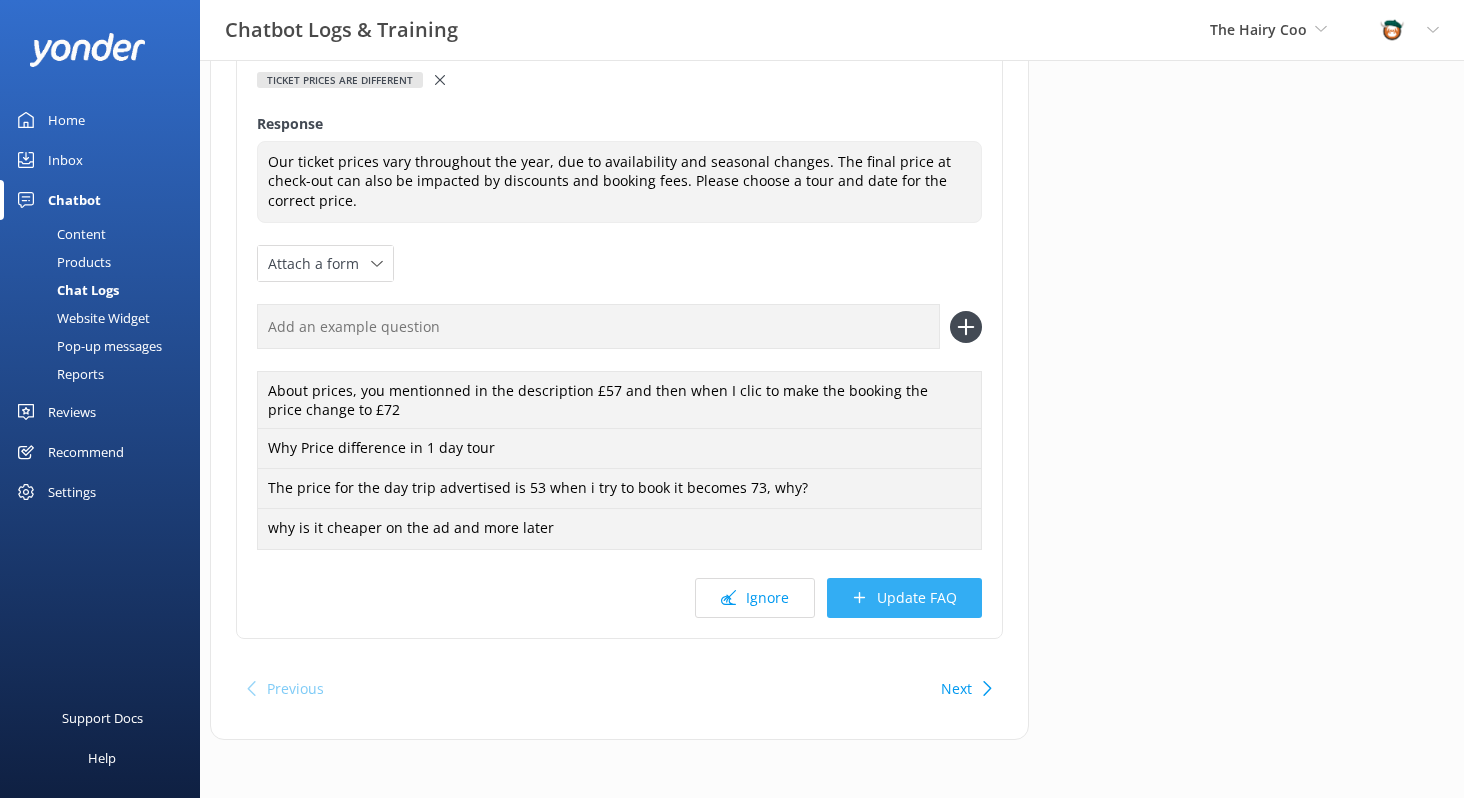 click on "Update FAQ" at bounding box center (904, 598) 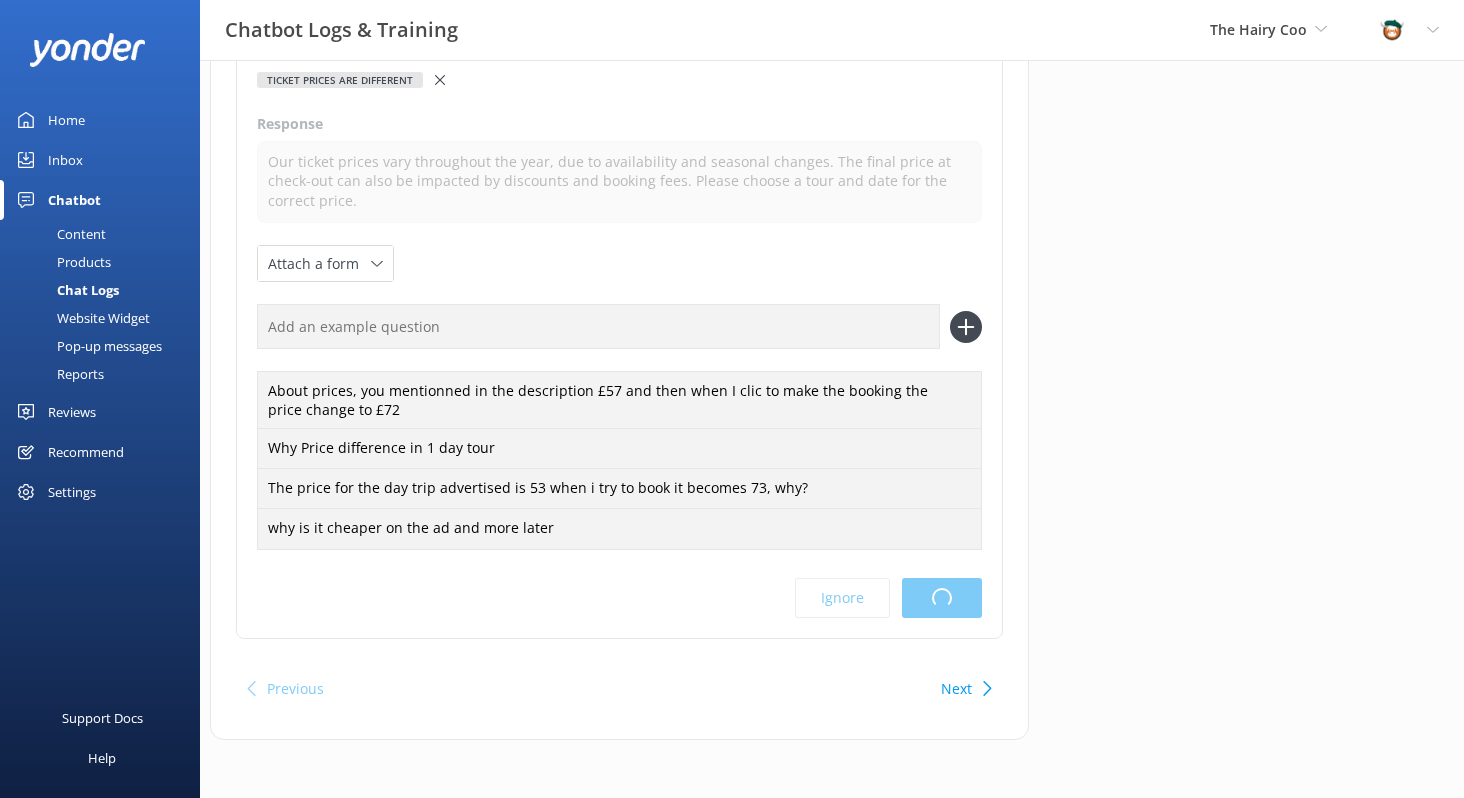scroll, scrollTop: 0, scrollLeft: 0, axis: both 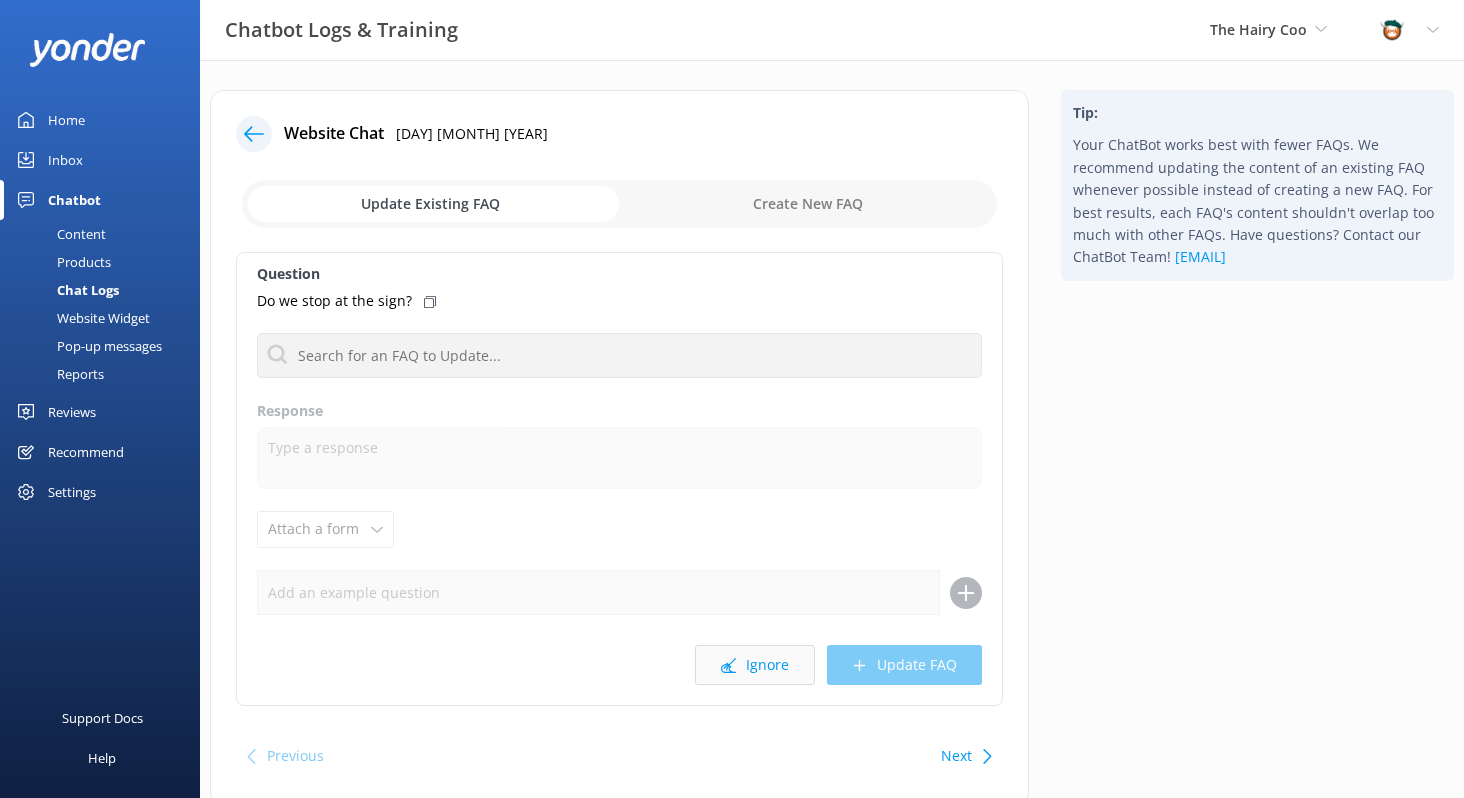 click on "Ignore" at bounding box center [755, 665] 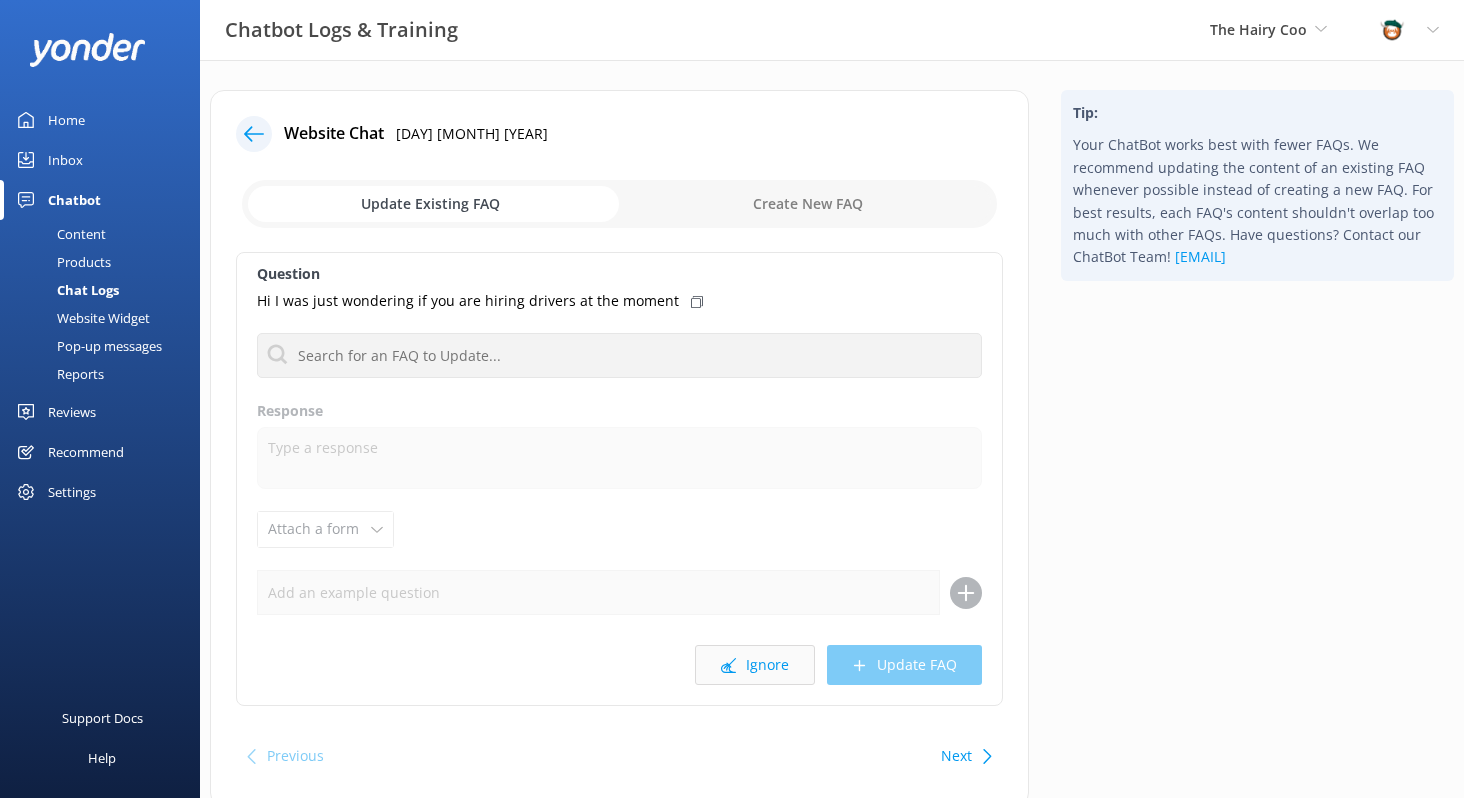click on "Ignore" at bounding box center [755, 665] 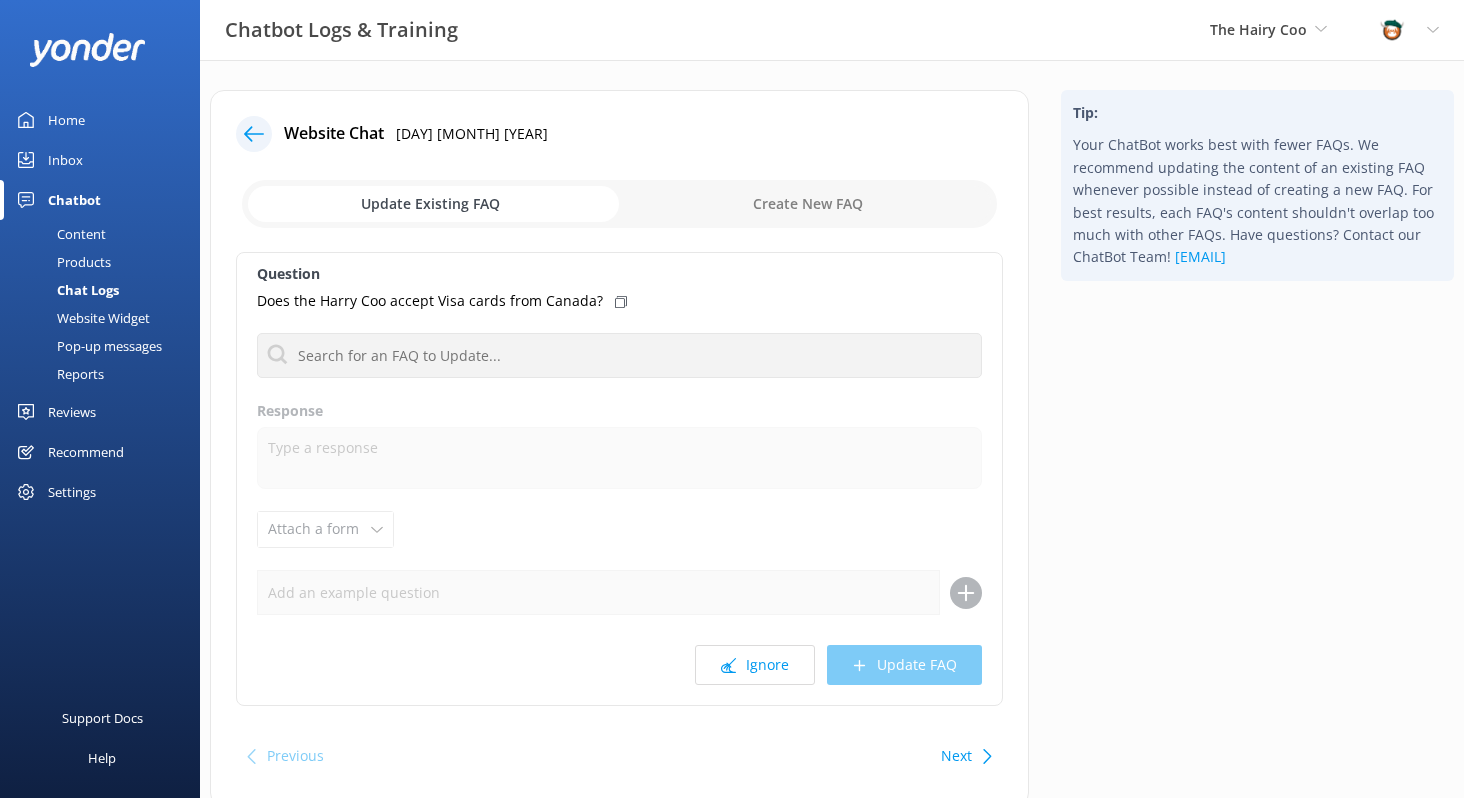 click on "Ignore" at bounding box center (755, 665) 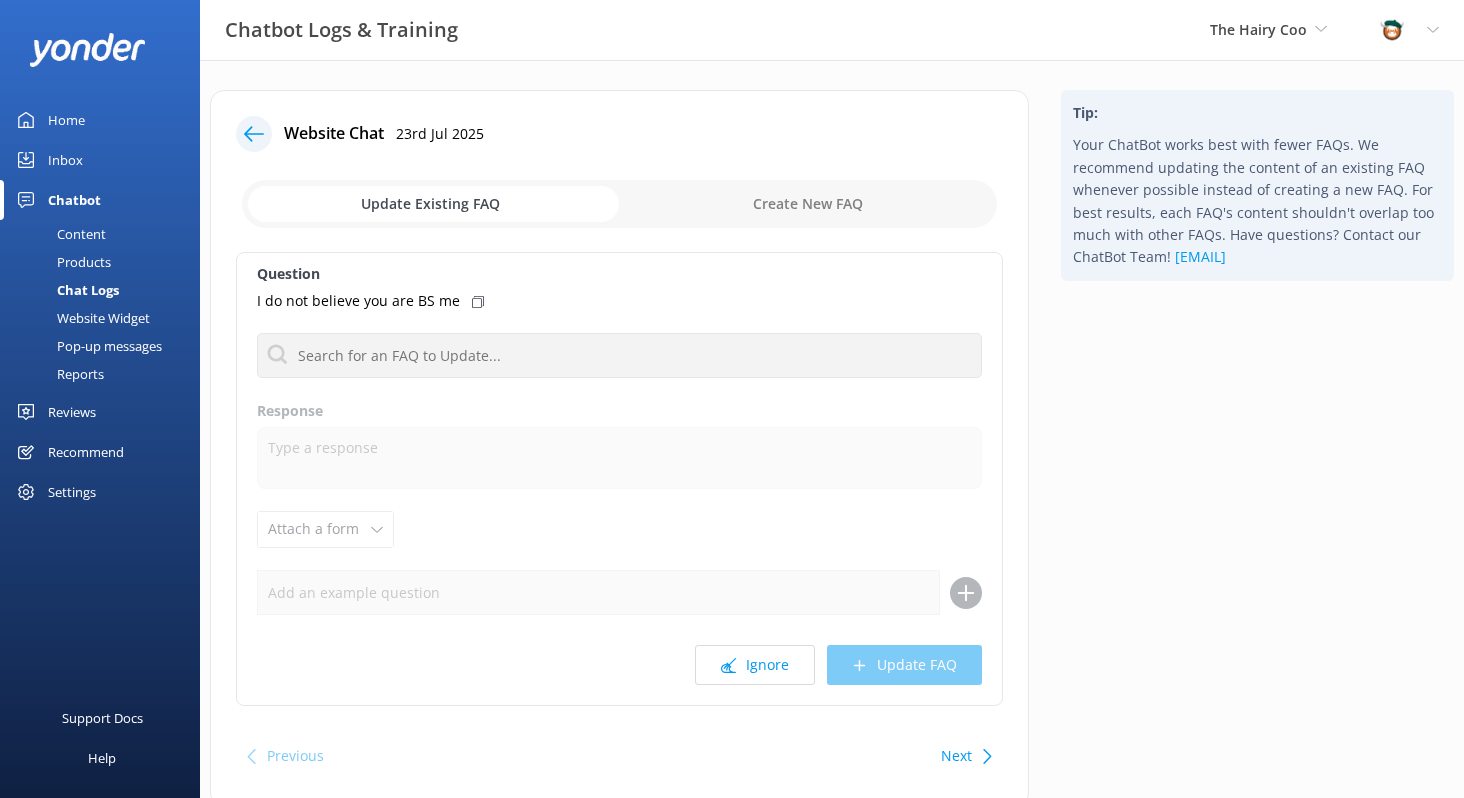 click on "Ignore" at bounding box center [755, 665] 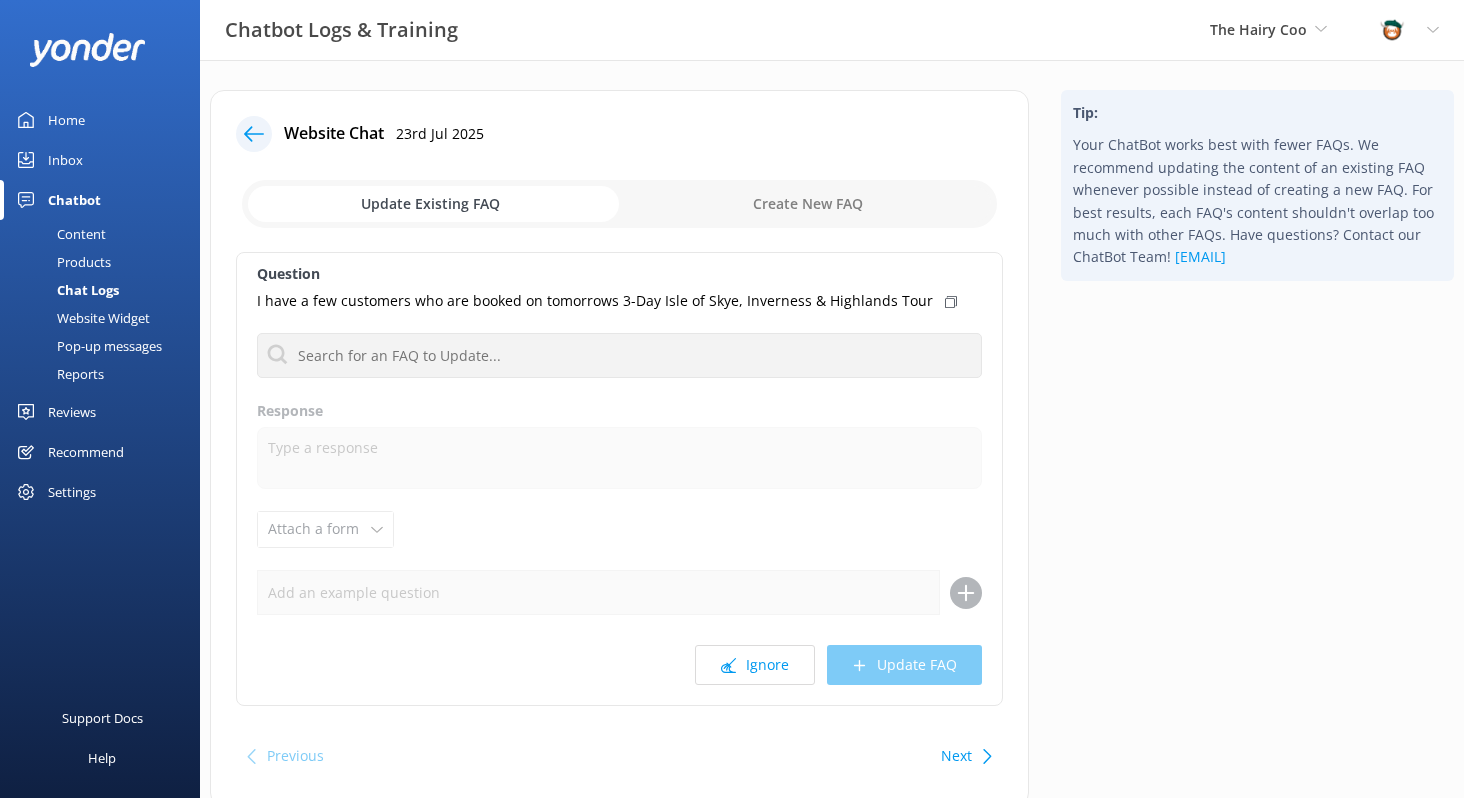 click on "Ignore" at bounding box center (755, 665) 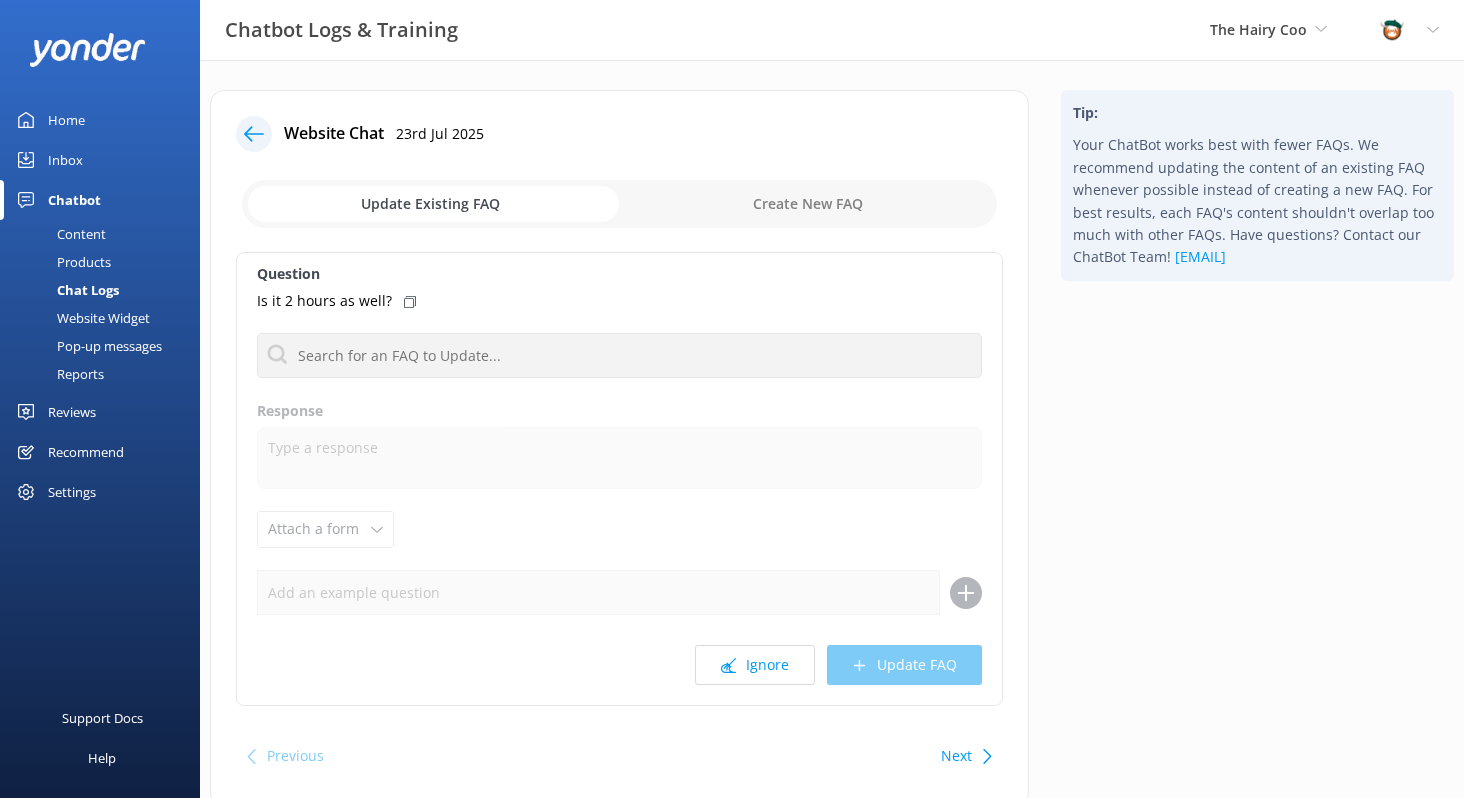 click on "Ignore" at bounding box center (755, 665) 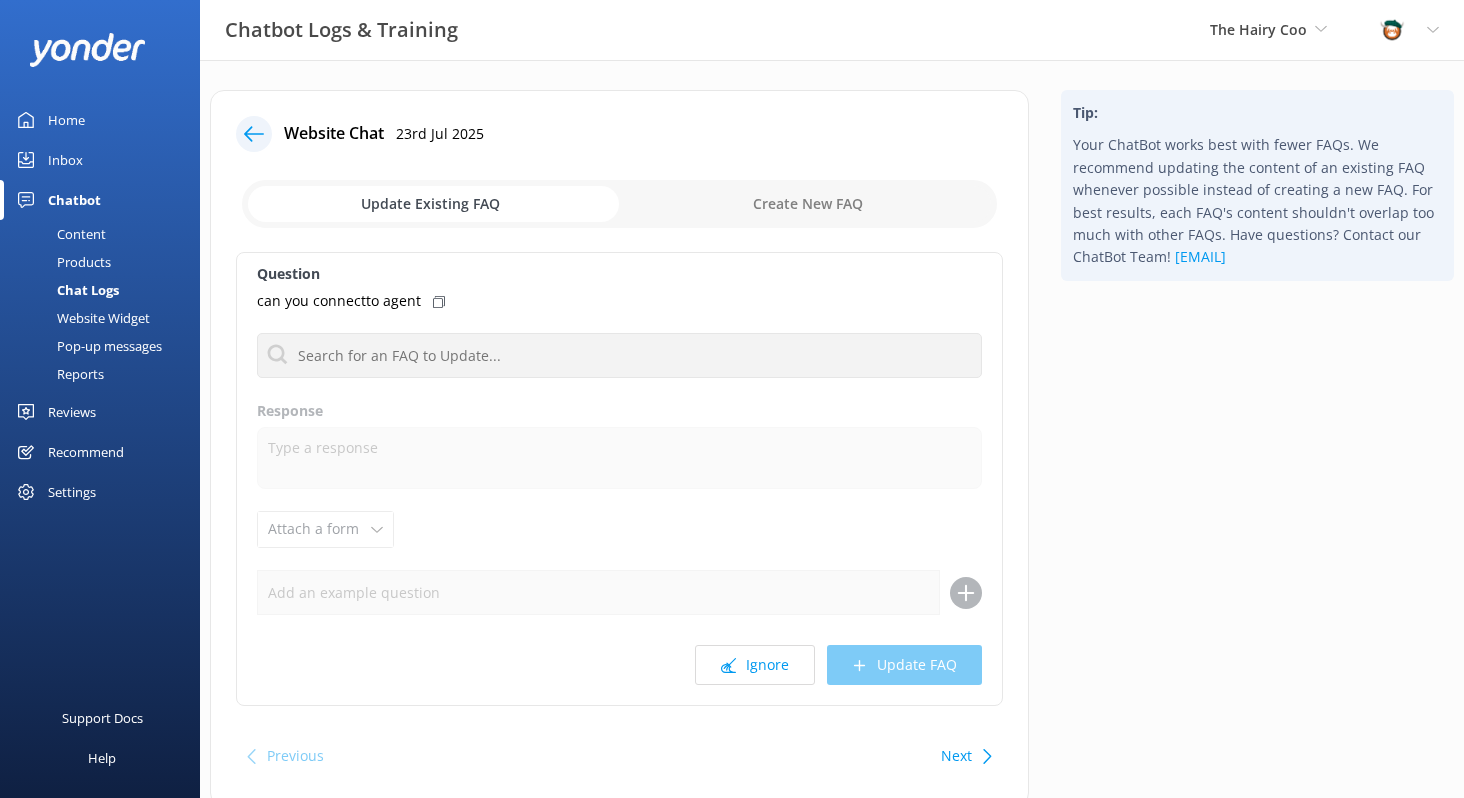 click on "Ignore" at bounding box center (755, 665) 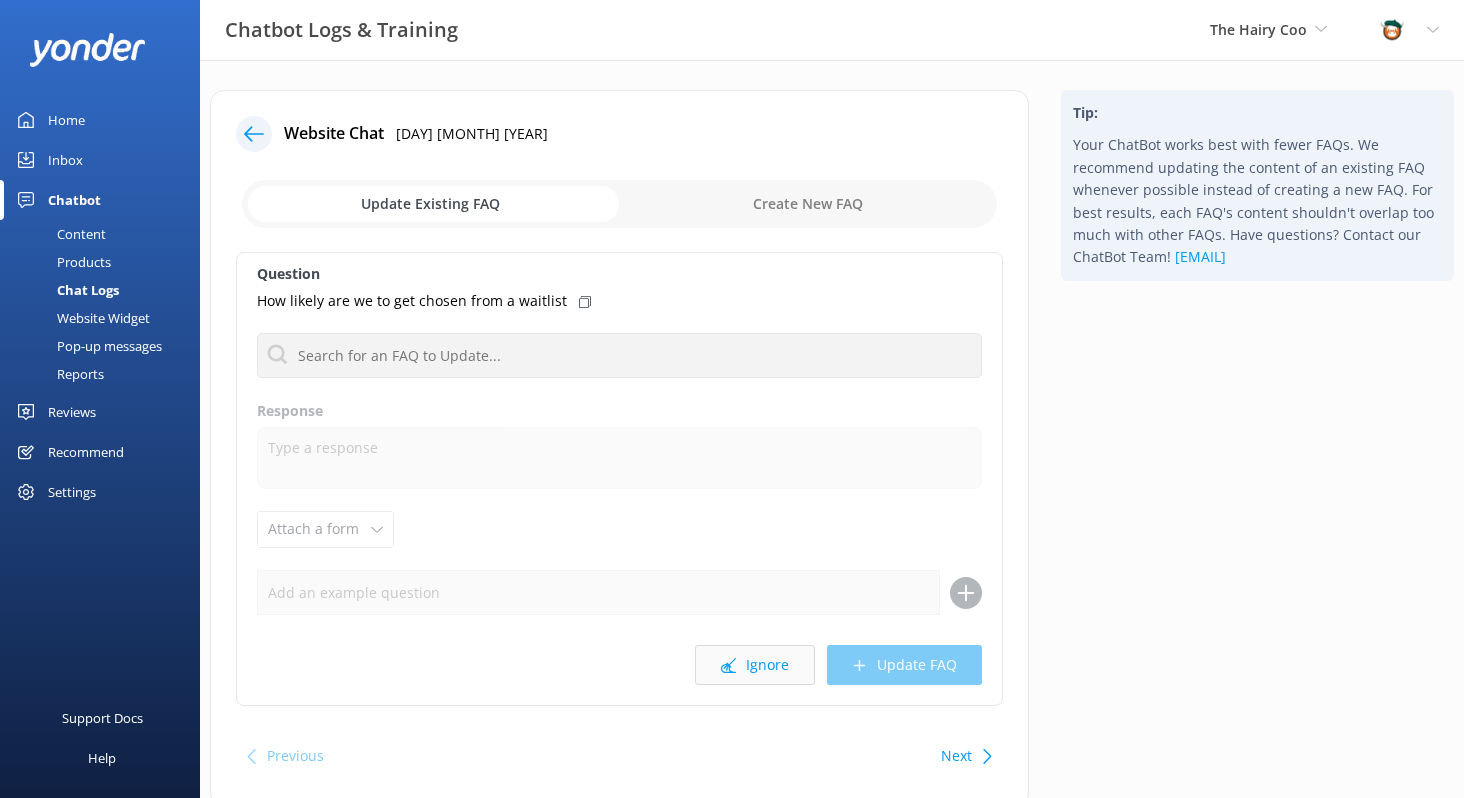 click on "Ignore" at bounding box center (755, 665) 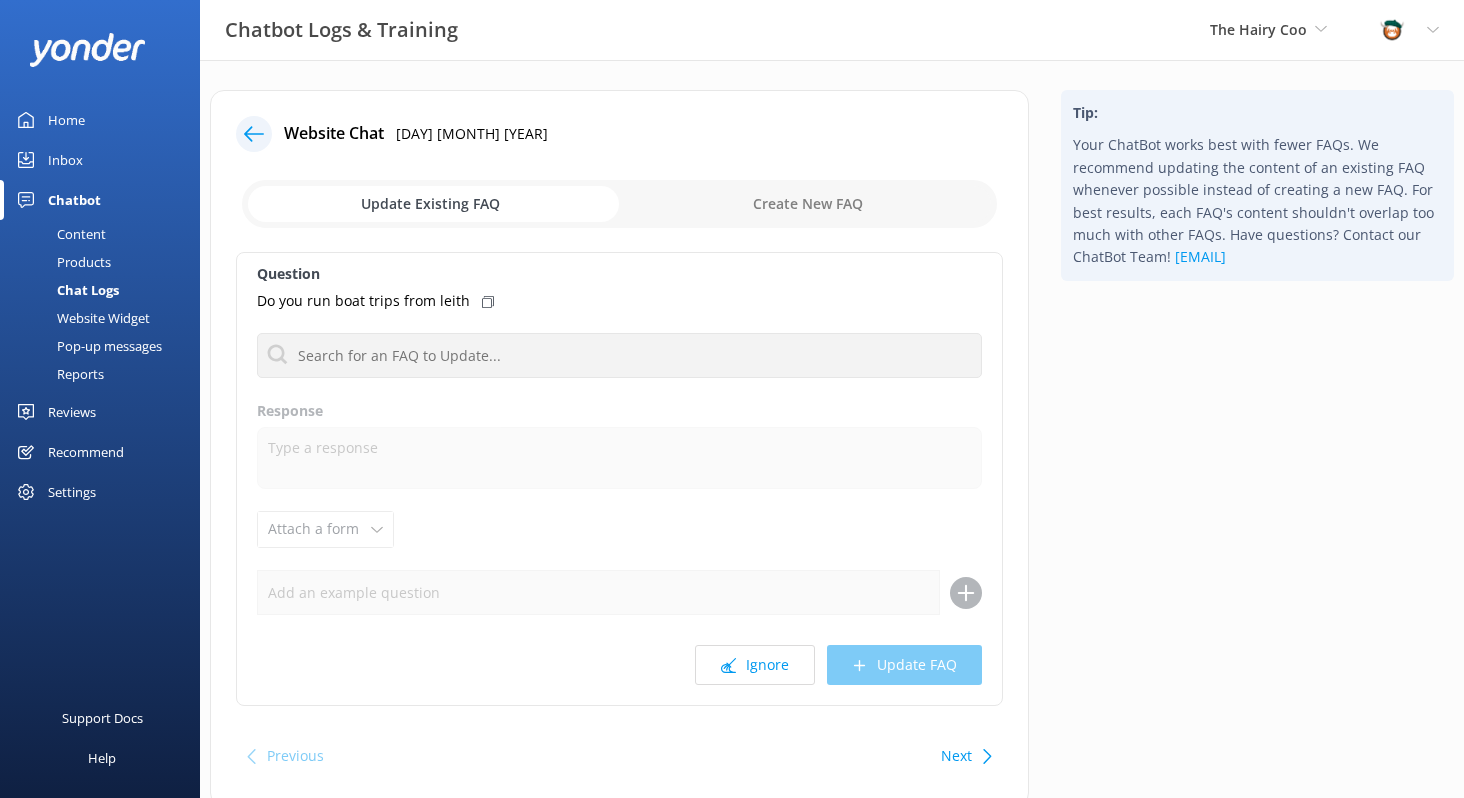 click on "Ignore" at bounding box center [755, 665] 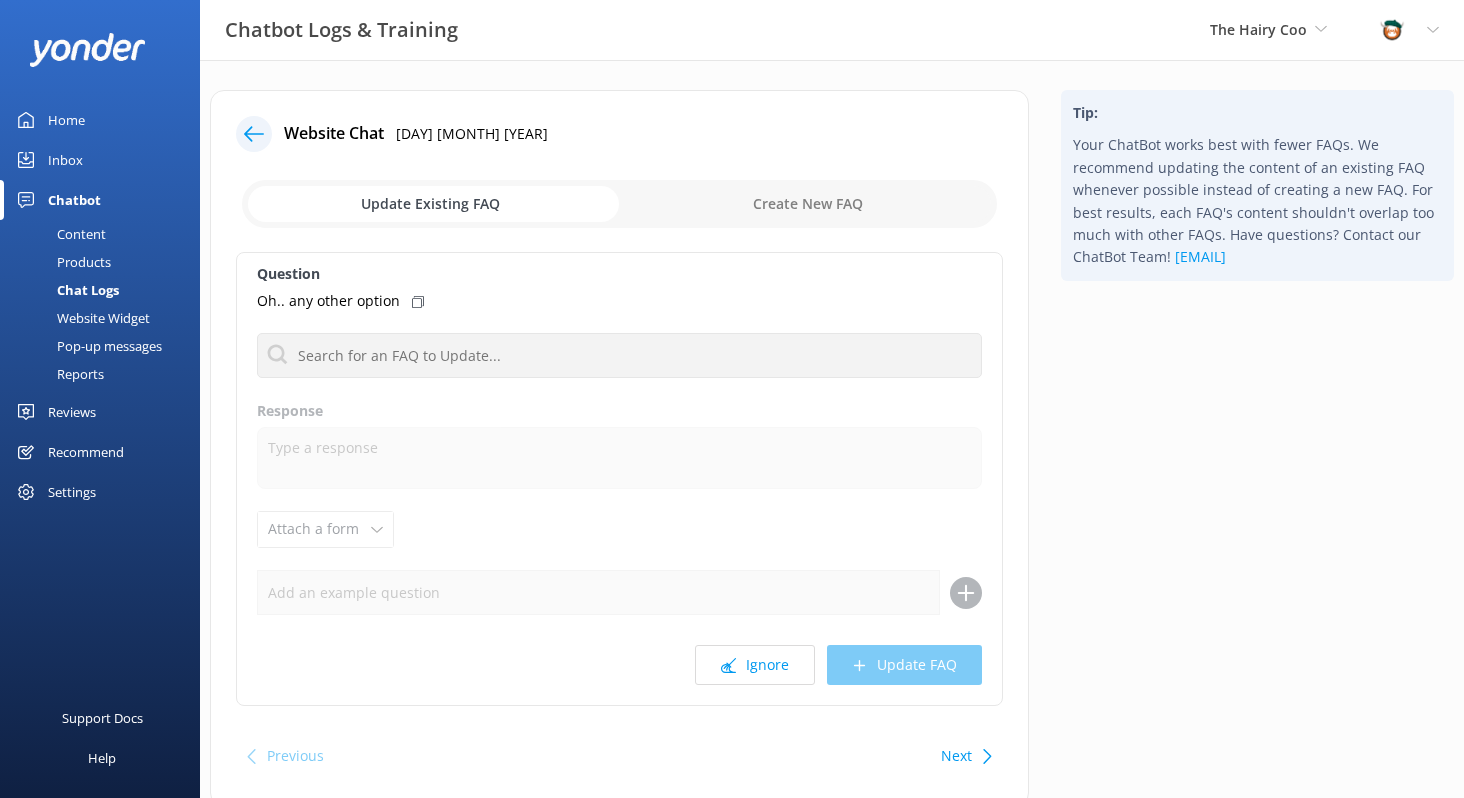 click on "Ignore" at bounding box center (755, 665) 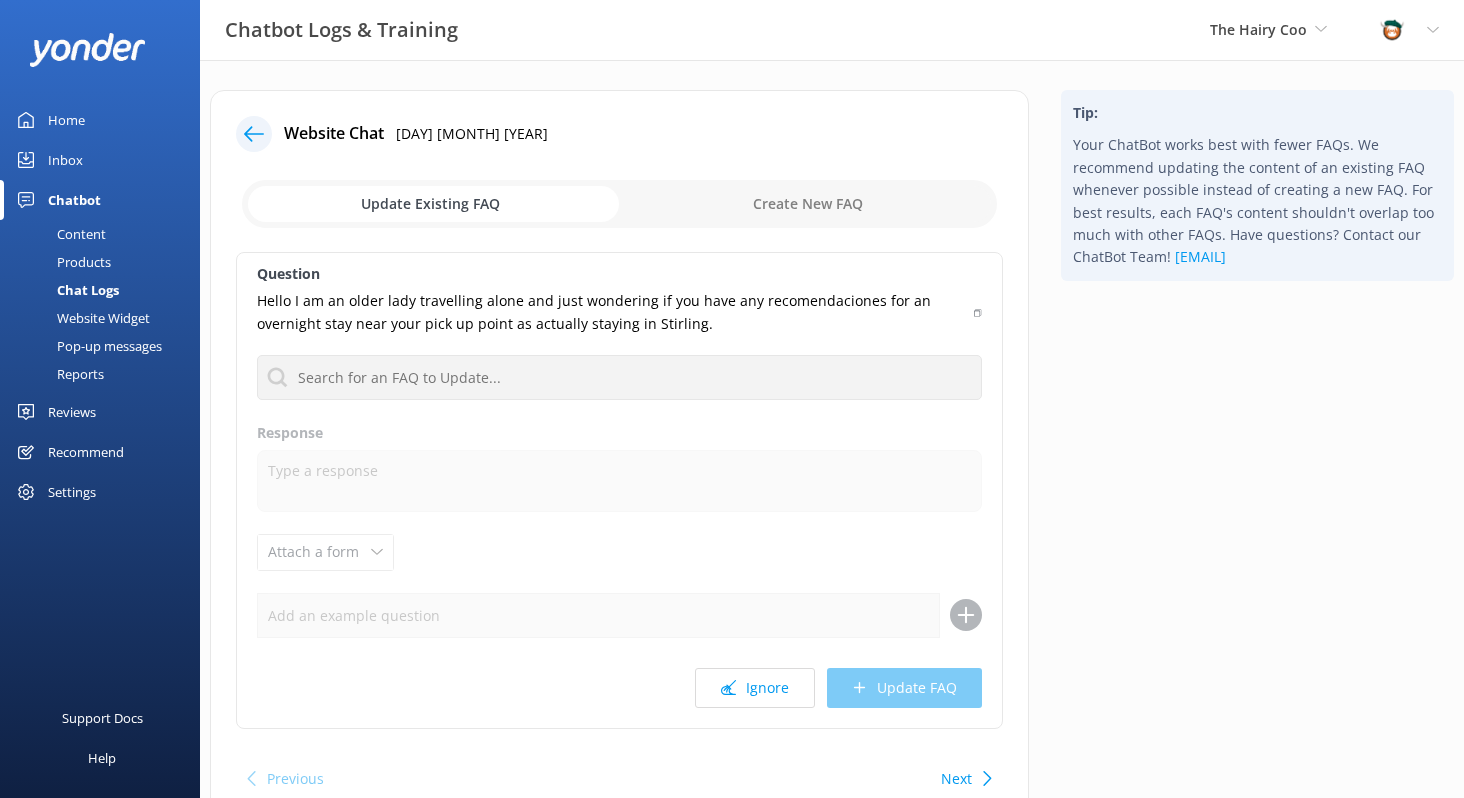 click on "Question Hello I am an older lady travelling alone and just wondering if you have any recomendaciones for an overnight stay near your pick up point as actually staying in Stirling.  1-Day Alnwick Castle, Holy Island & Scottish Borders - Whats included in the one day alnwick castle price 1-Day Loch Ness, Scottish Highlands, Glencoe & Pitlochry - What is included in the 1 day loch ness tour price 1-Day Stirling Castle, Kelpies and Loch Lomond - Whats included in the one day stirling castle tour price 5-Day Oban, Isle of Skye, St Andrews, & North West Highlands Tour - Whats included in the five day trip price Private Tours - Whats included in private tour price Ticket prices are different What is included in the 1 day Whisky & Loch Ness tour price Response Attach a form Leave contact details Check availability Ignore Update FAQ" at bounding box center (619, 490) 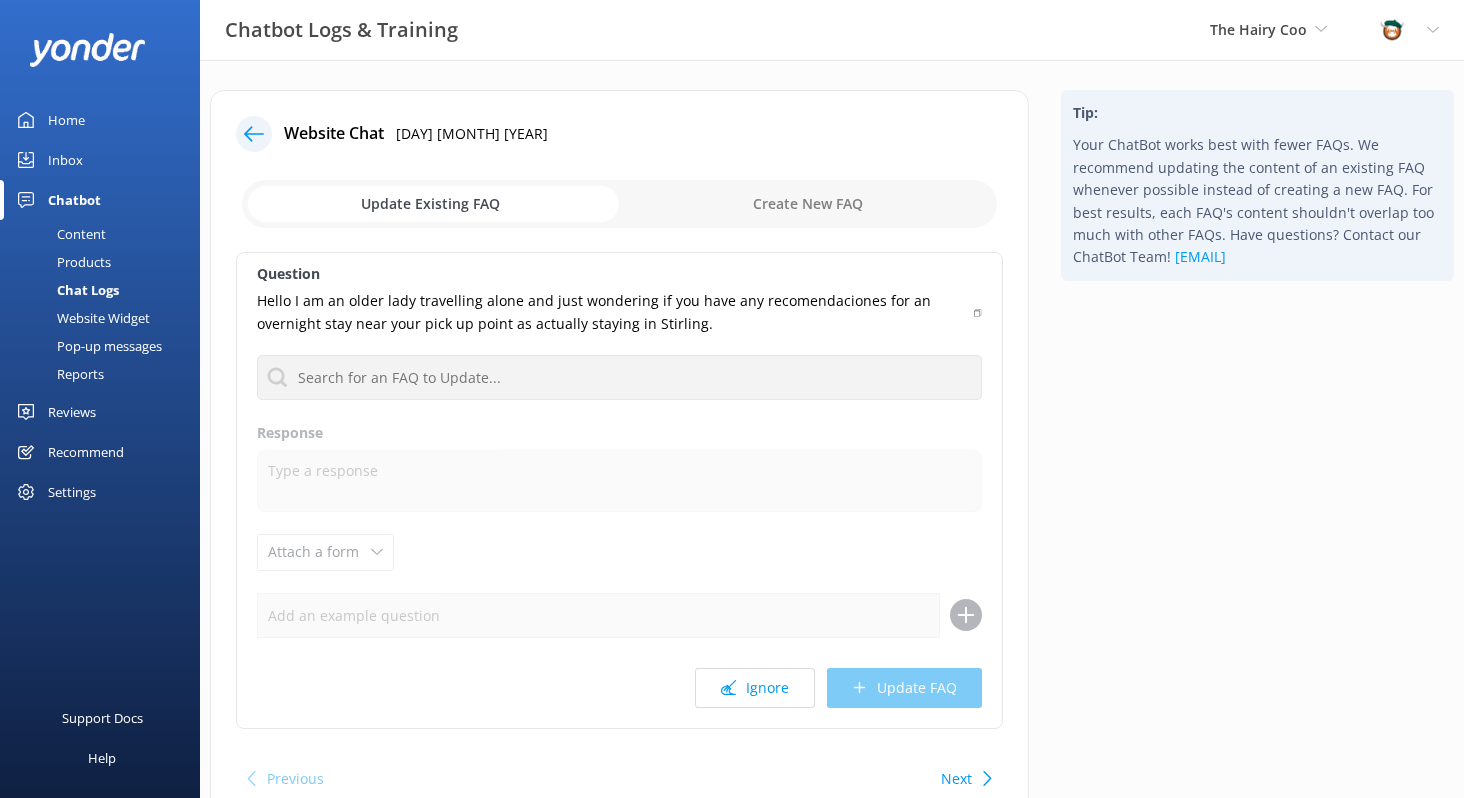 click on "Question Hello I am an older lady travelling alone and just wondering if you have any recomendaciones for an overnight stay near your pick up point as actually staying in Stirling.  1-Day Alnwick Castle, Holy Island & Scottish Borders - Whats included in the one day alnwick castle price 1-Day Loch Ness, Scottish Highlands, Glencoe & Pitlochry - What is included in the 1 day loch ness tour price 1-Day Stirling Castle, Kelpies and Loch Lomond - Whats included in the one day stirling castle tour price 5-Day Oban, Isle of Skye, St Andrews, & North West Highlands Tour - Whats included in the five day trip price Private Tours - Whats included in private tour price Ticket prices are different What is included in the 1 day Whisky & Loch Ness tour price Response Attach a form Leave contact details Check availability Ignore Update FAQ" at bounding box center [619, 490] 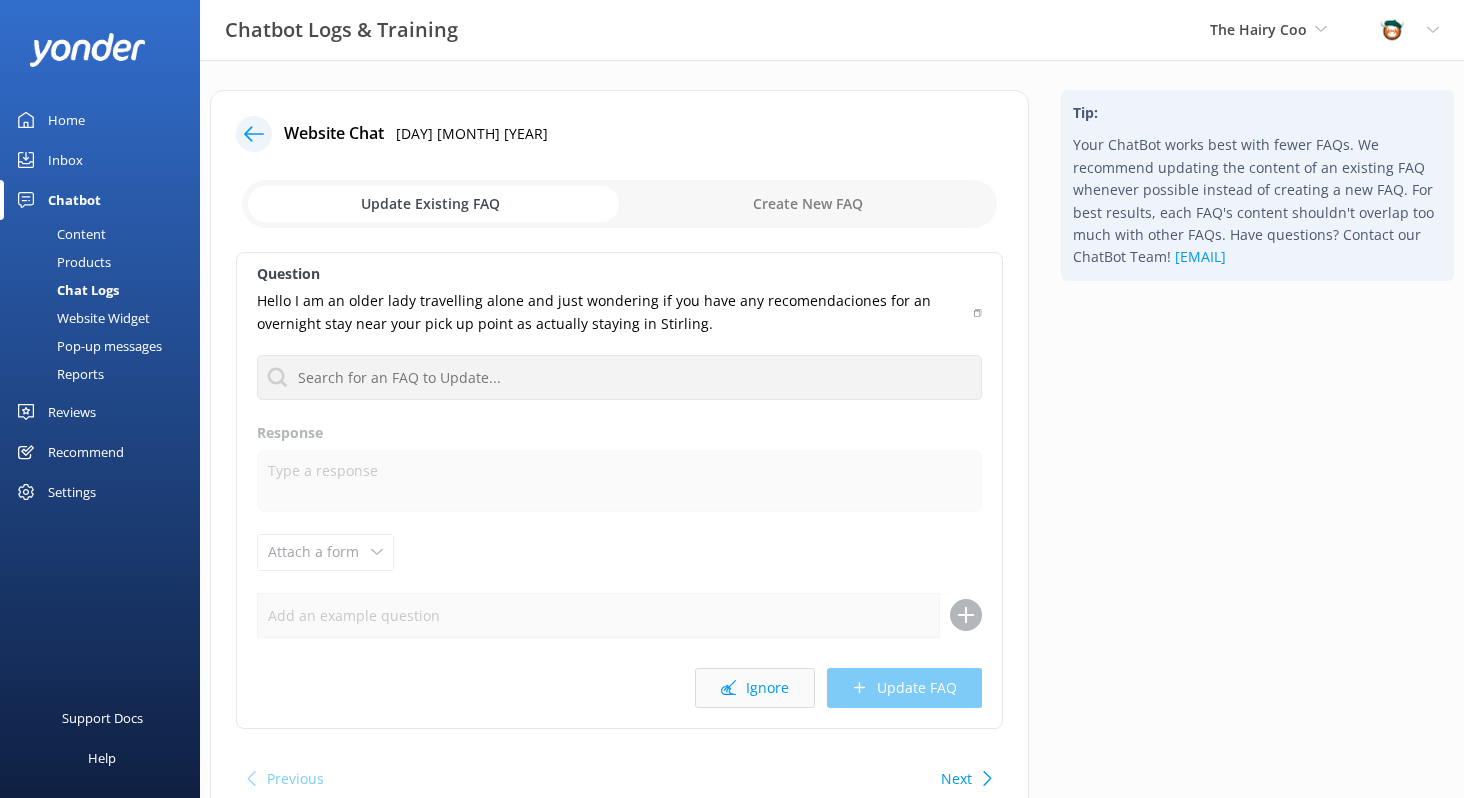 click on "Ignore" at bounding box center [755, 688] 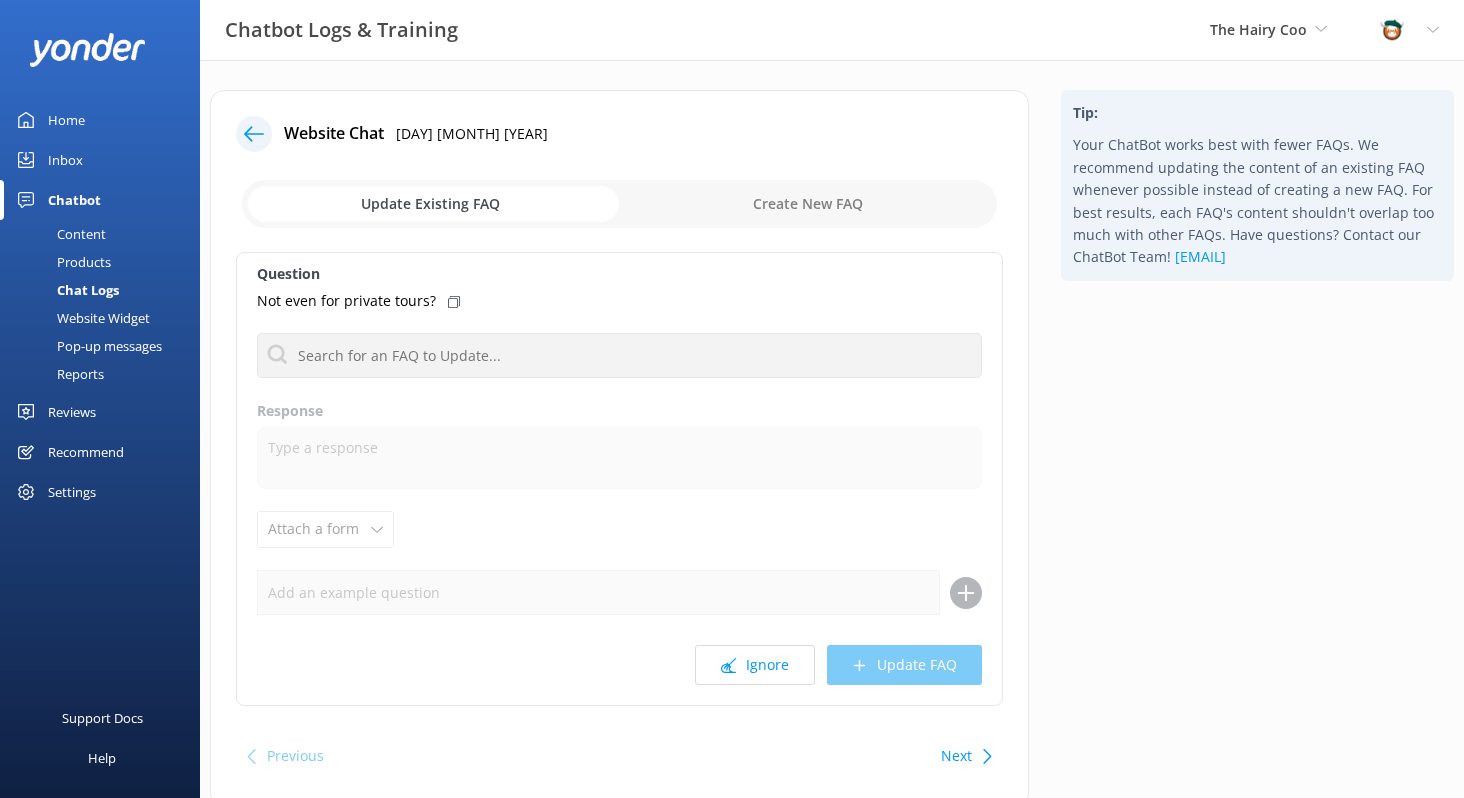 click on "Question Not even for private tours? 1-Day Alnwick Castle, Holy Island & Scottish Borders - Whats included in the one day alnwick castle price 1-Day Loch Ness, Scottish Highlands, Glencoe & Pitlochry - What is included in the 1 day loch ness tour price 1-Day Stirling Castle, Kelpies and Loch Lomond - Whats included in the one day stirling castle tour price 5-Day Oban, Isle of Skye, St Andrews, & North West Highlands Tour - Whats included in the five day trip price Private Tours - Whats included in private tour price Ticket prices are different What is included in the 1 day Whisky & Loch Ness tour price Response Attach a form Leave contact details Check availability Ignore Update FAQ" at bounding box center (619, 479) 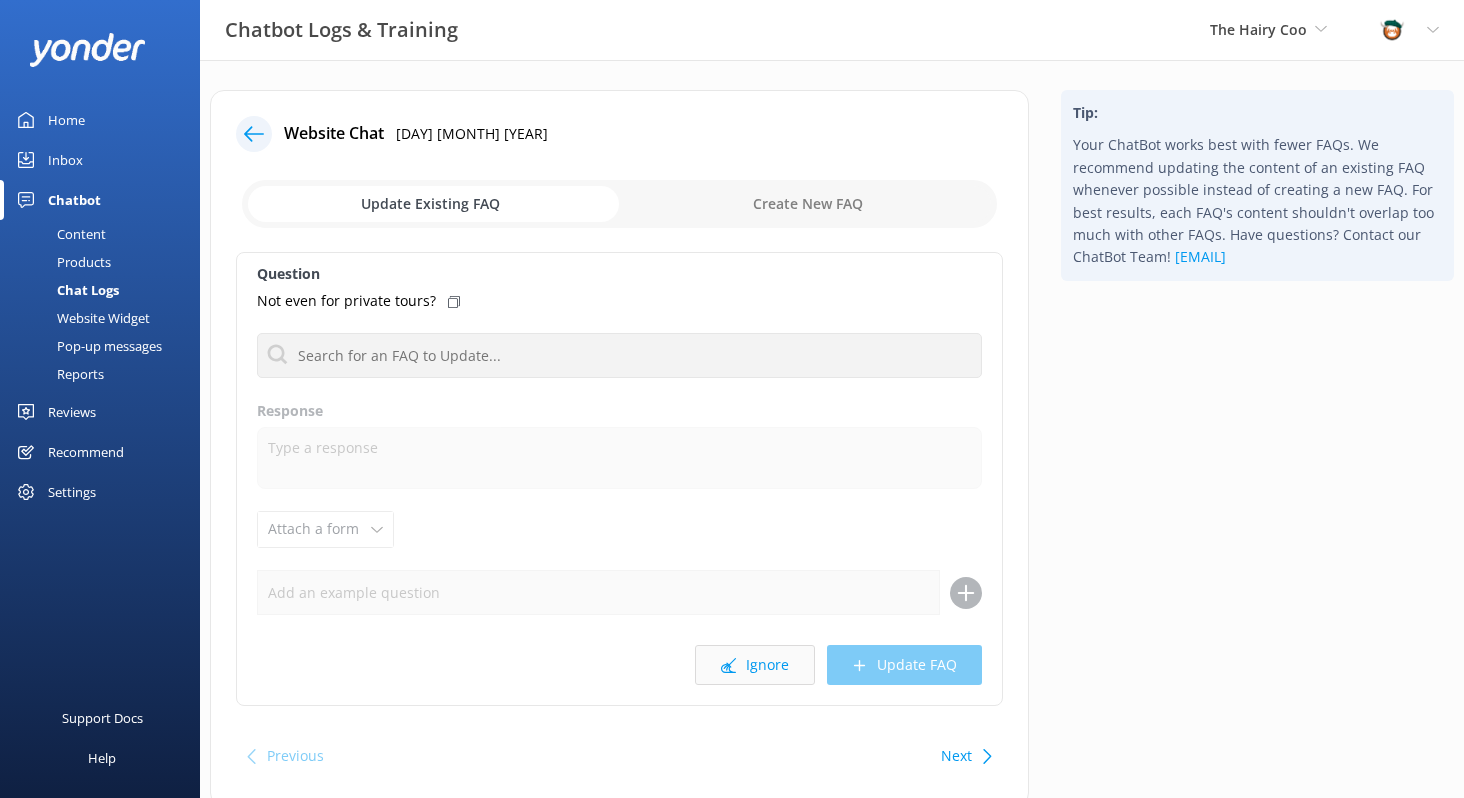 click on "Ignore" at bounding box center (755, 665) 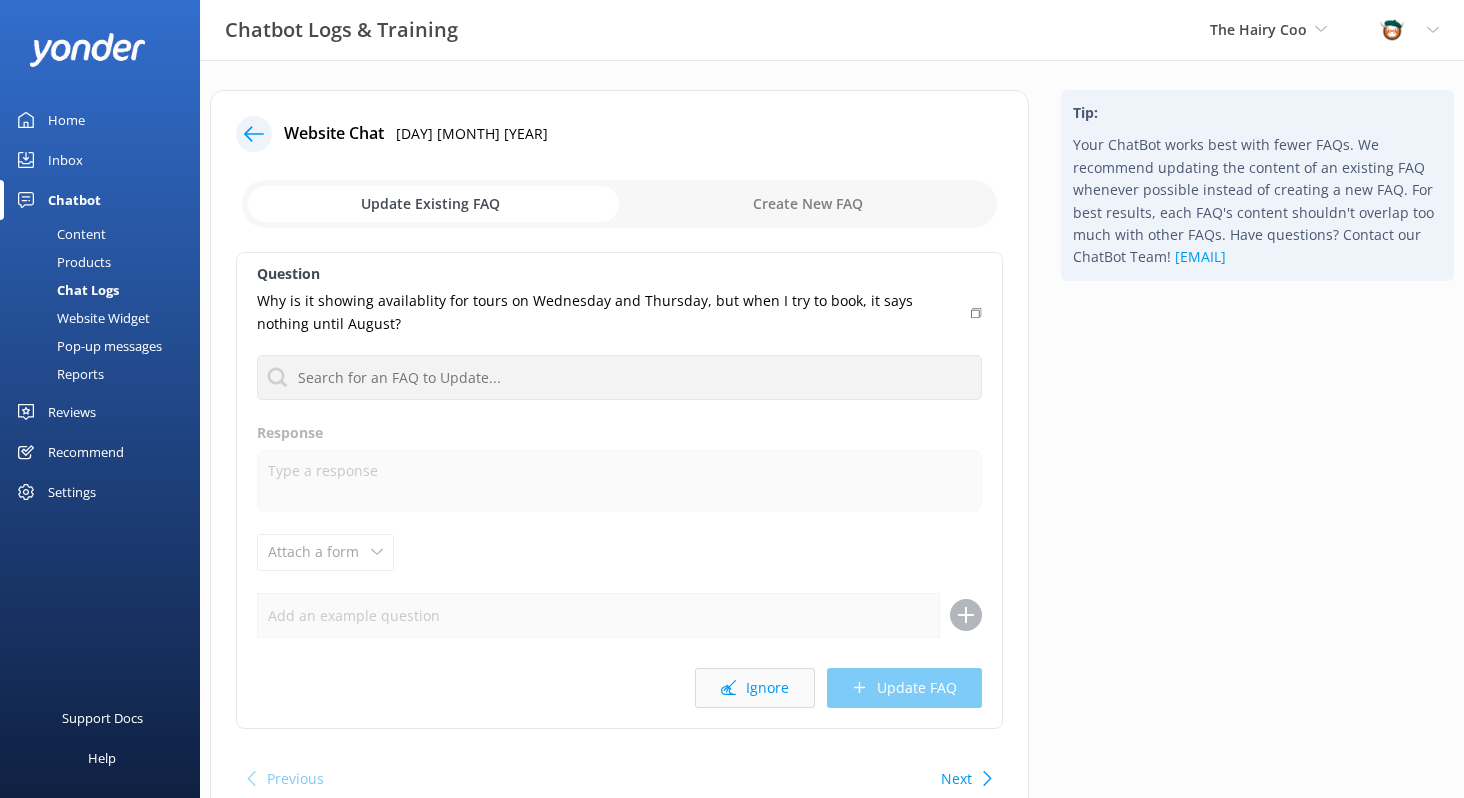 click on "Ignore" at bounding box center [755, 688] 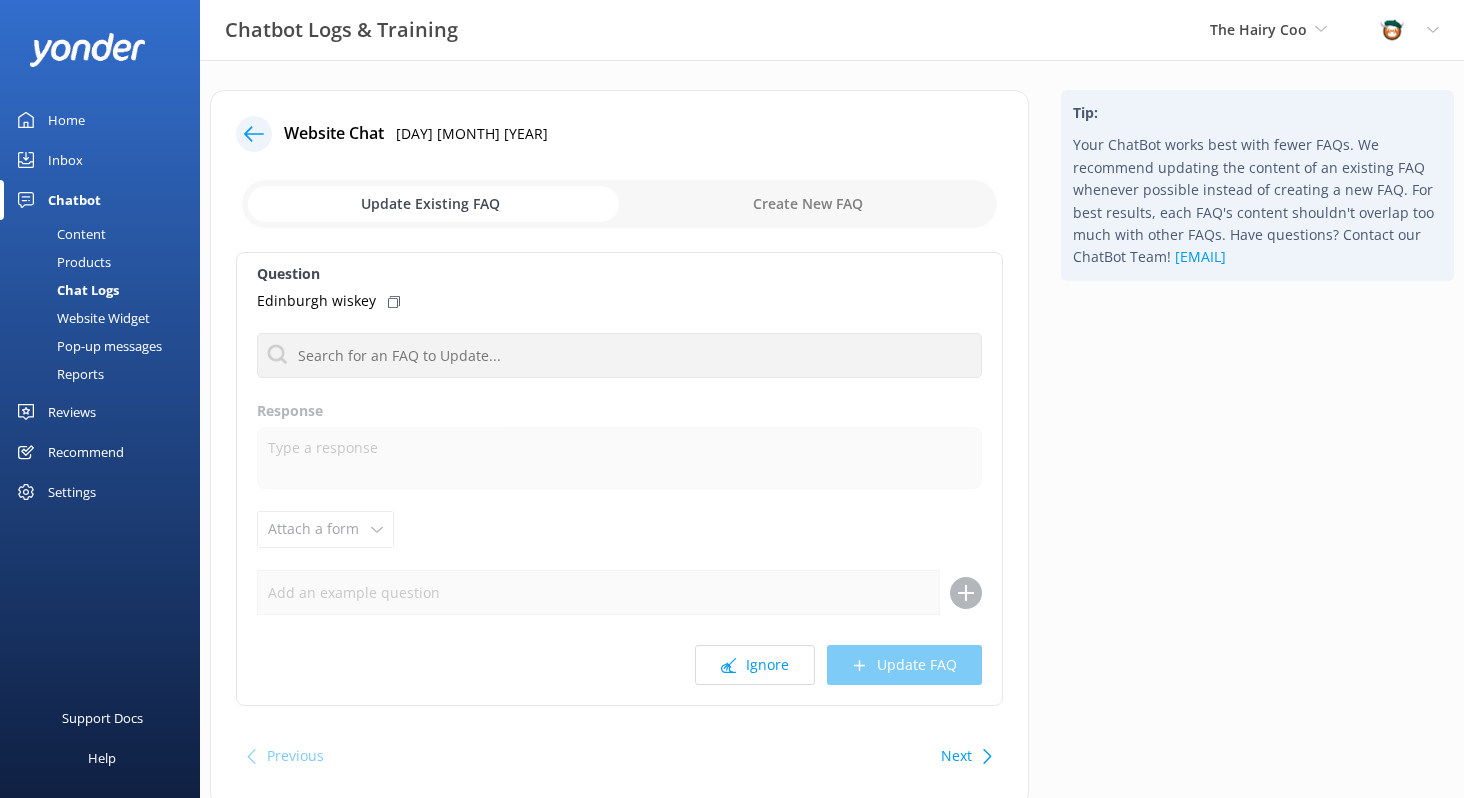 click on "Ignore" at bounding box center (755, 665) 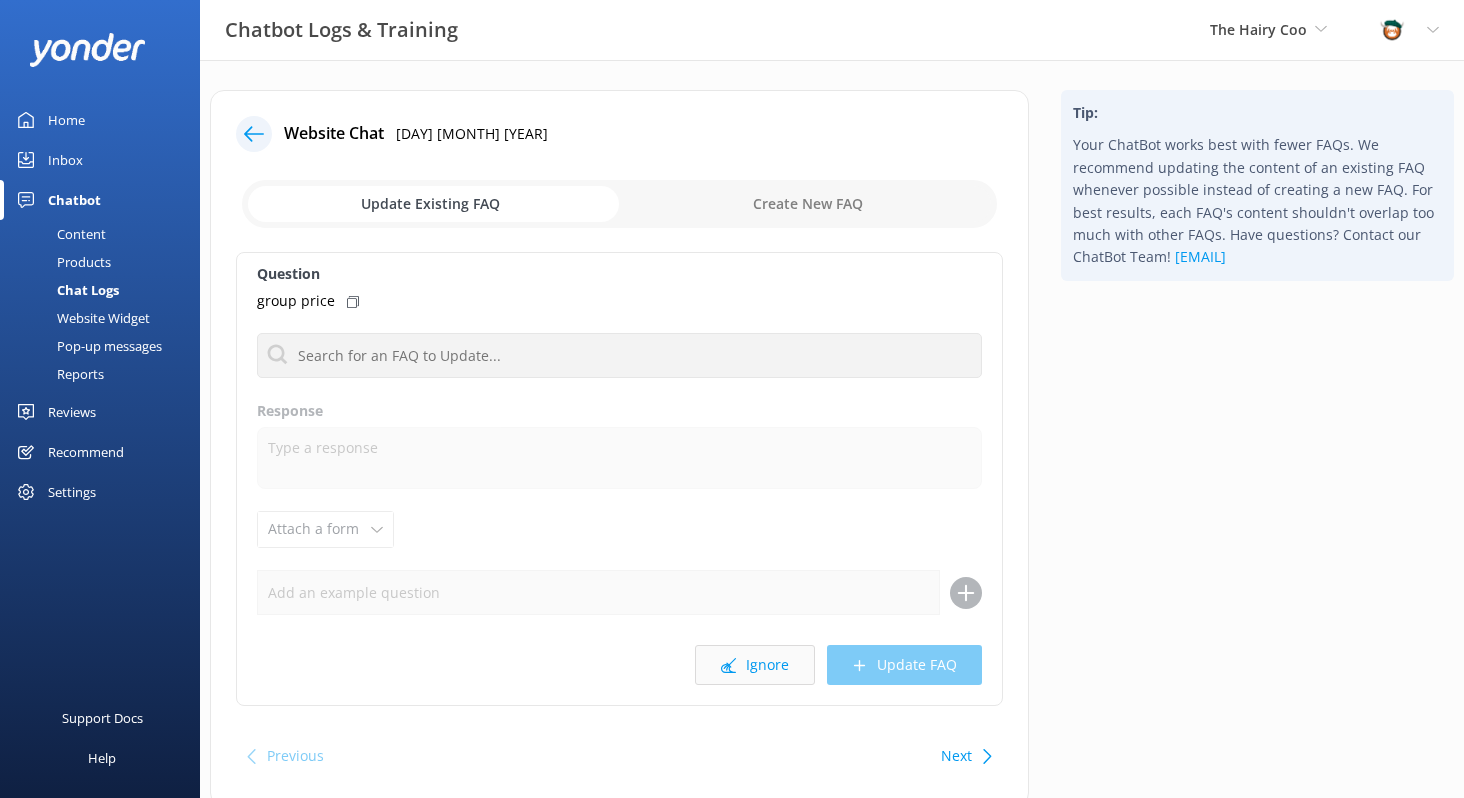 click on "Ignore" at bounding box center (755, 665) 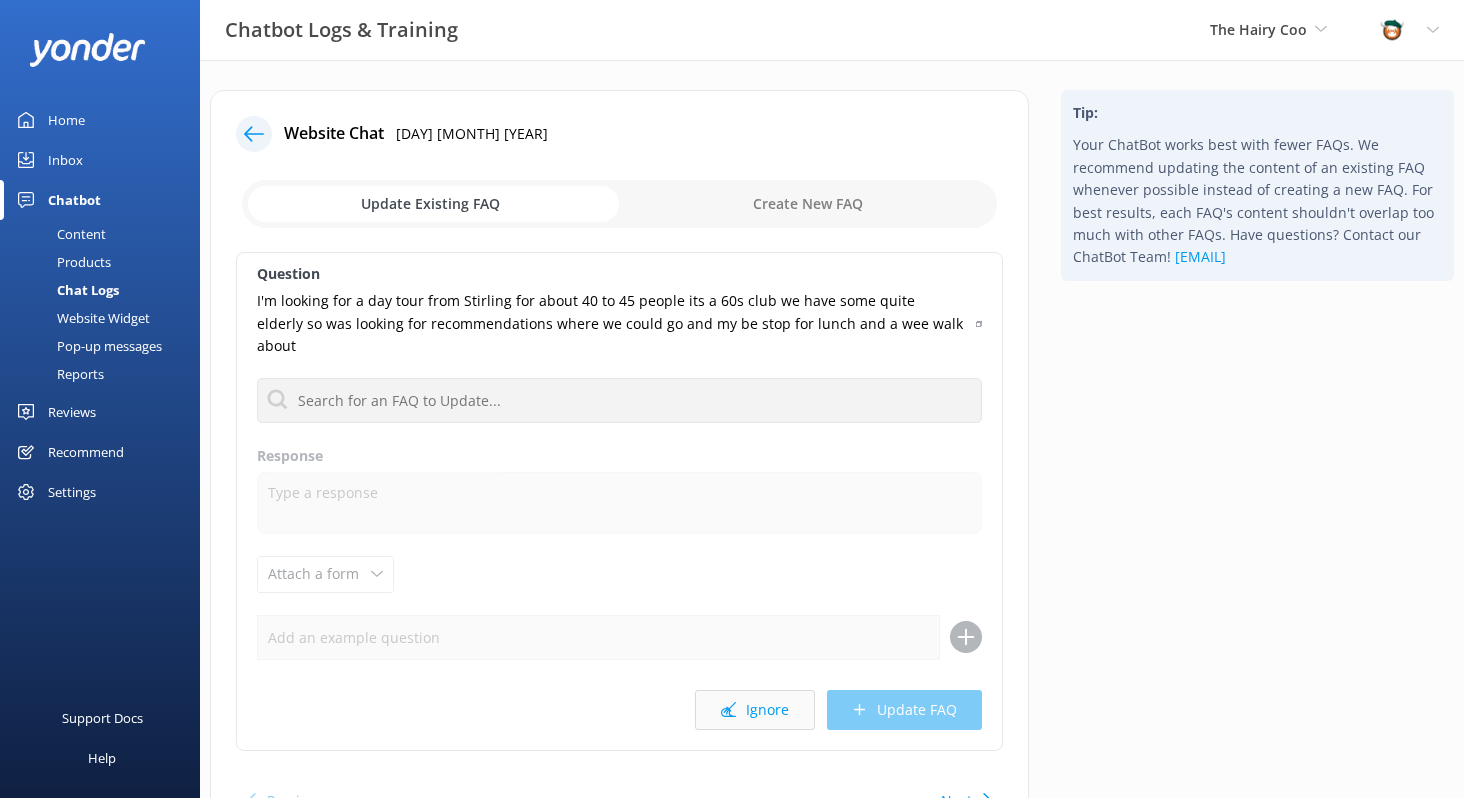 click on "Ignore" at bounding box center [755, 710] 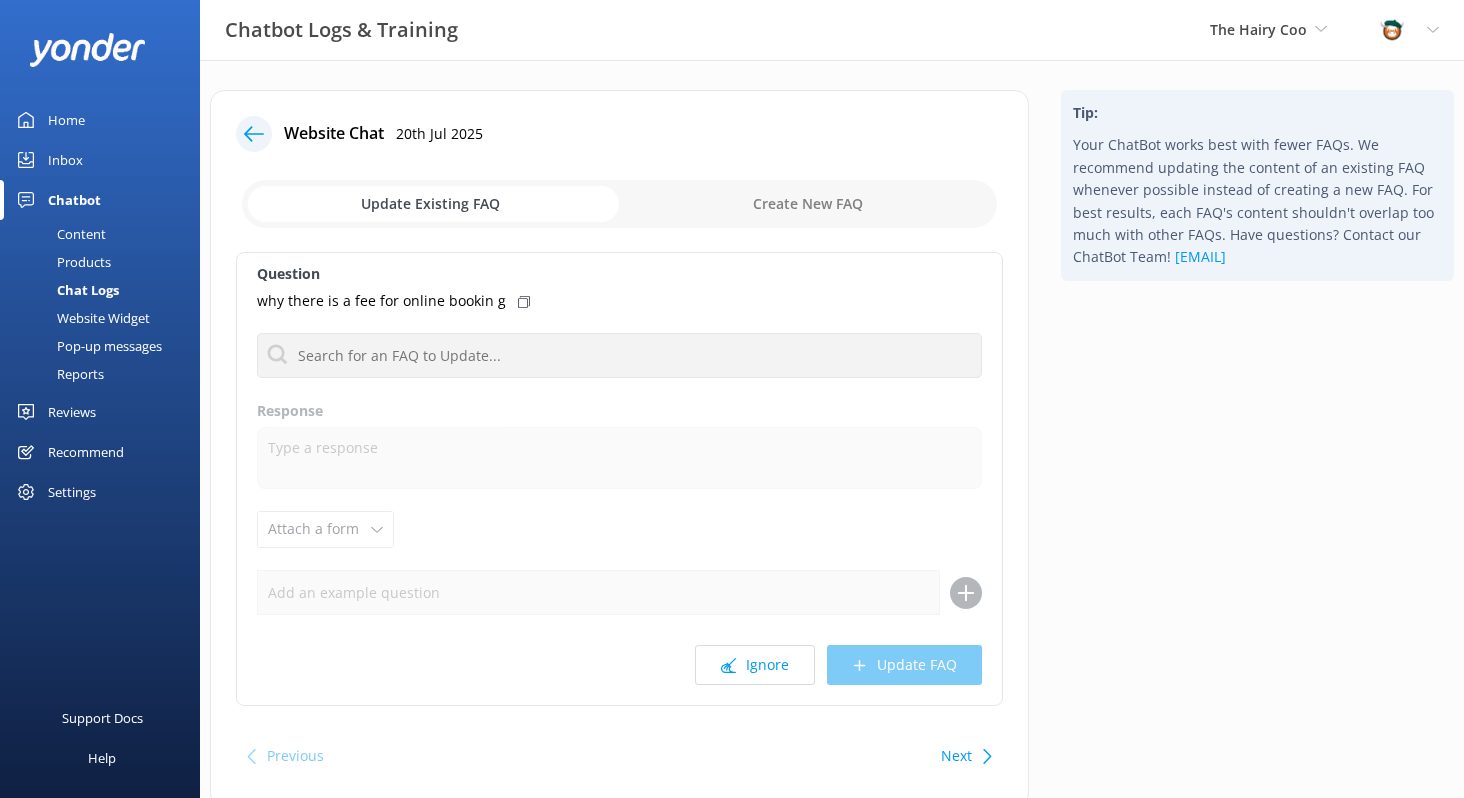 click on "Ignore" at bounding box center [755, 665] 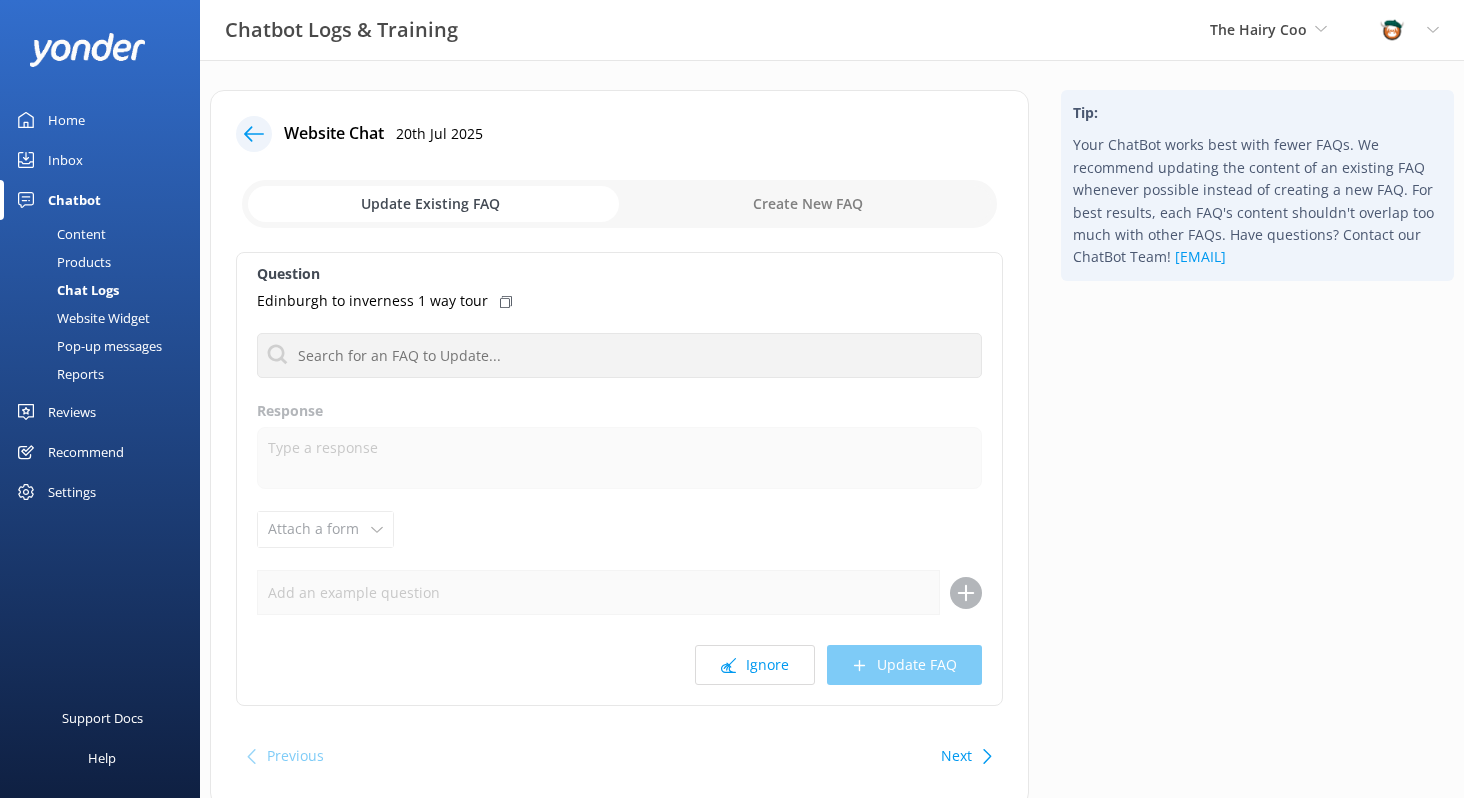 click on "Ignore" at bounding box center (755, 665) 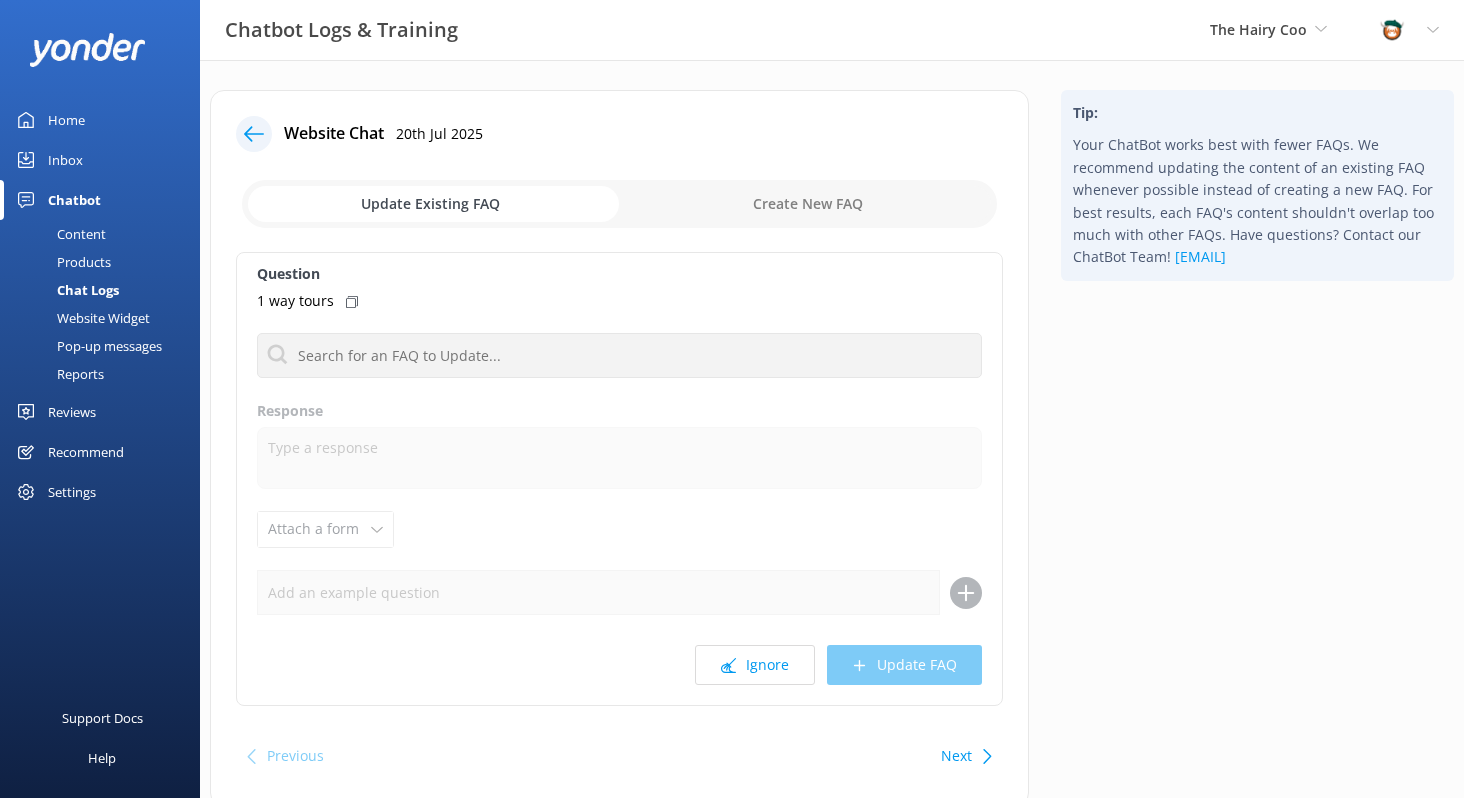 click on "Ignore" at bounding box center (755, 665) 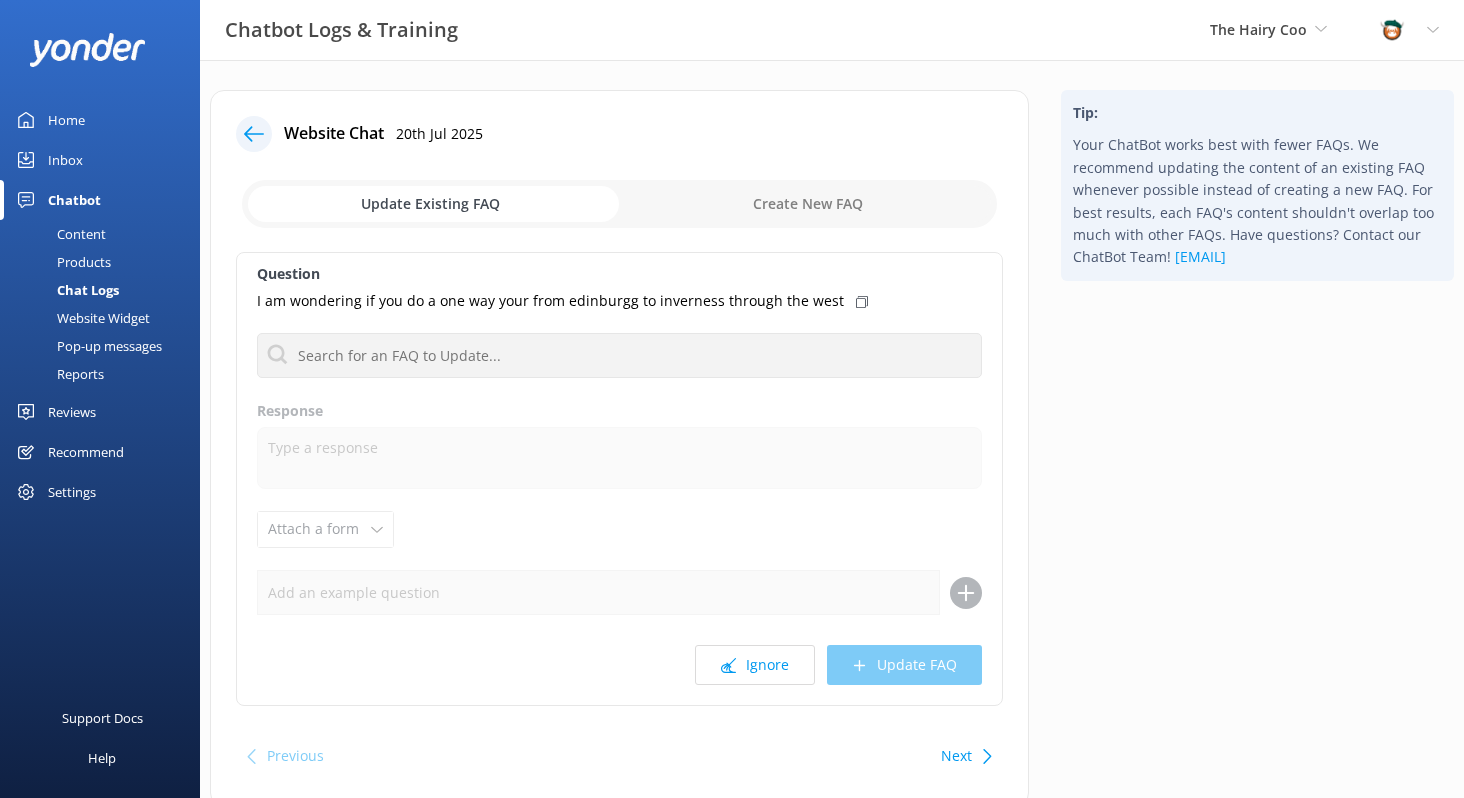 click on "Ignore" at bounding box center [755, 665] 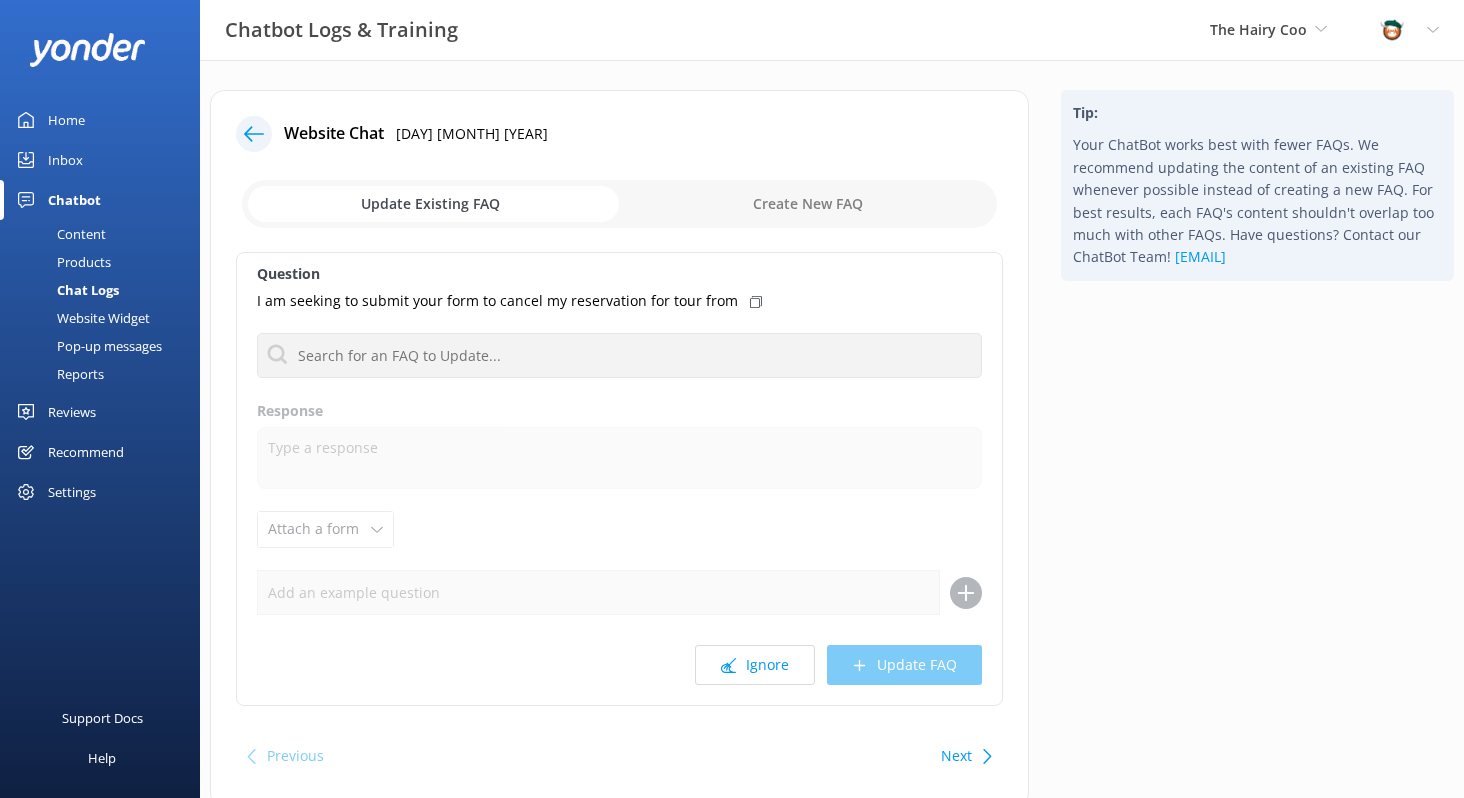 click on "Ignore" at bounding box center [755, 665] 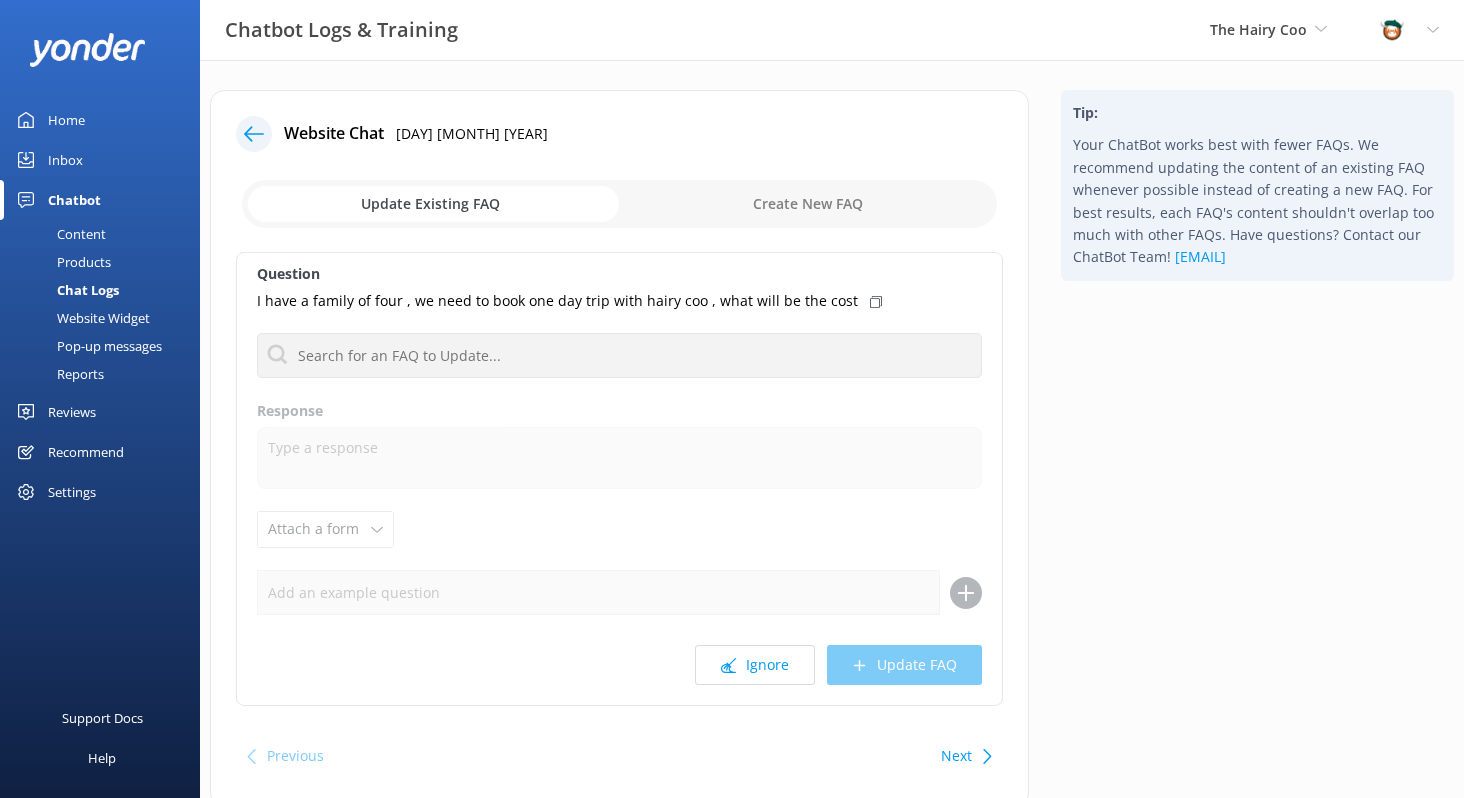 click on "Ignore" at bounding box center (755, 665) 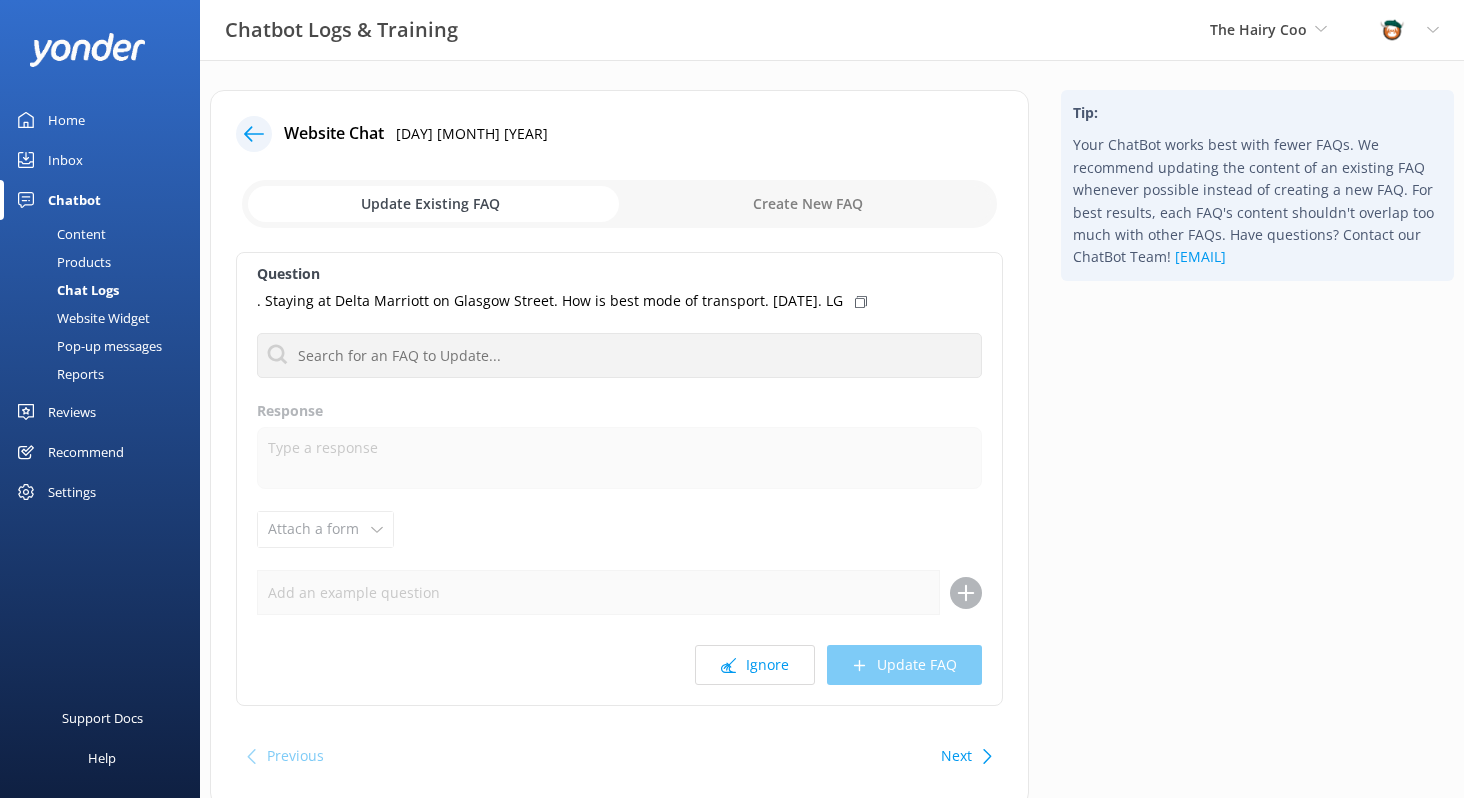 click on "Ignore" at bounding box center [755, 665] 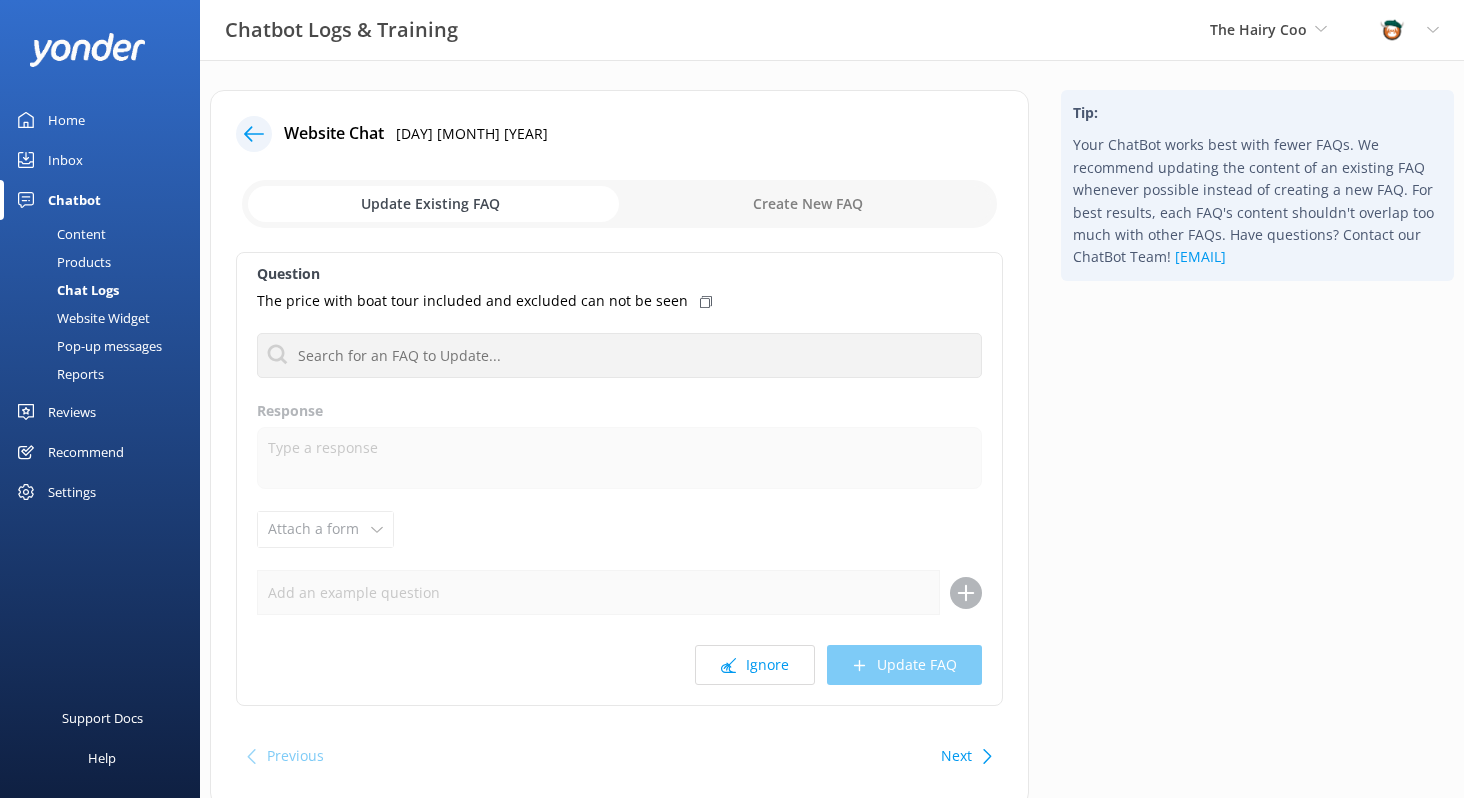click 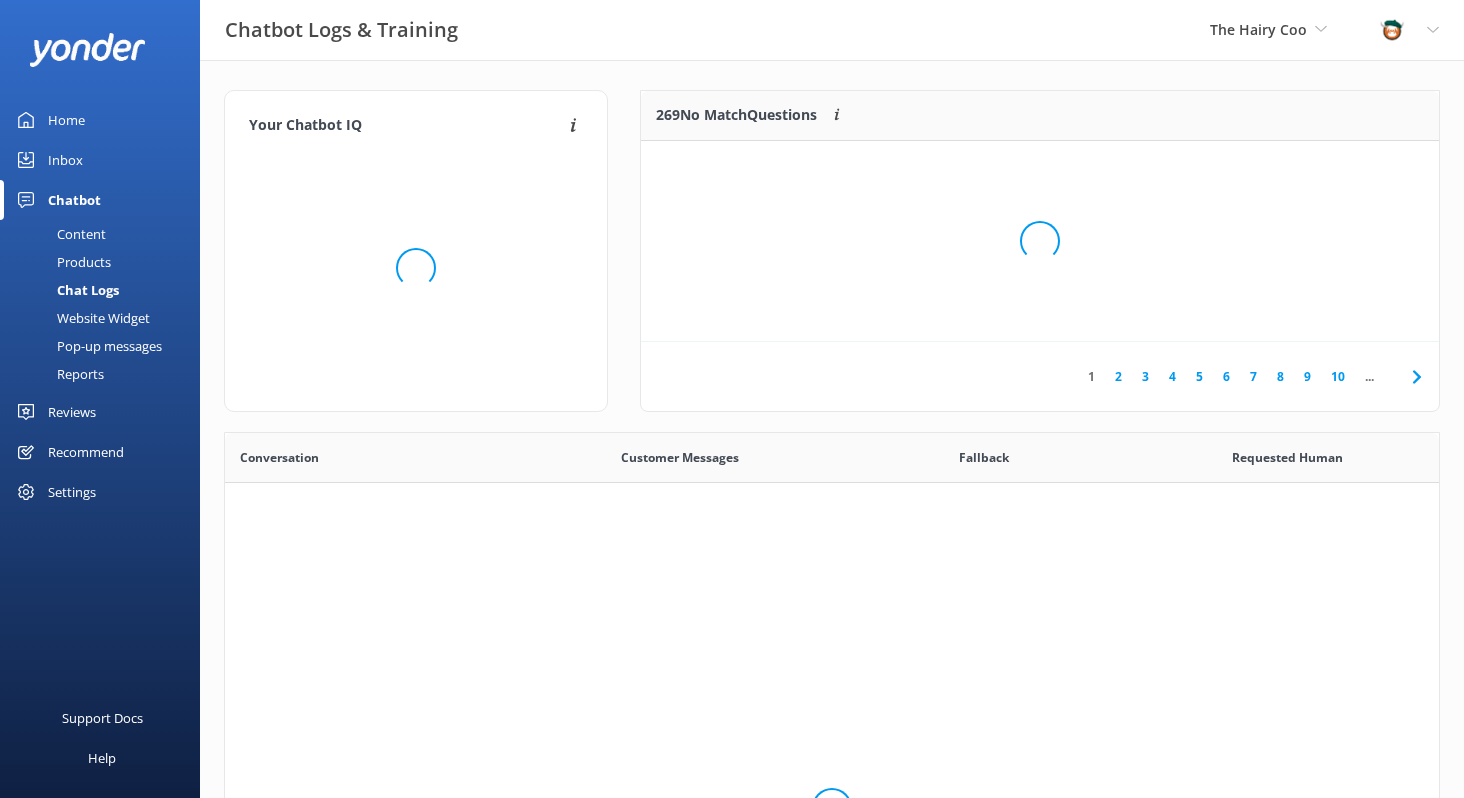 scroll, scrollTop: 16, scrollLeft: 16, axis: both 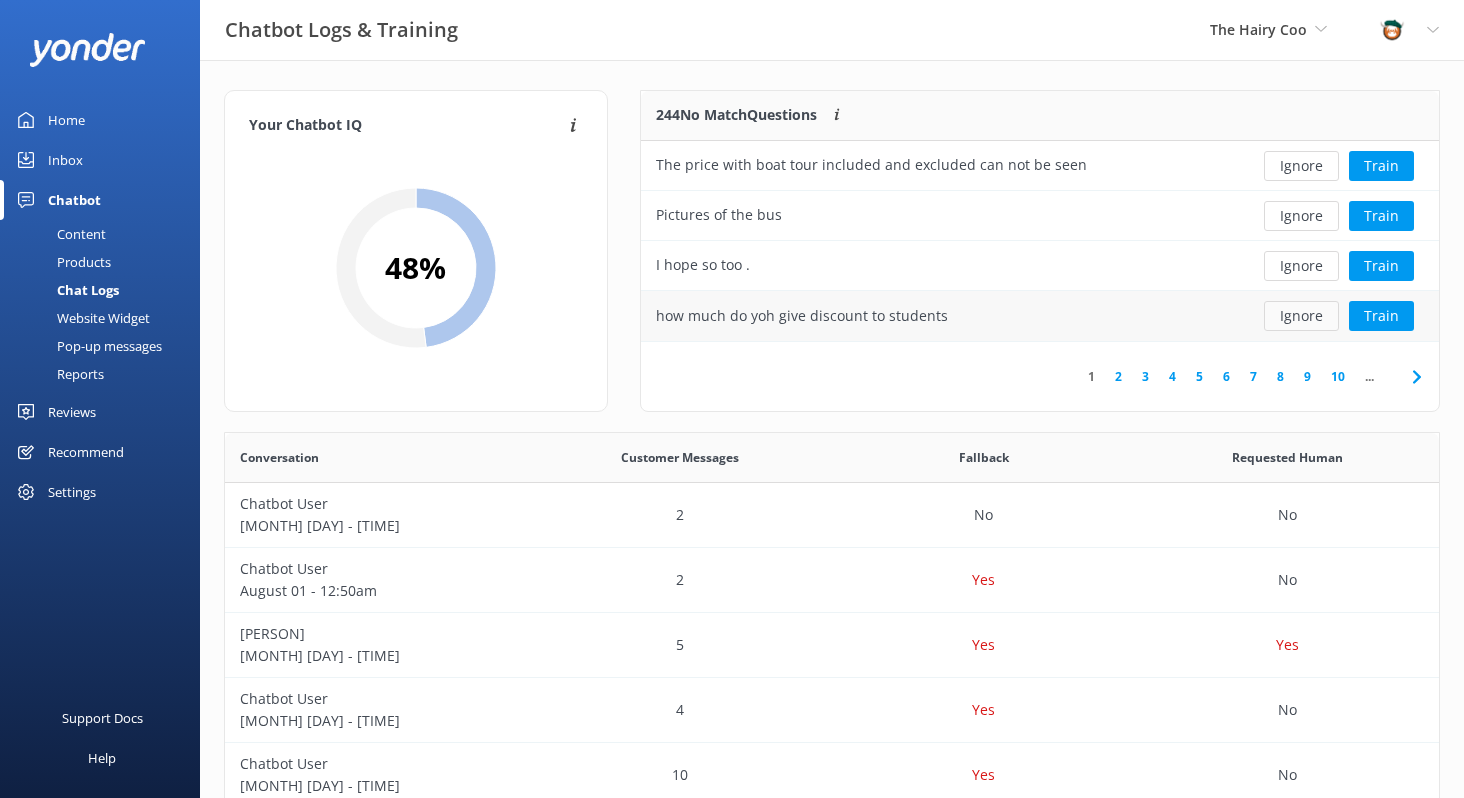click on "Ignore" at bounding box center [1301, 316] 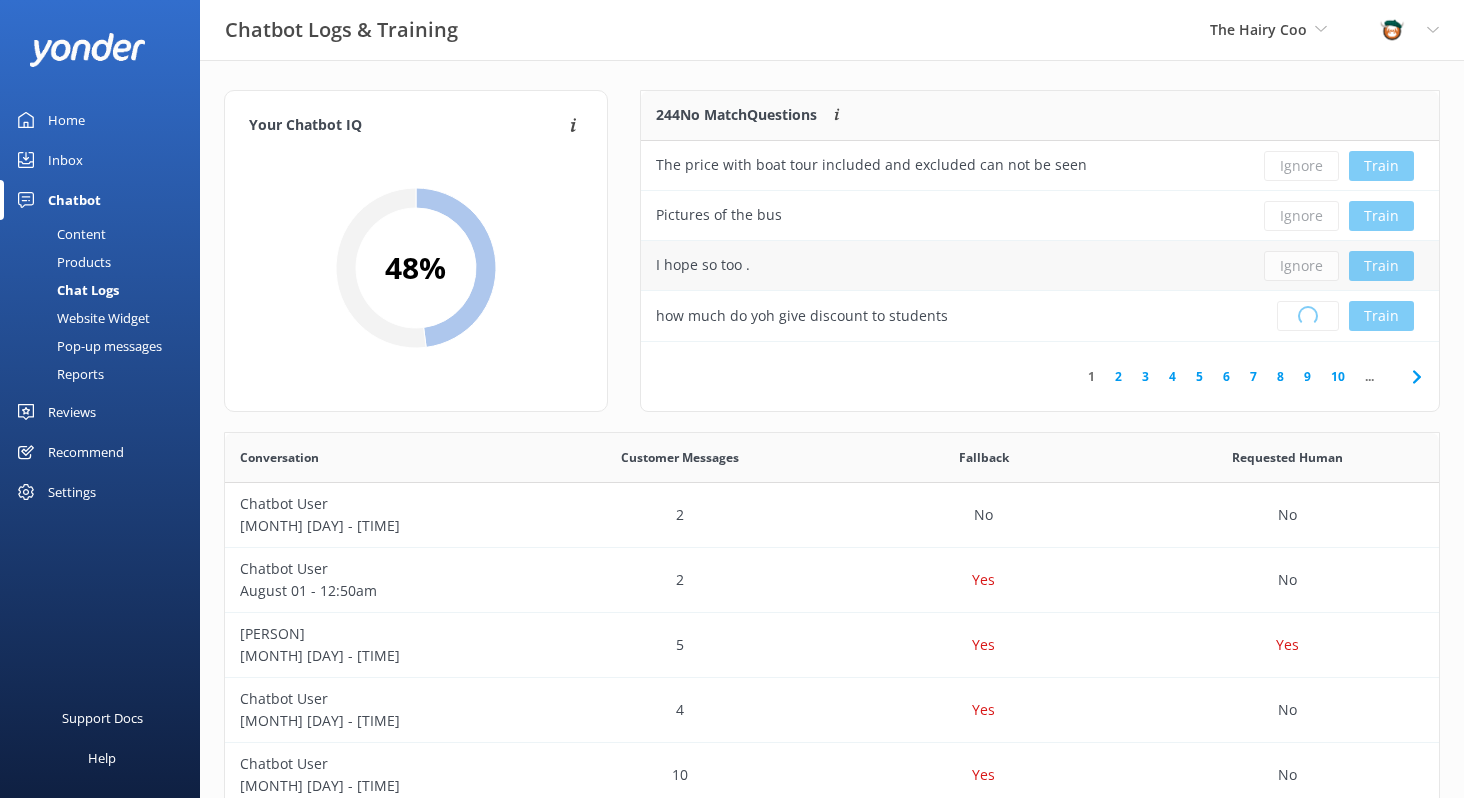 click on "Ignore Train" at bounding box center [1339, 266] 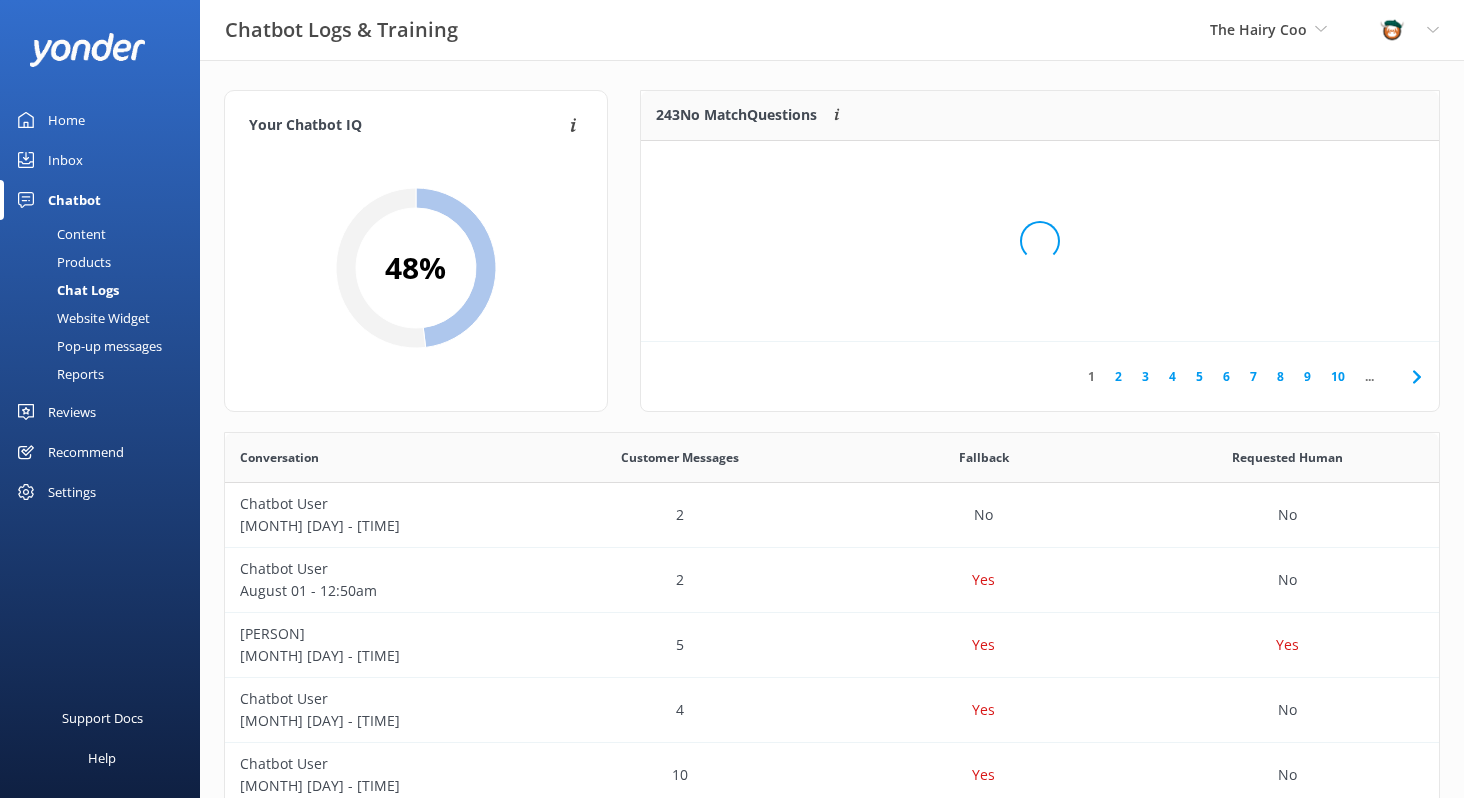 drag, startPoint x: 1303, startPoint y: 269, endPoint x: 1309, endPoint y: 224, distance: 45.39824 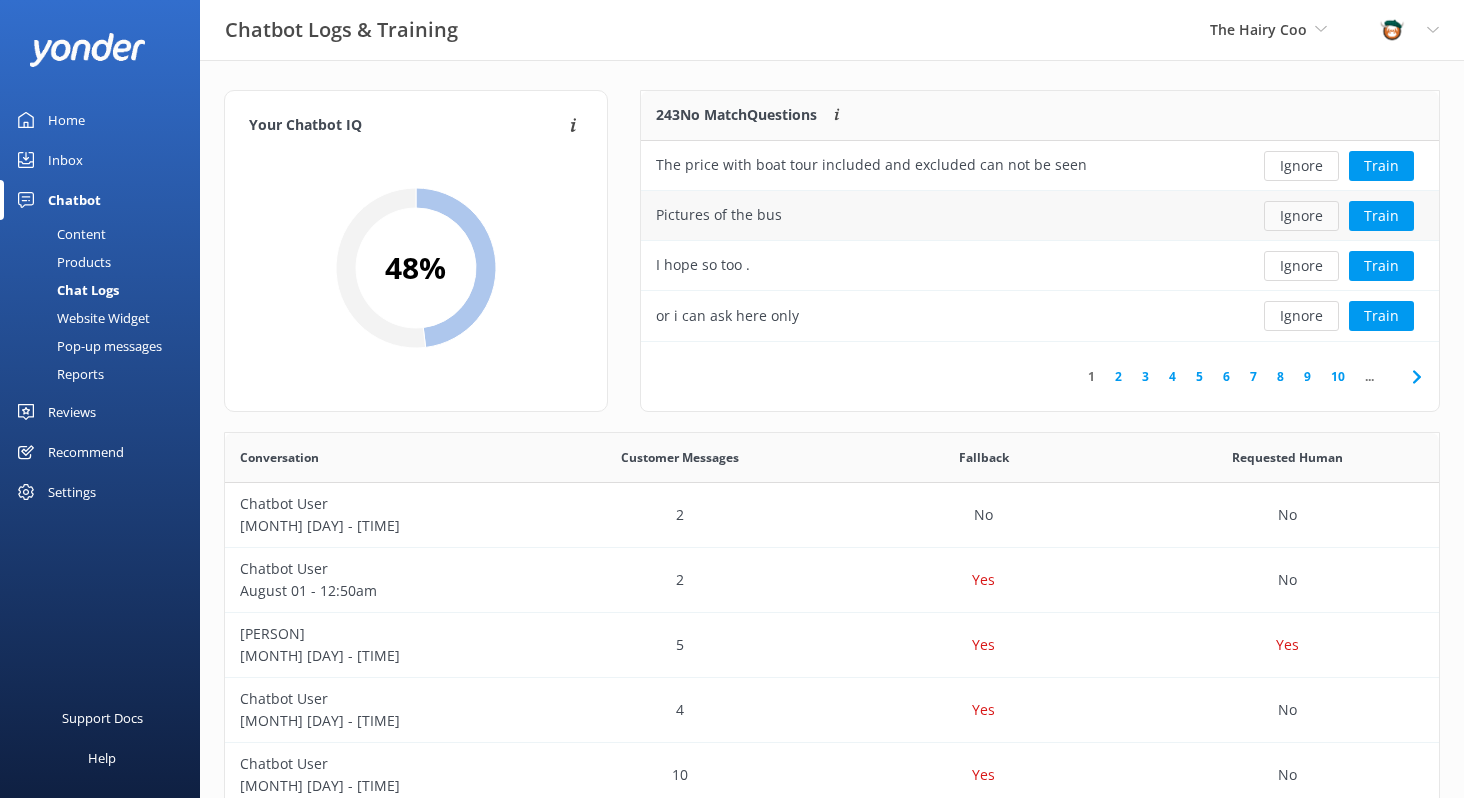 click on "Ignore" at bounding box center (1301, 216) 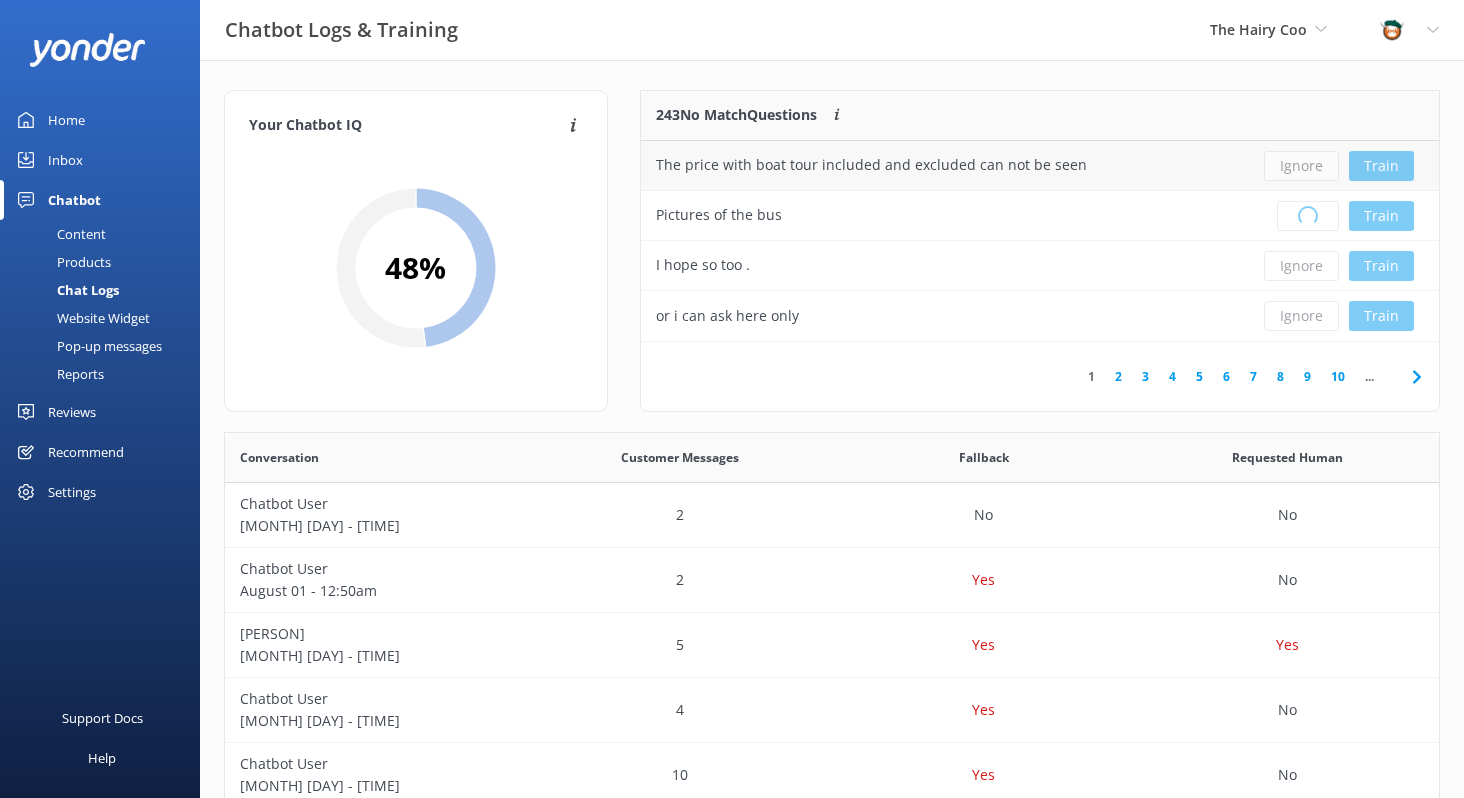 click on "Ignore Train" at bounding box center (1339, 166) 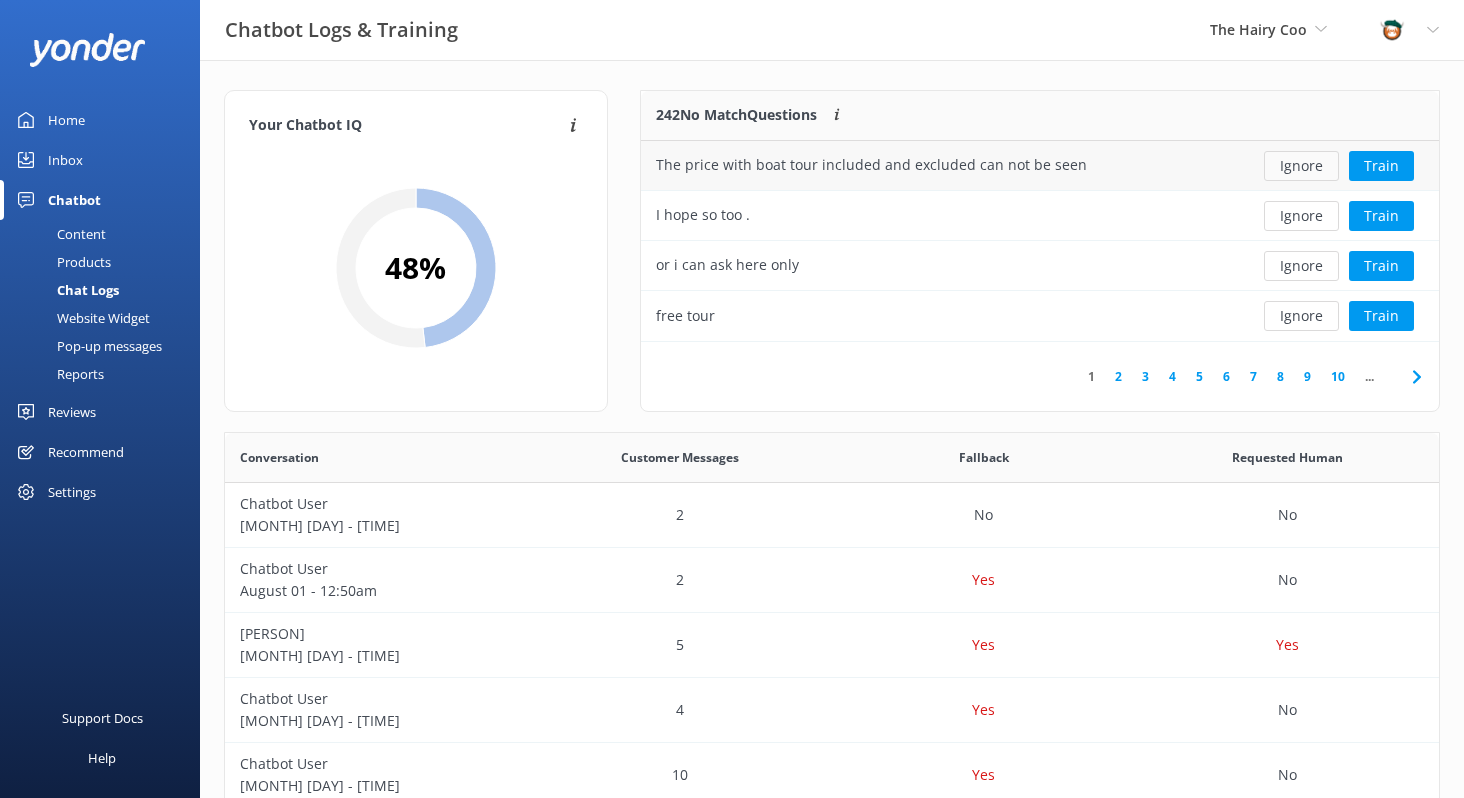 click on "Ignore" at bounding box center (1301, 166) 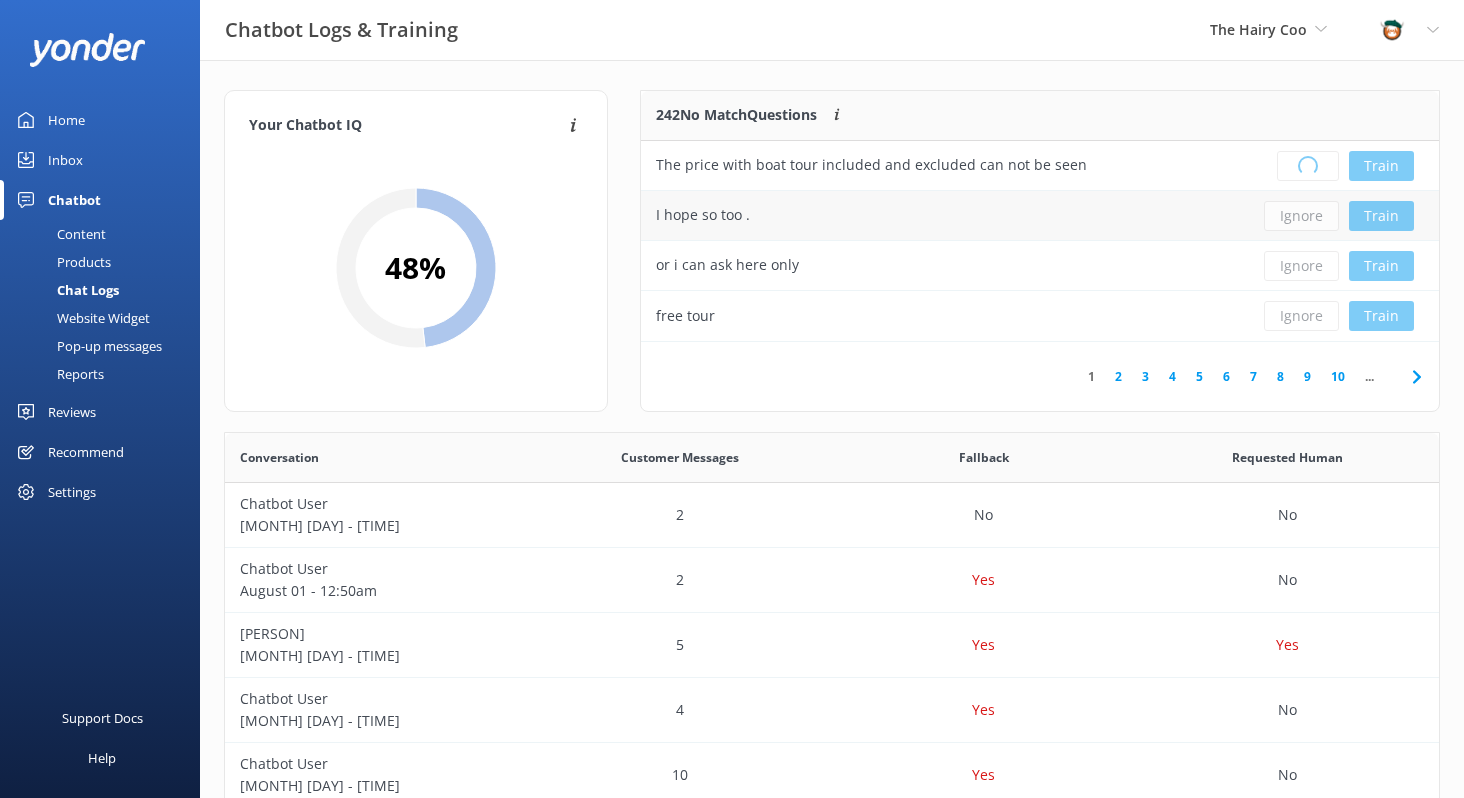 click on "Ignore Train" at bounding box center [1339, 216] 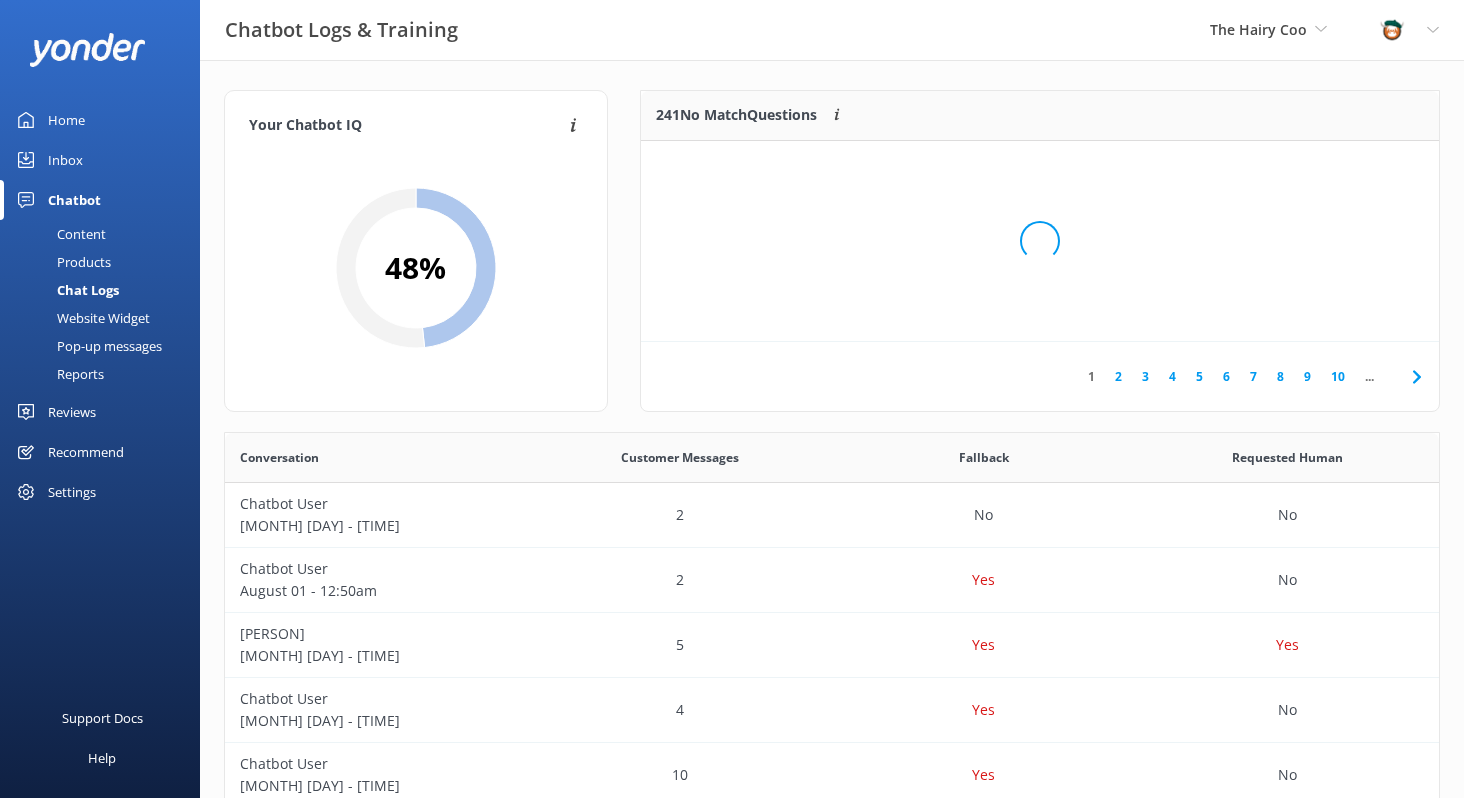 click on "Loading.." at bounding box center [1040, 241] 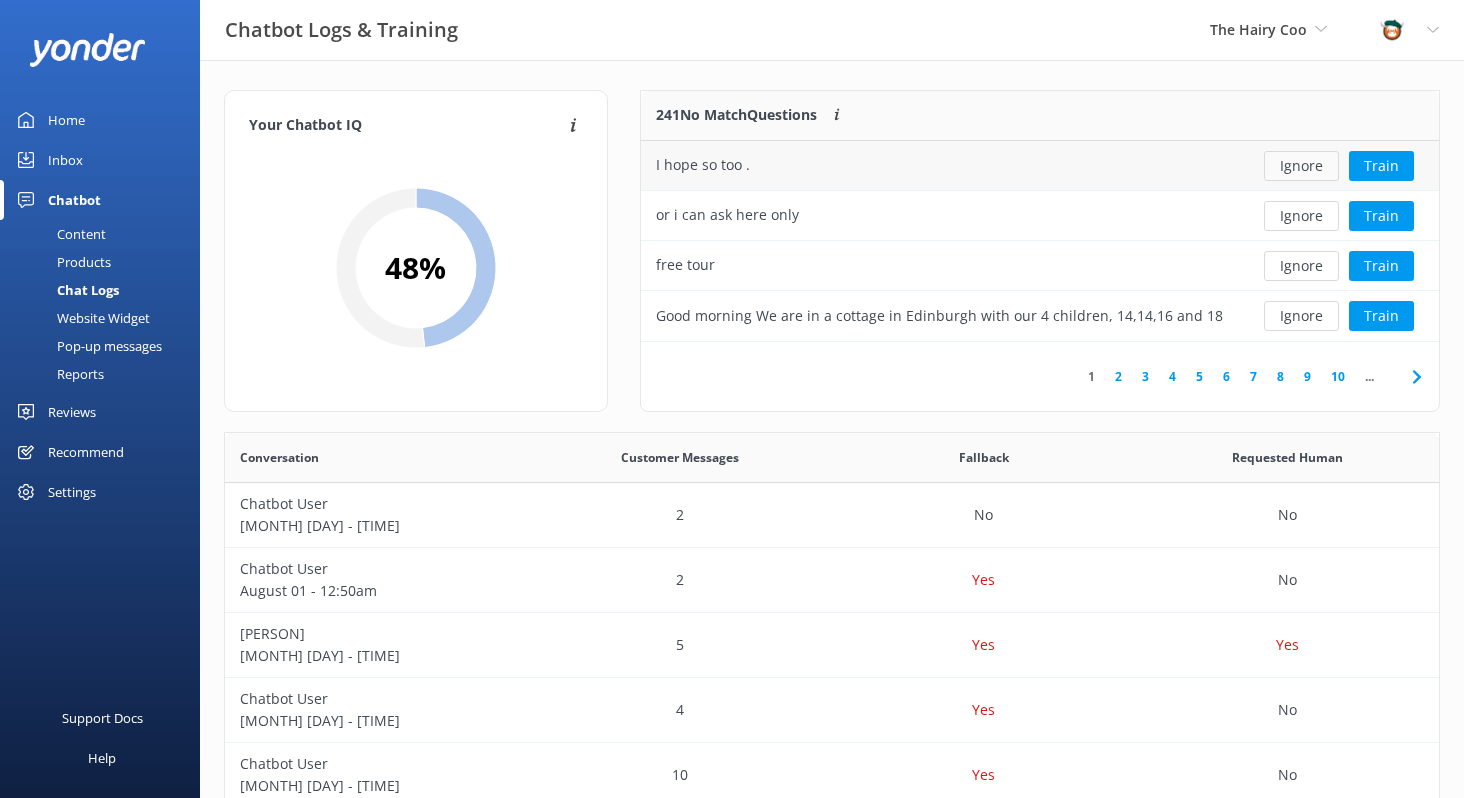 click on "Ignore" at bounding box center (1301, 166) 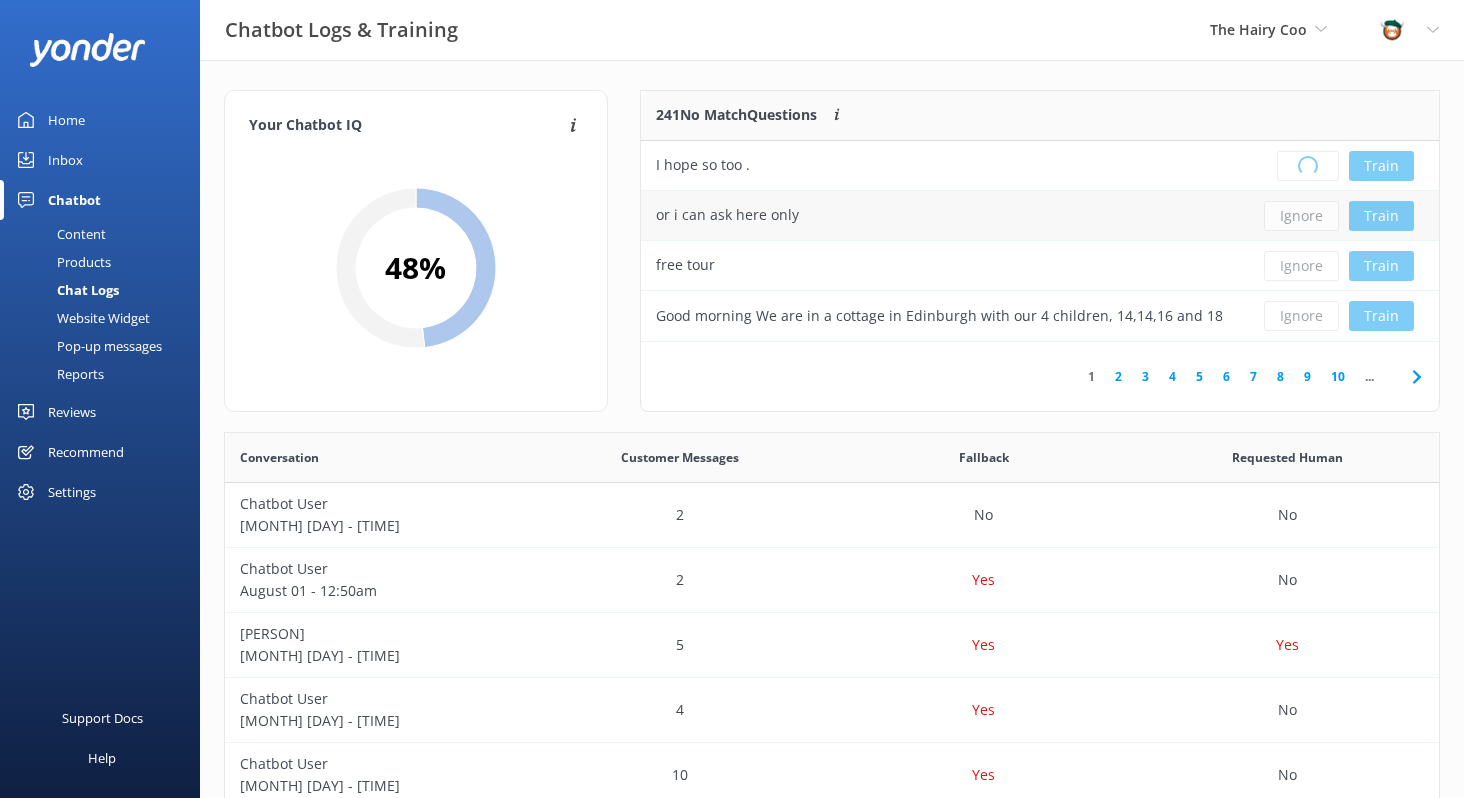 click on "Ignore Train" at bounding box center (1339, 216) 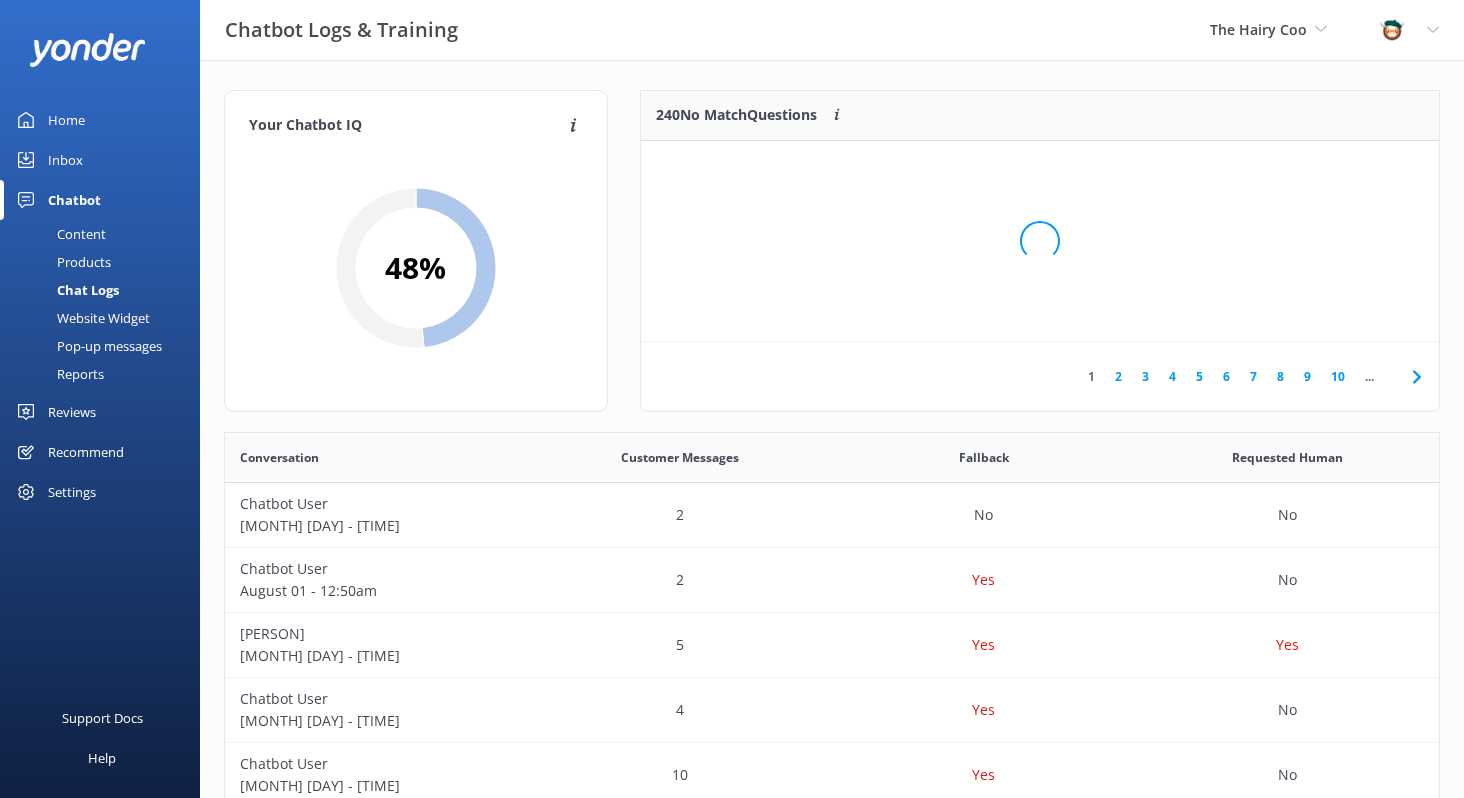 click on "Loading.." at bounding box center (1040, 241) 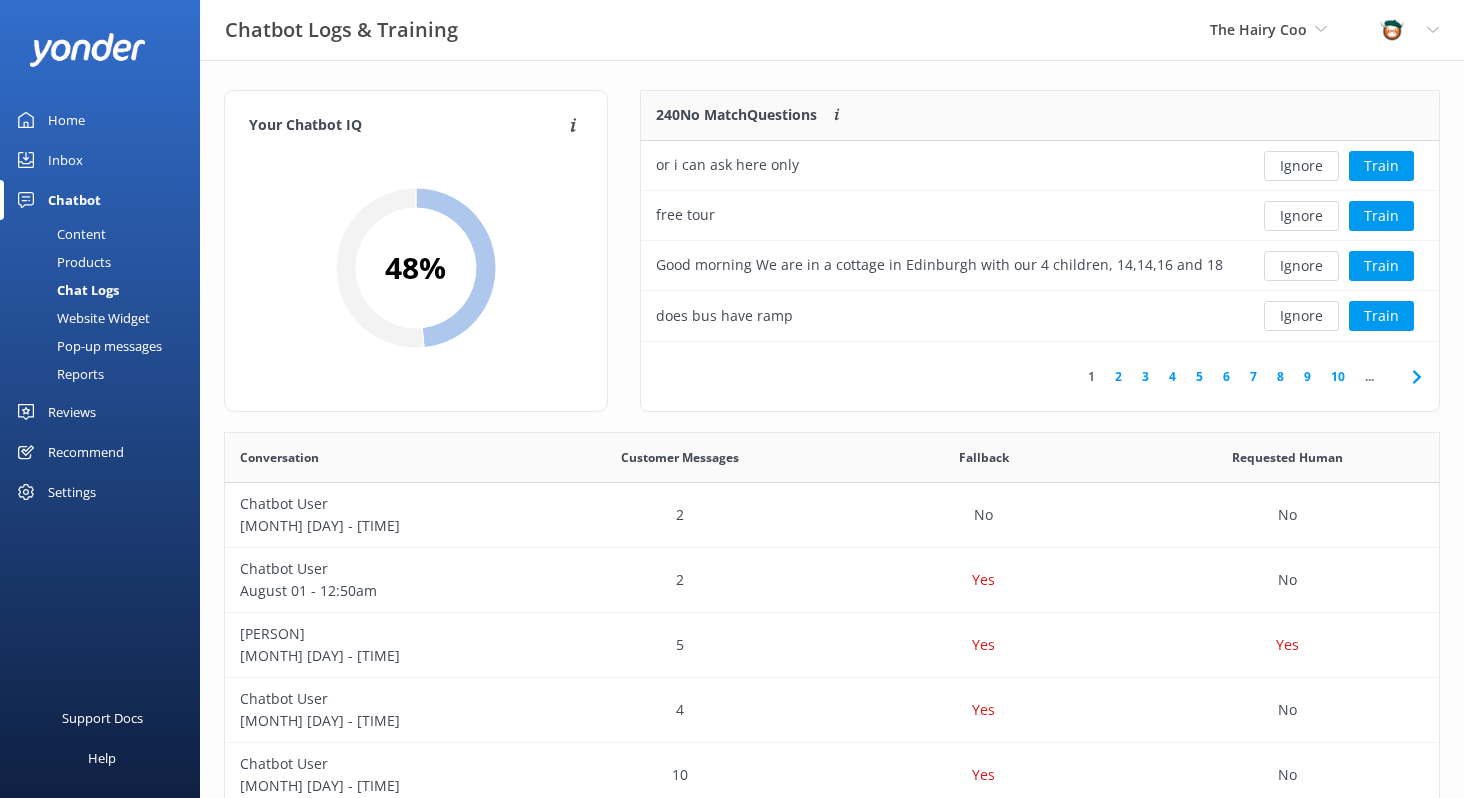 click on "Ignore" at bounding box center [1301, 166] 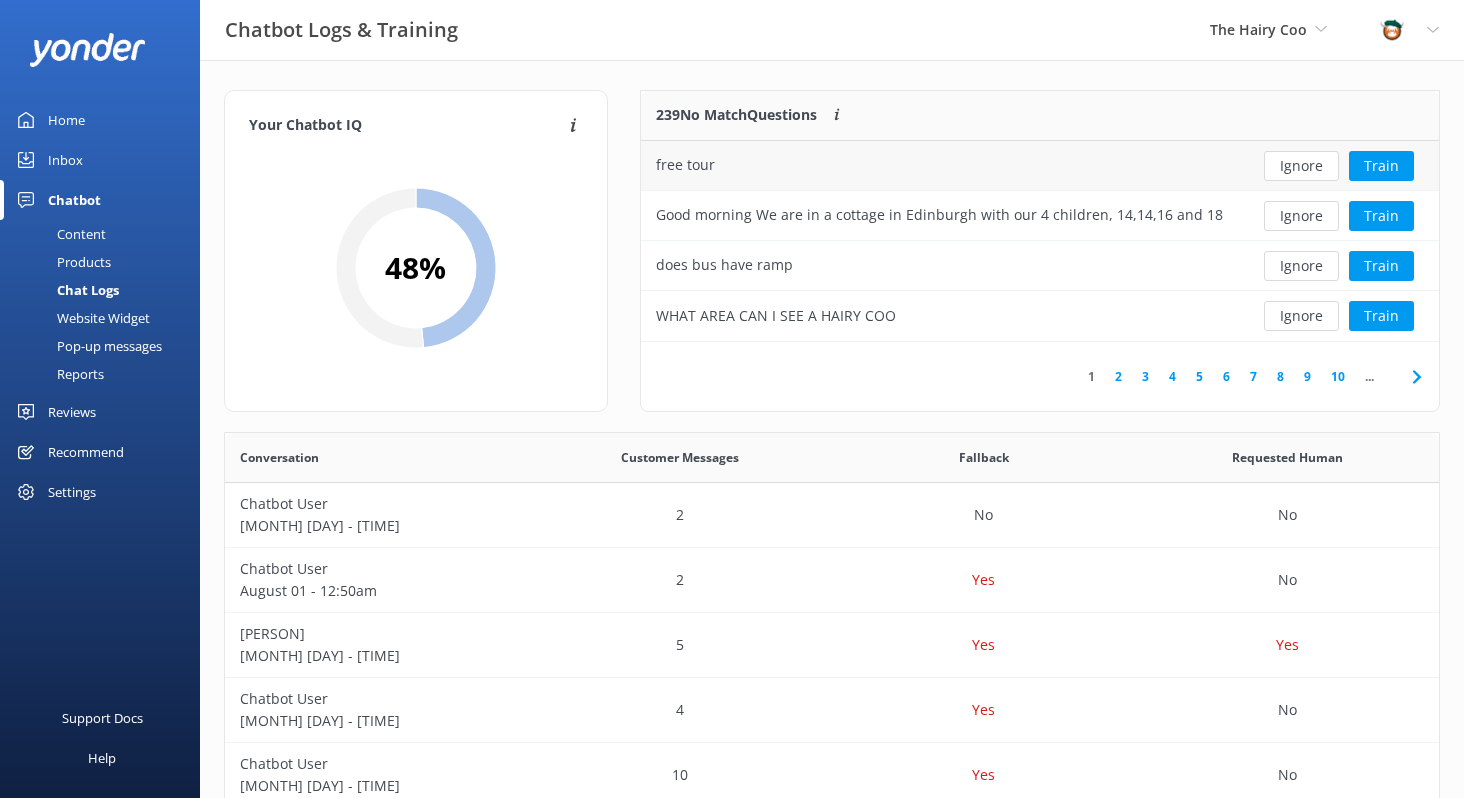 click on "Ignore" at bounding box center [1301, 166] 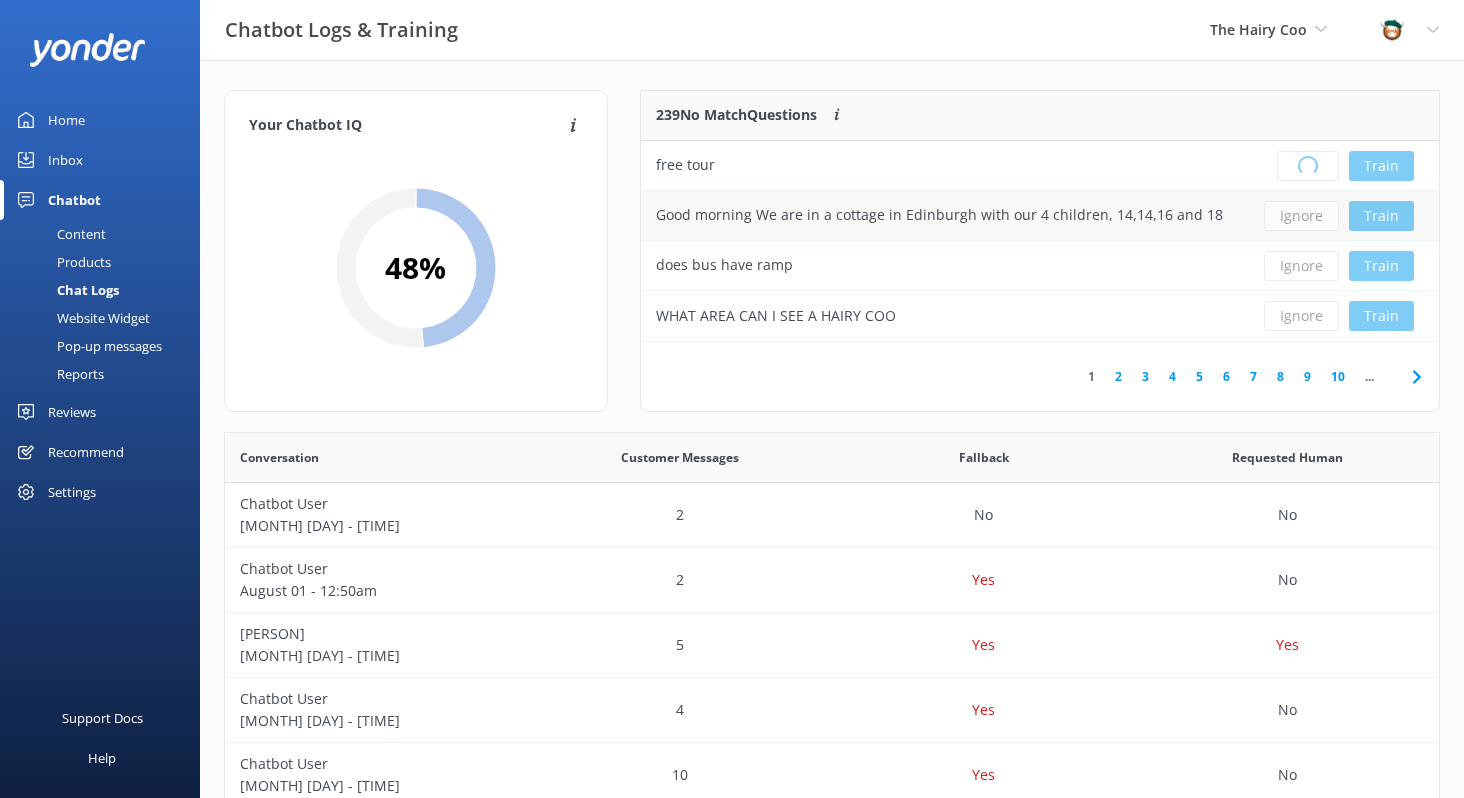 click on "Ignore Train" at bounding box center (1339, 216) 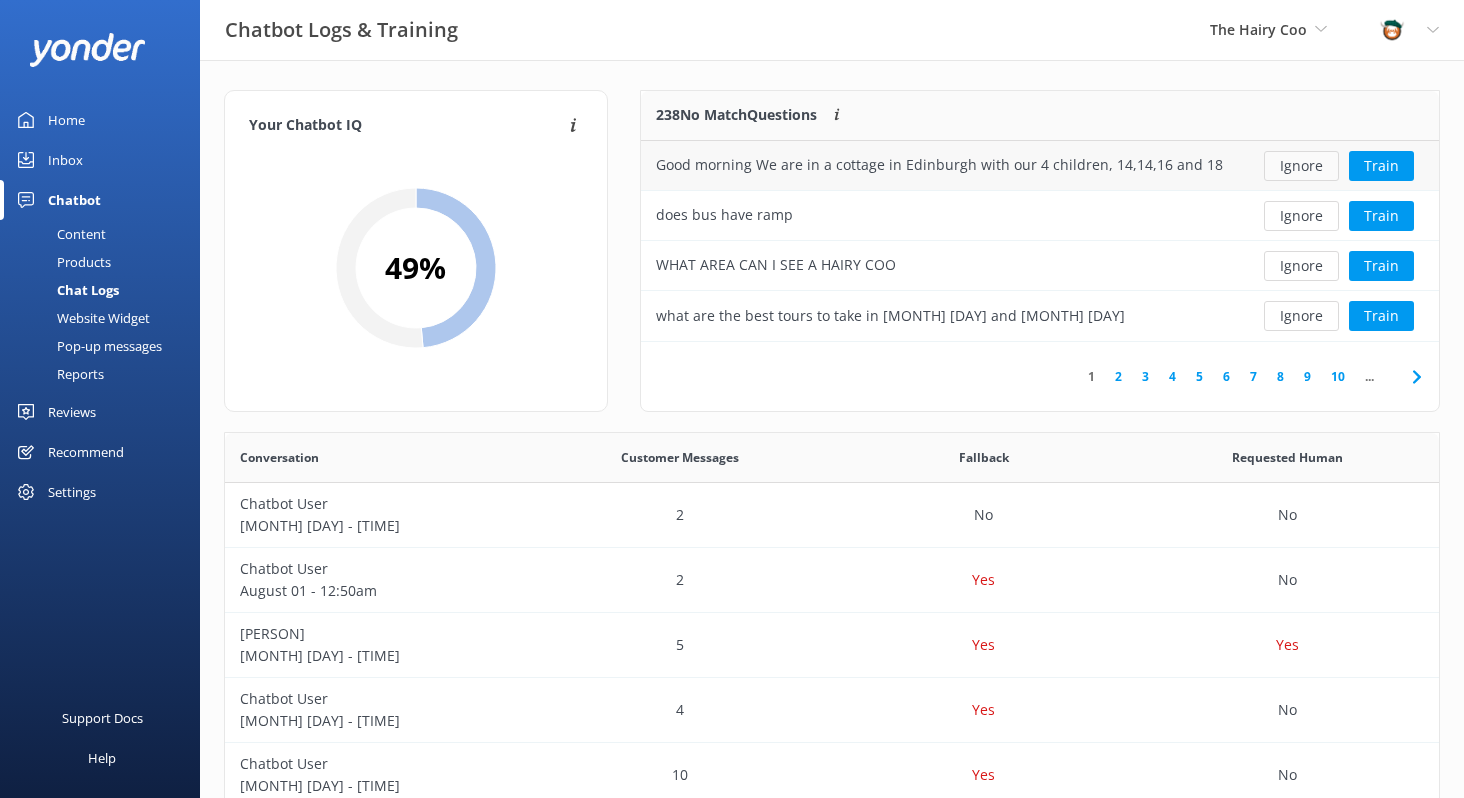 click on "Ignore" at bounding box center (1301, 166) 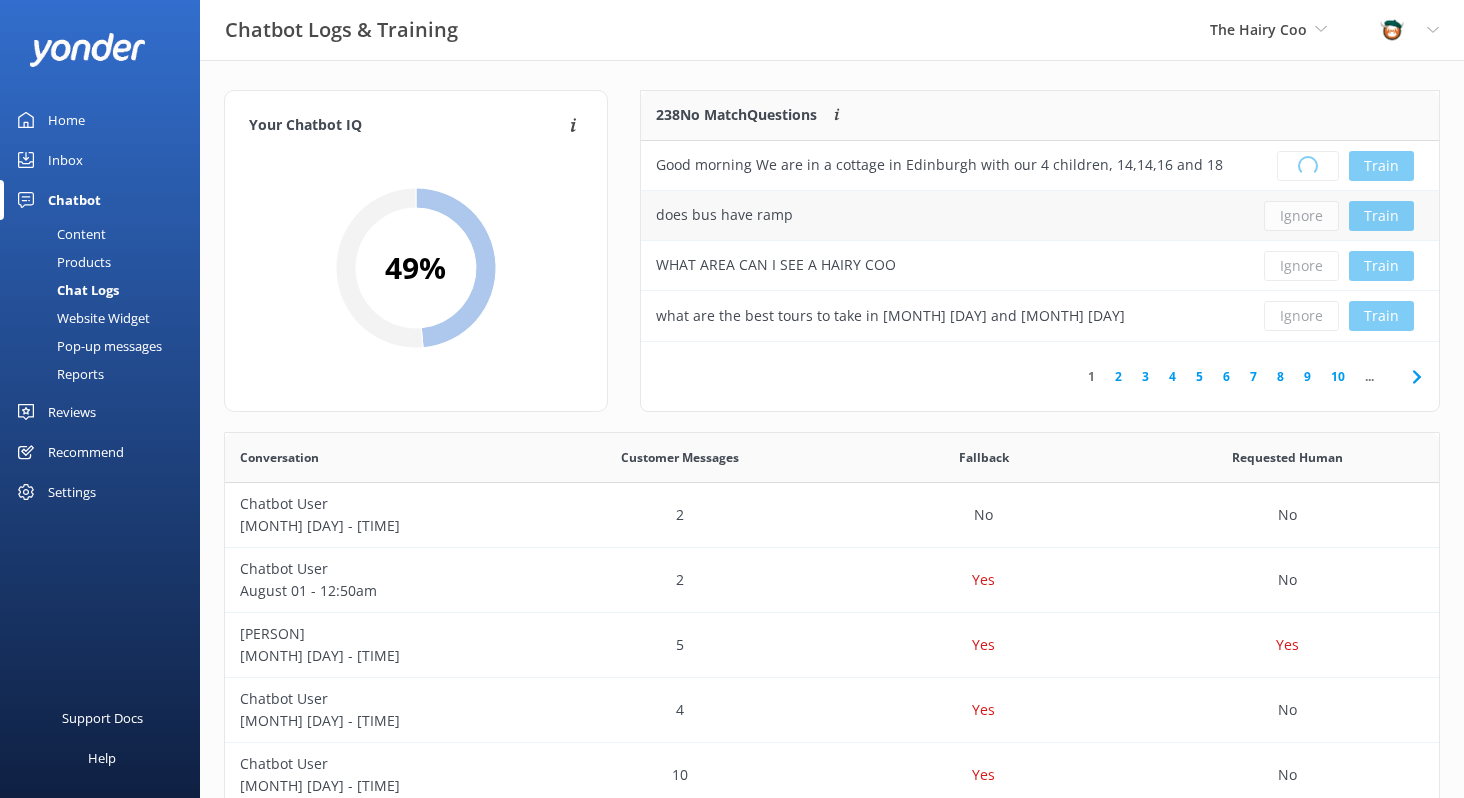 click on "Ignore Train" at bounding box center (1339, 216) 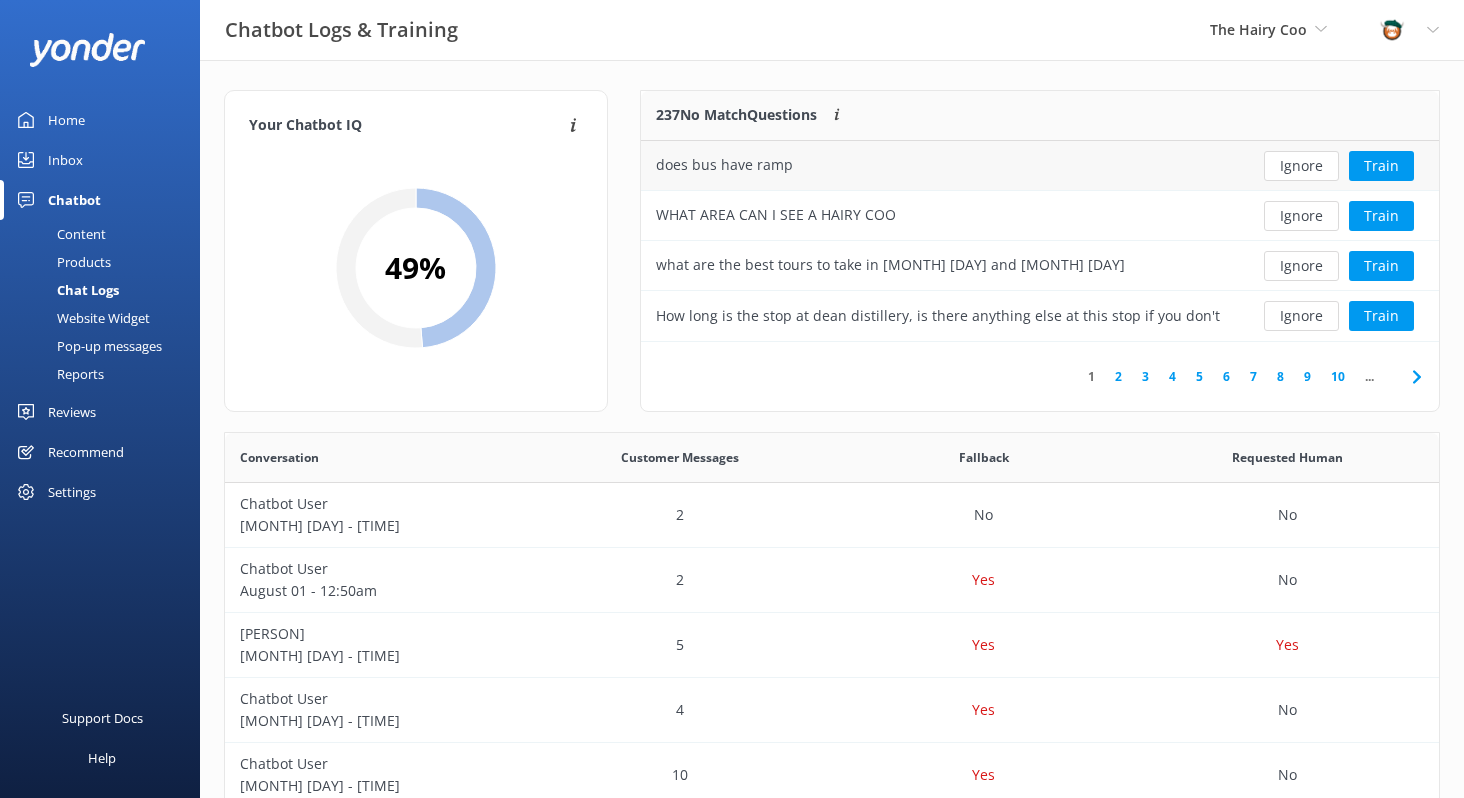 click on "Ignore" at bounding box center [1301, 166] 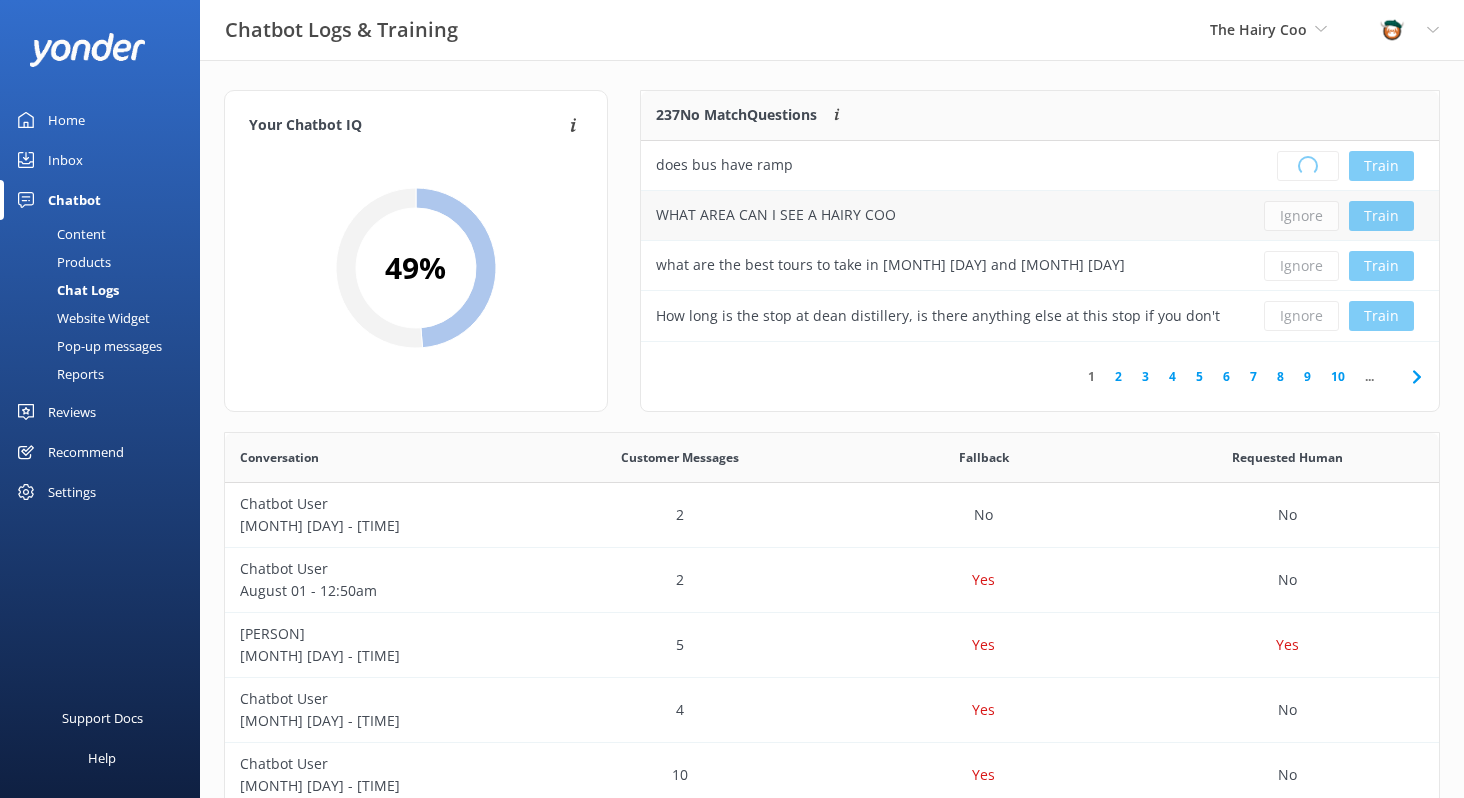 click on "Ignore Train" at bounding box center [1339, 216] 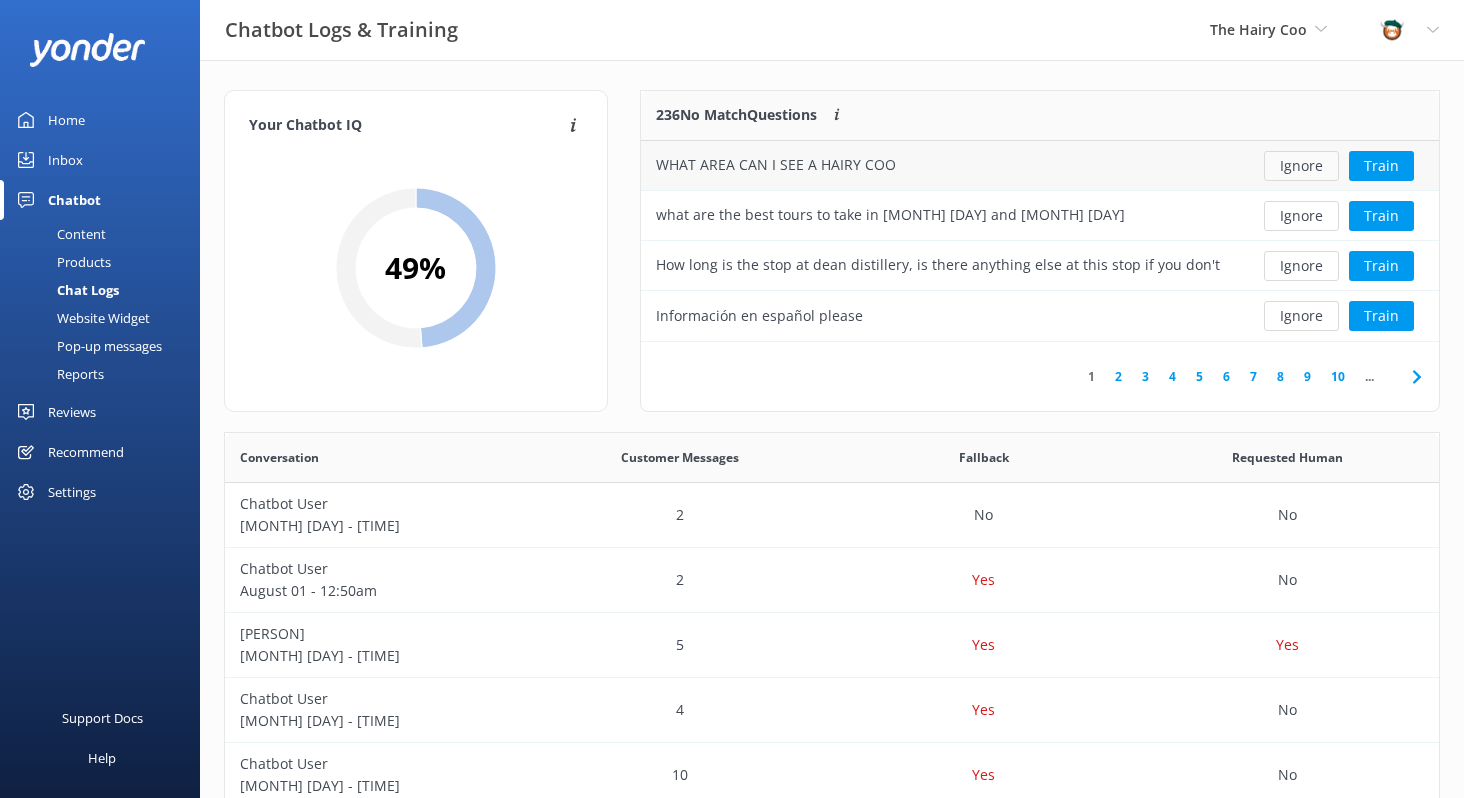 click on "Ignore" at bounding box center [1301, 166] 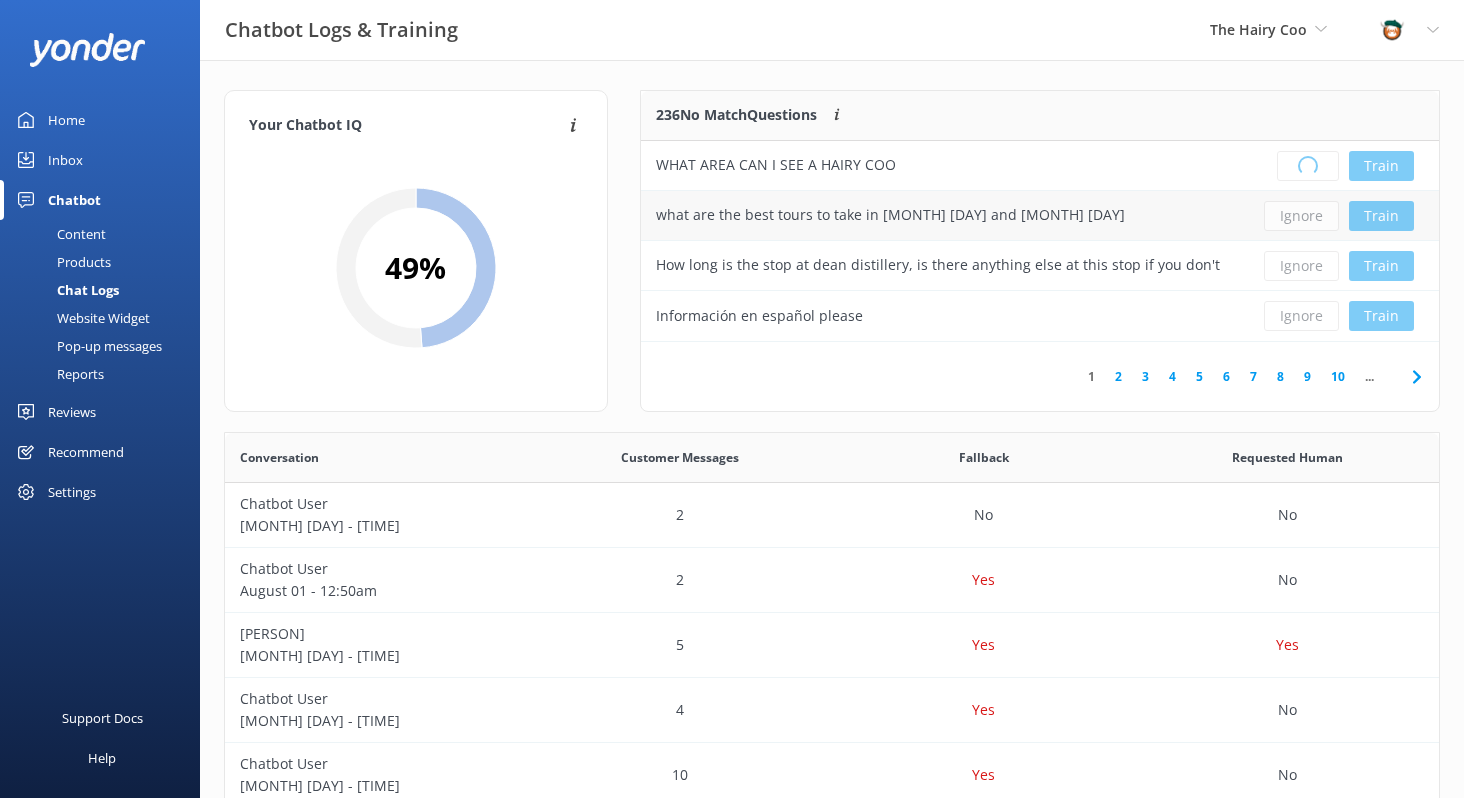 click on "Ignore Train" at bounding box center [1339, 216] 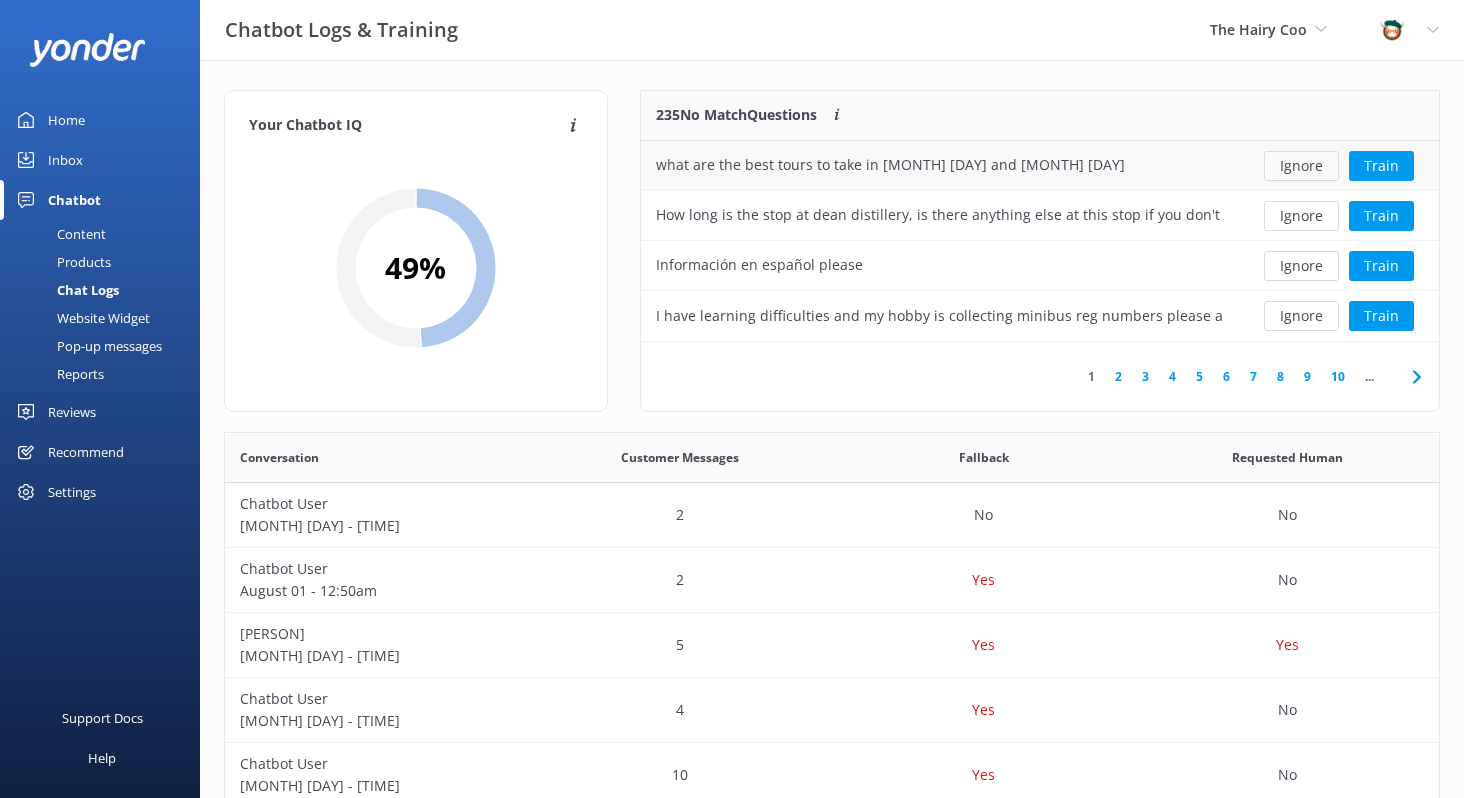 click on "Ignore" at bounding box center (1301, 166) 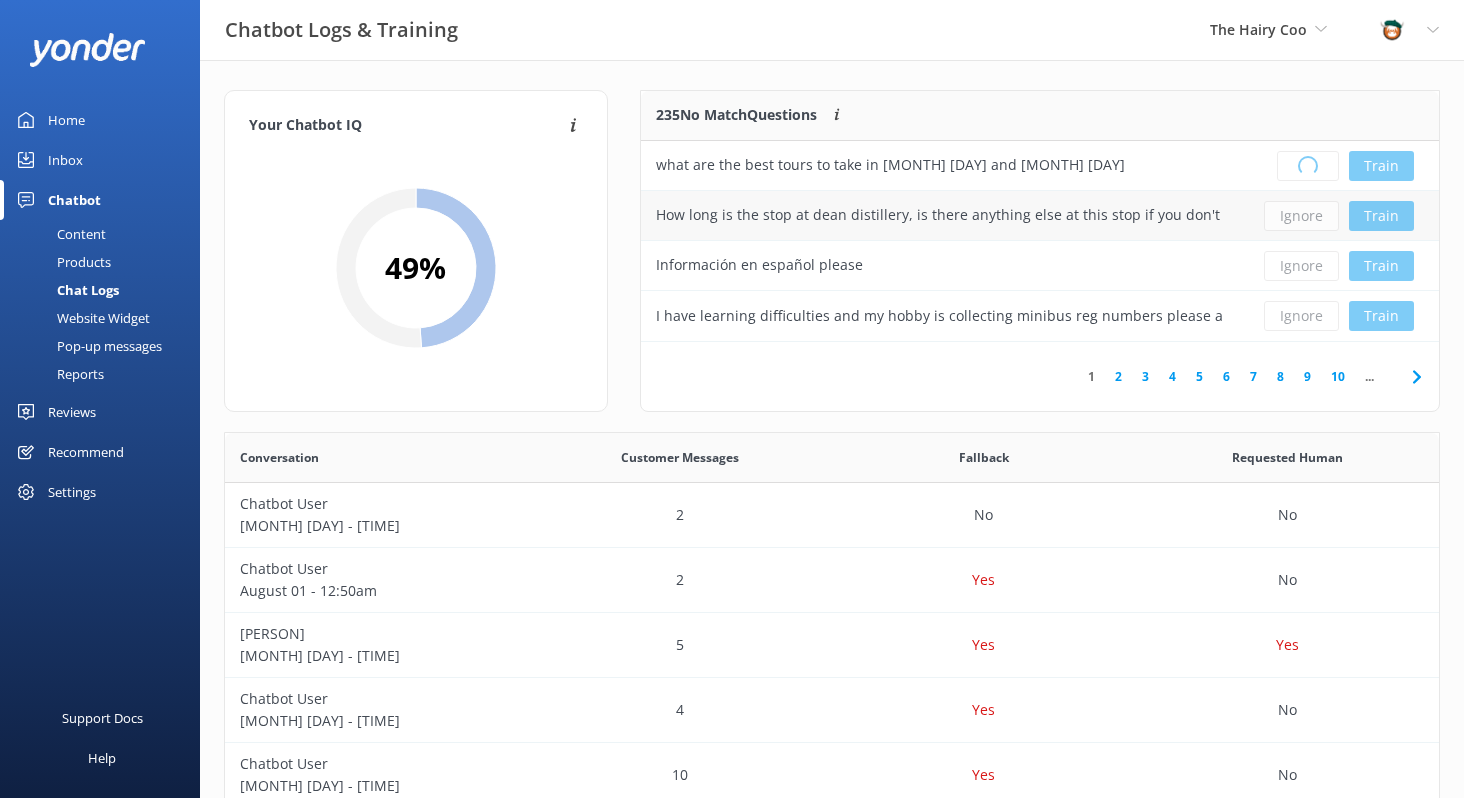 click on "Ignore Train" at bounding box center (1339, 216) 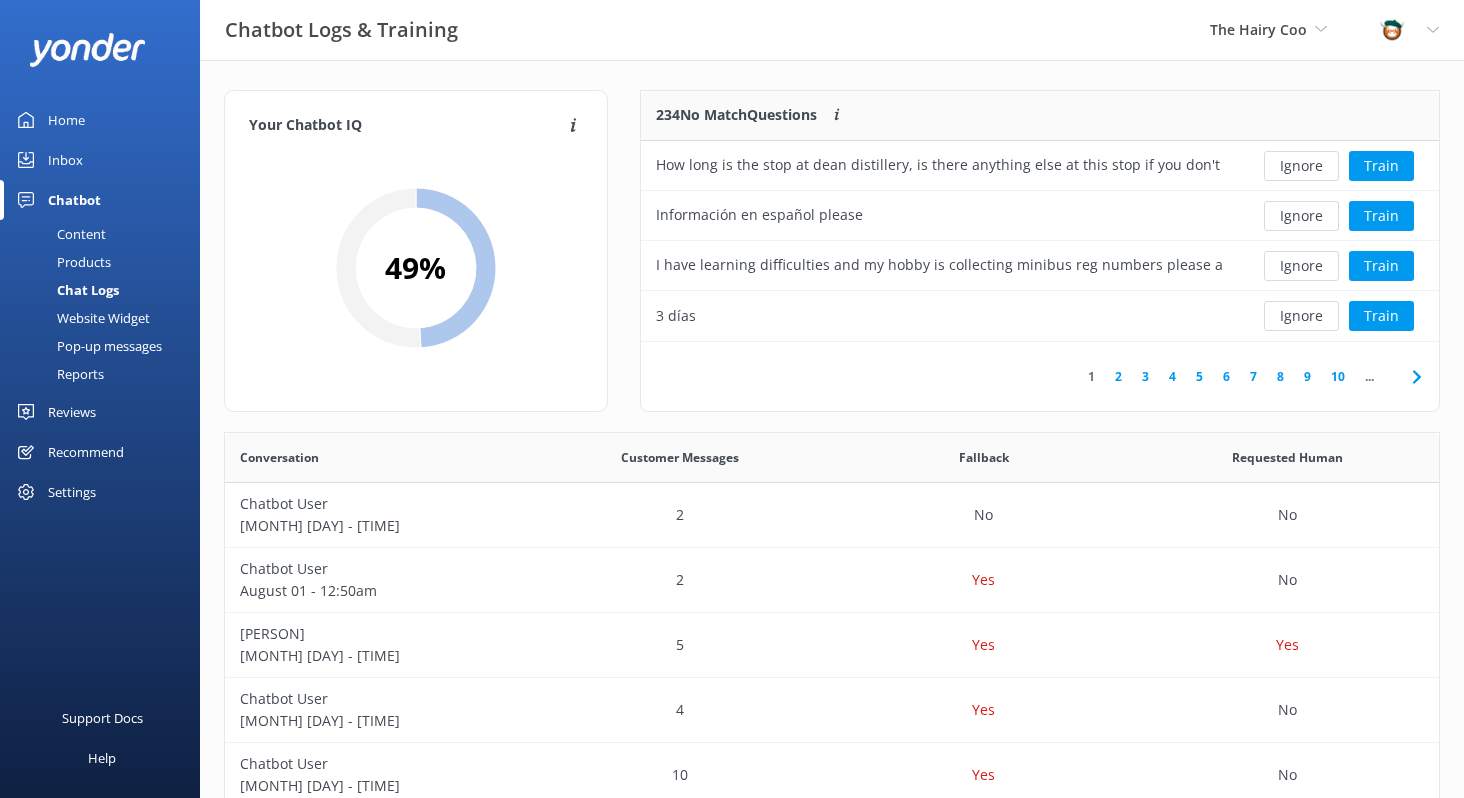 click on "Ignore" at bounding box center (1301, 166) 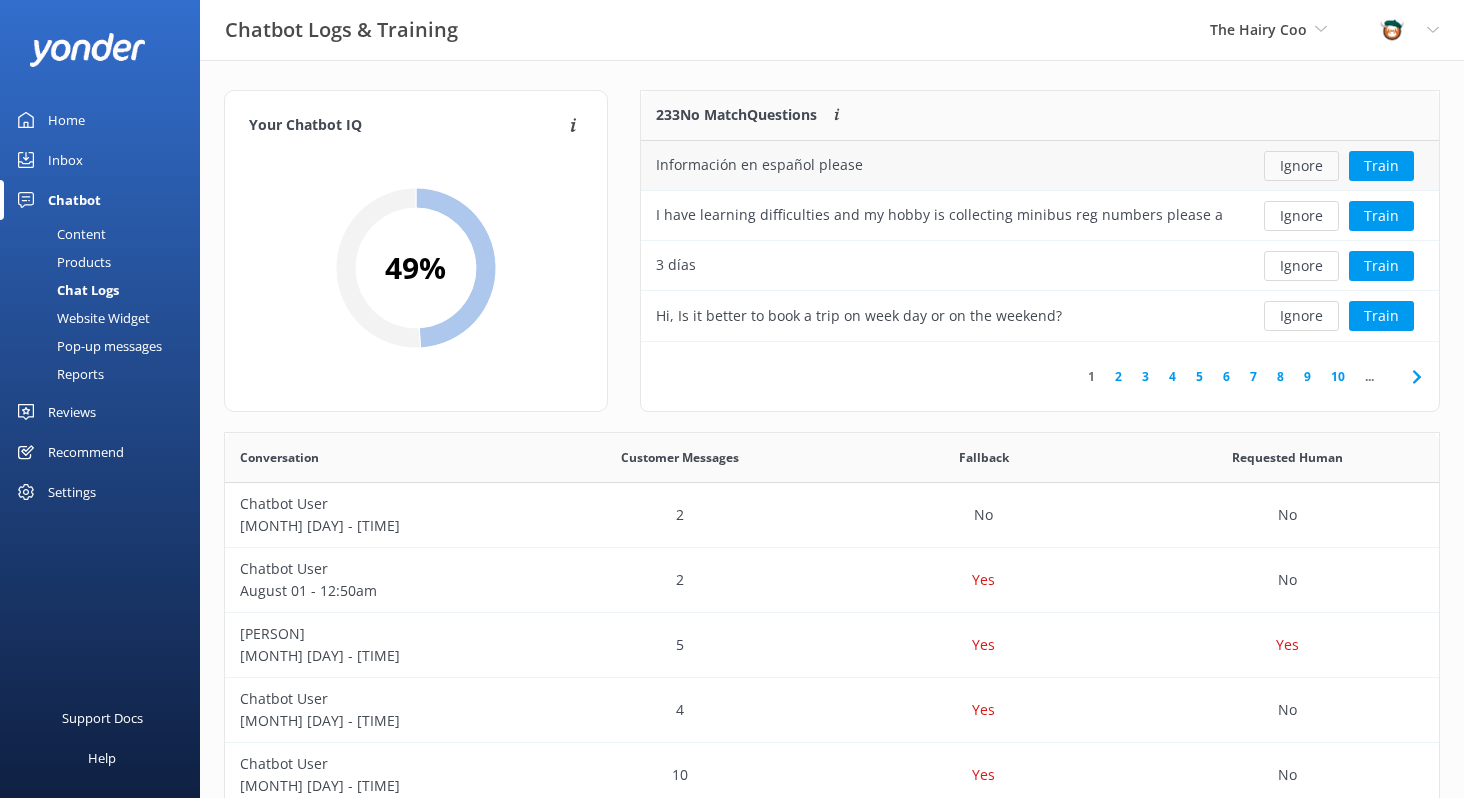 click on "Ignore" at bounding box center (1301, 166) 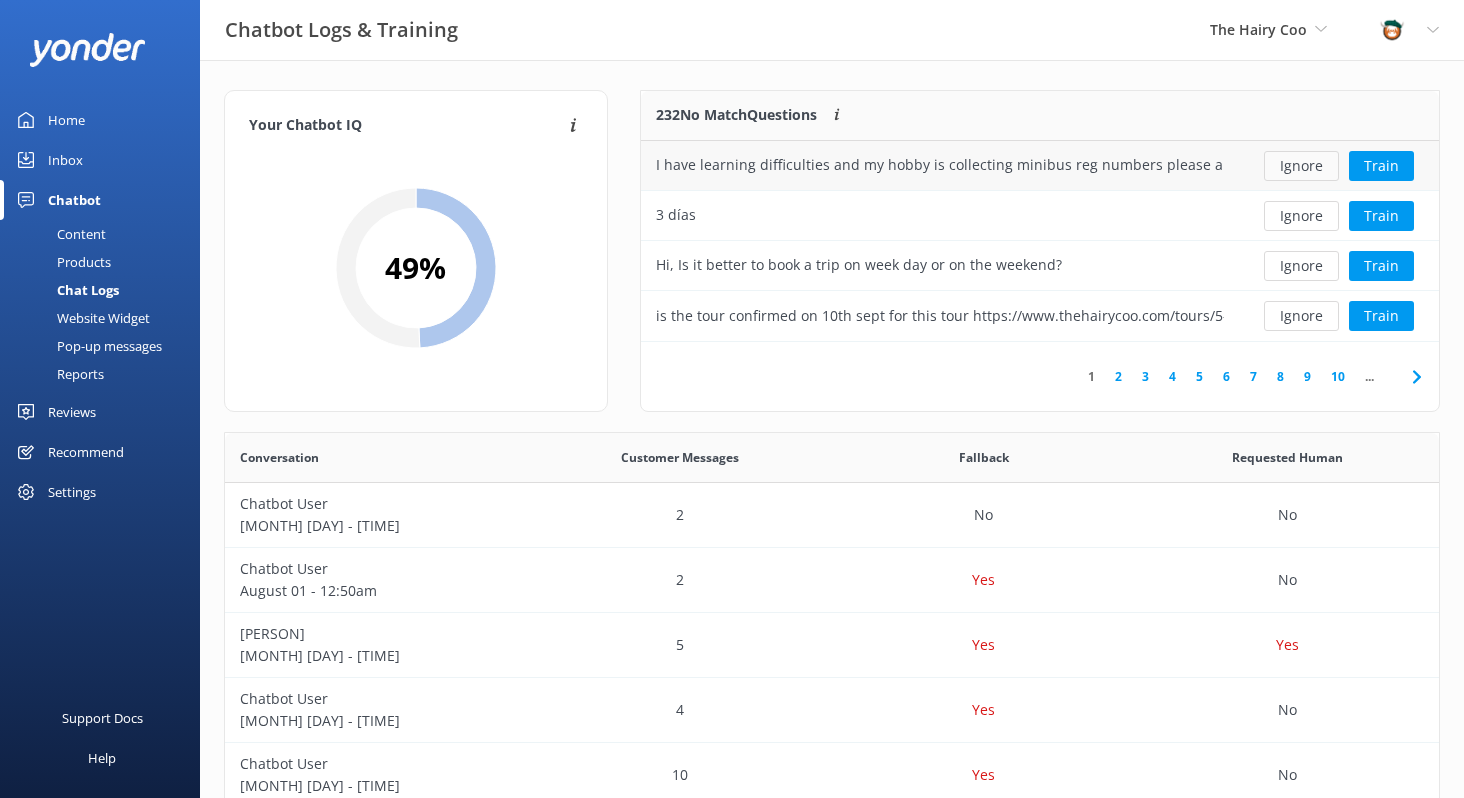 click on "Ignore" at bounding box center [1301, 166] 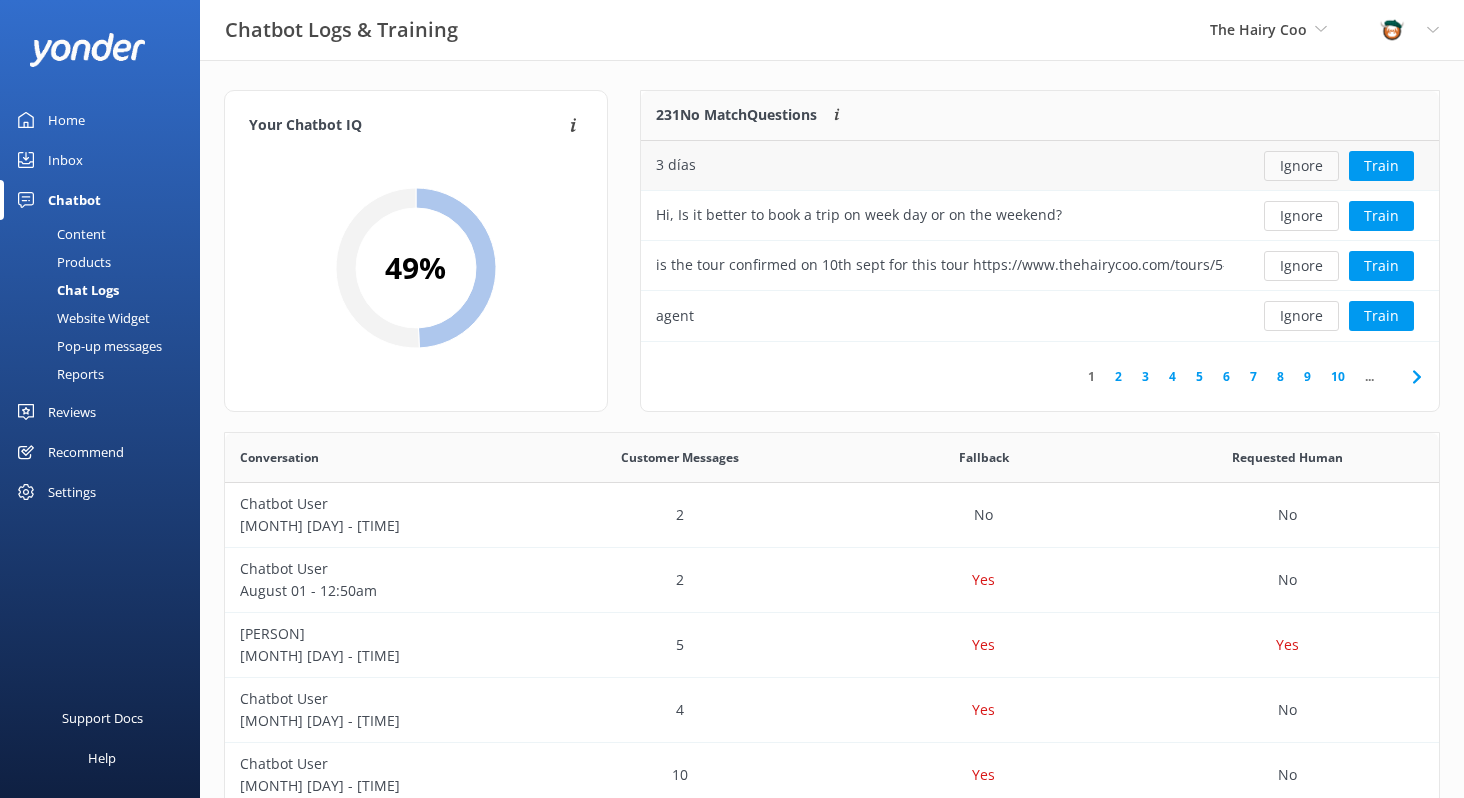 click on "Ignore" at bounding box center [1301, 166] 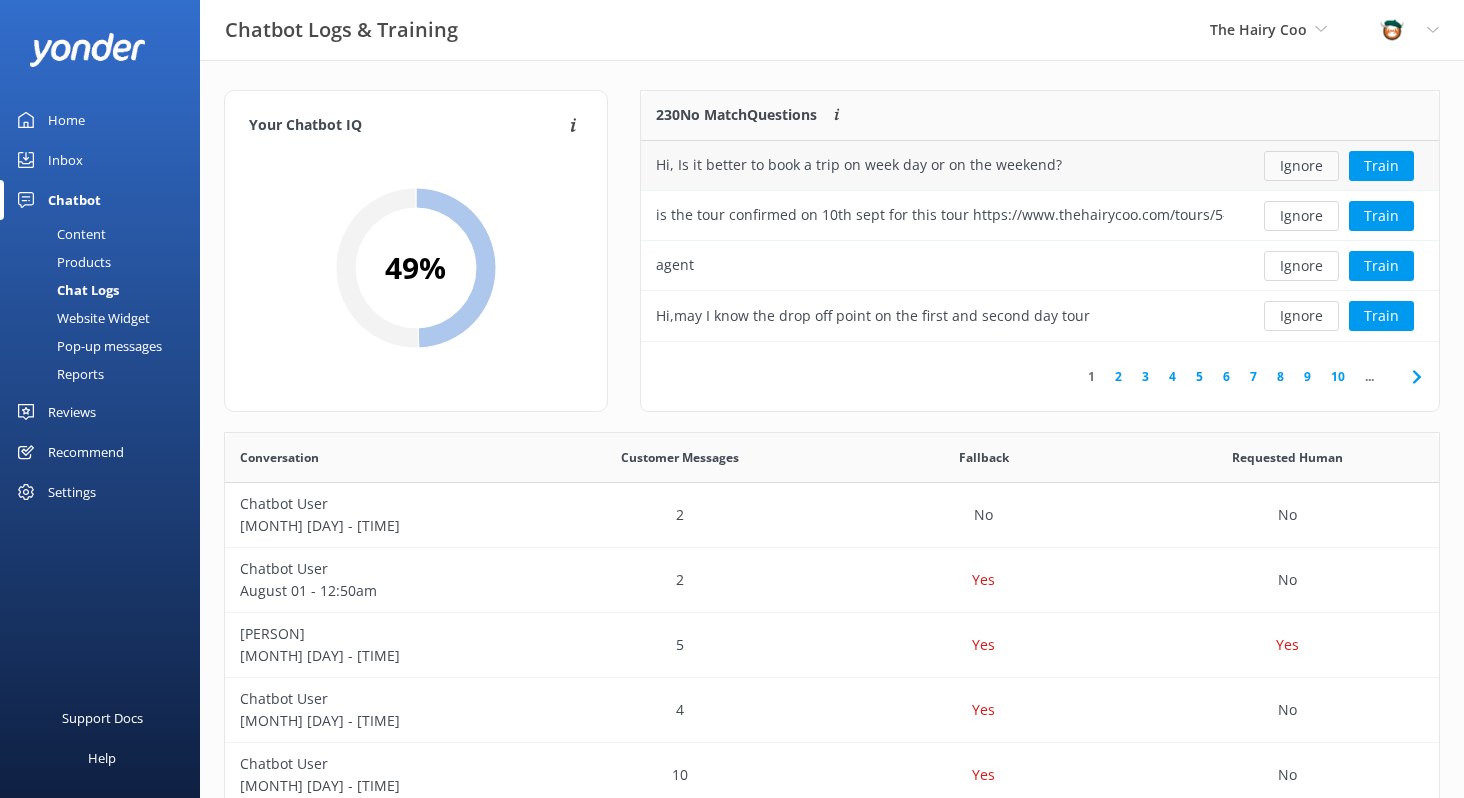 click on "Ignore" at bounding box center (1301, 166) 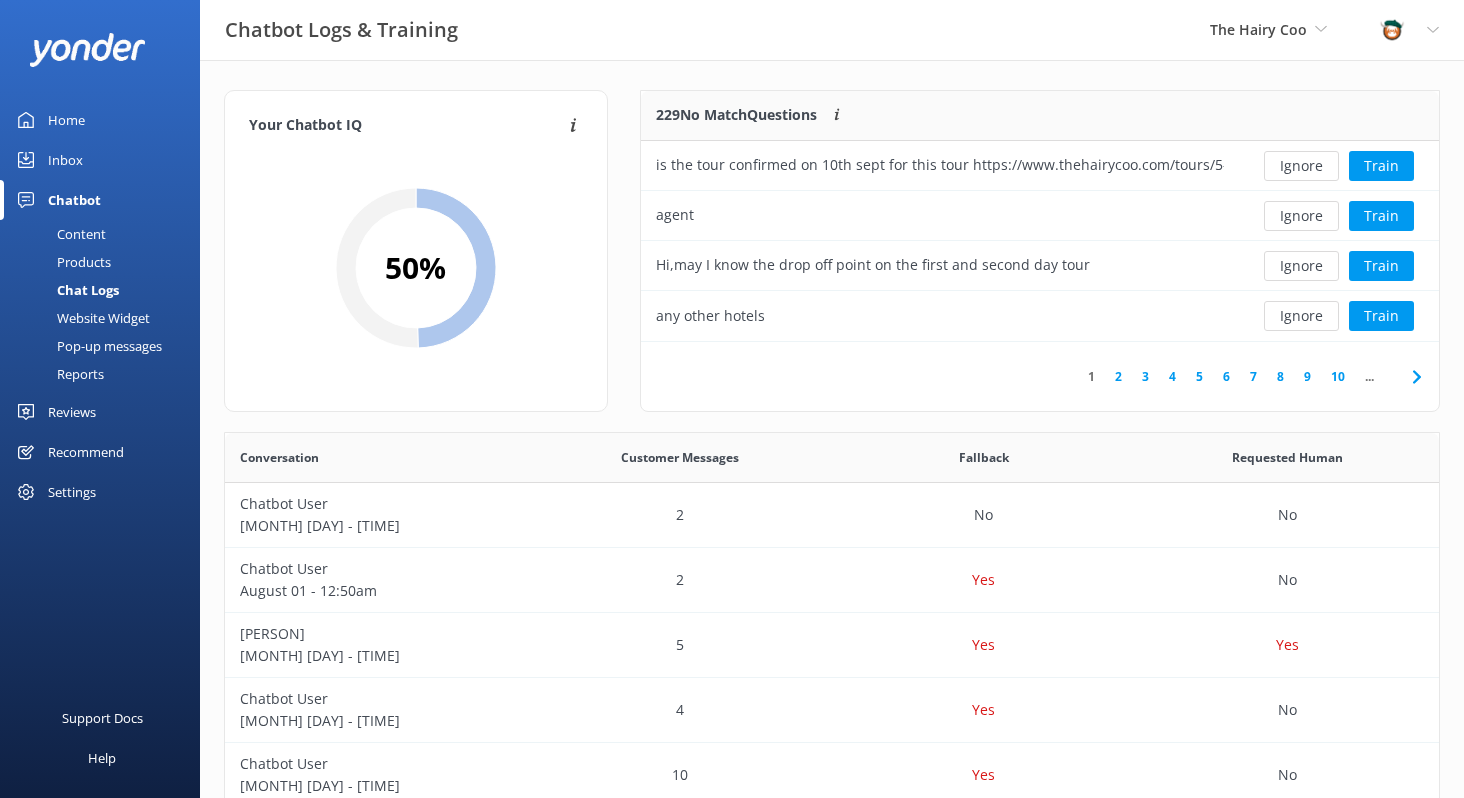 click on "Ignore" at bounding box center (1301, 166) 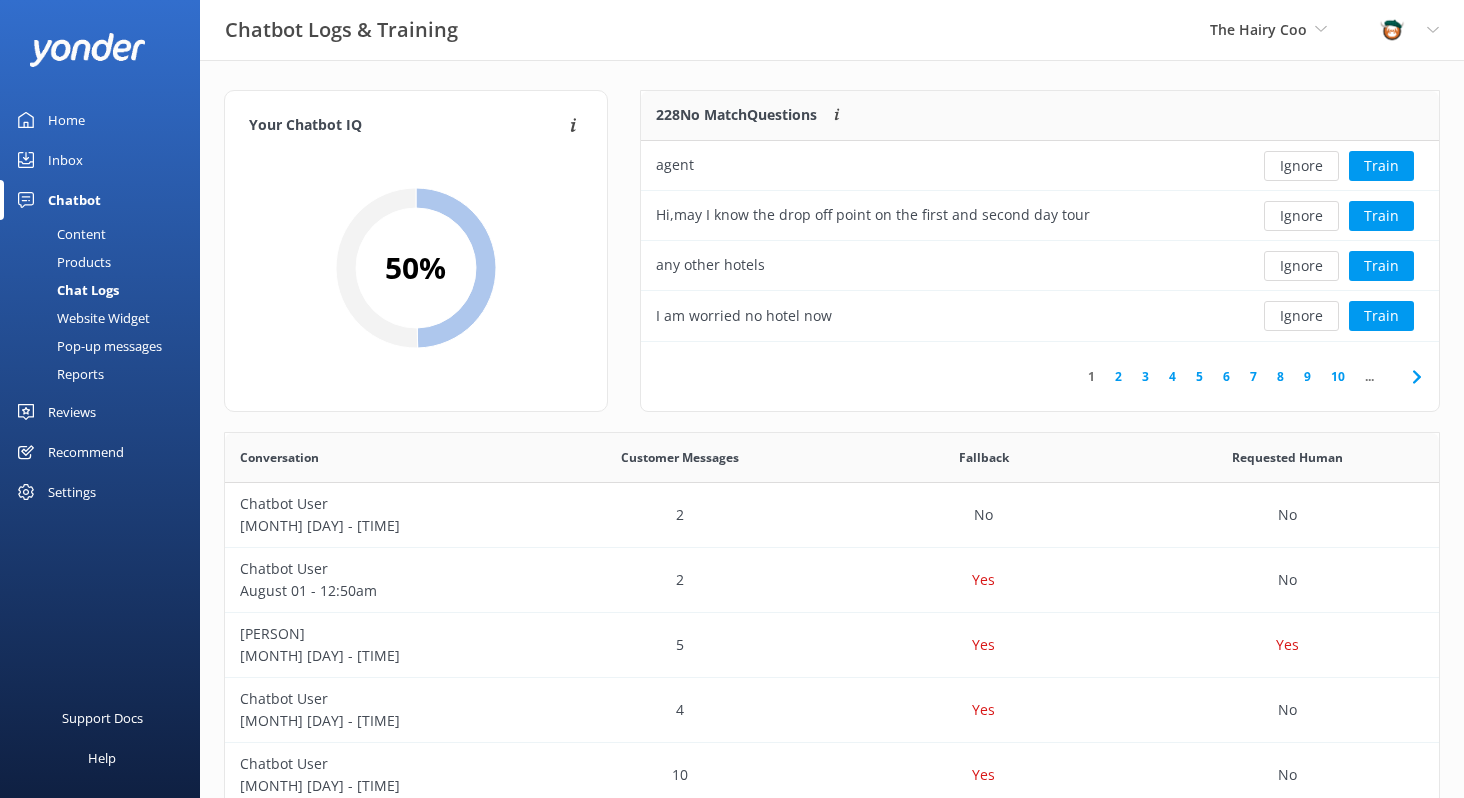 click on "Support Docs Help" at bounding box center [100, 665] 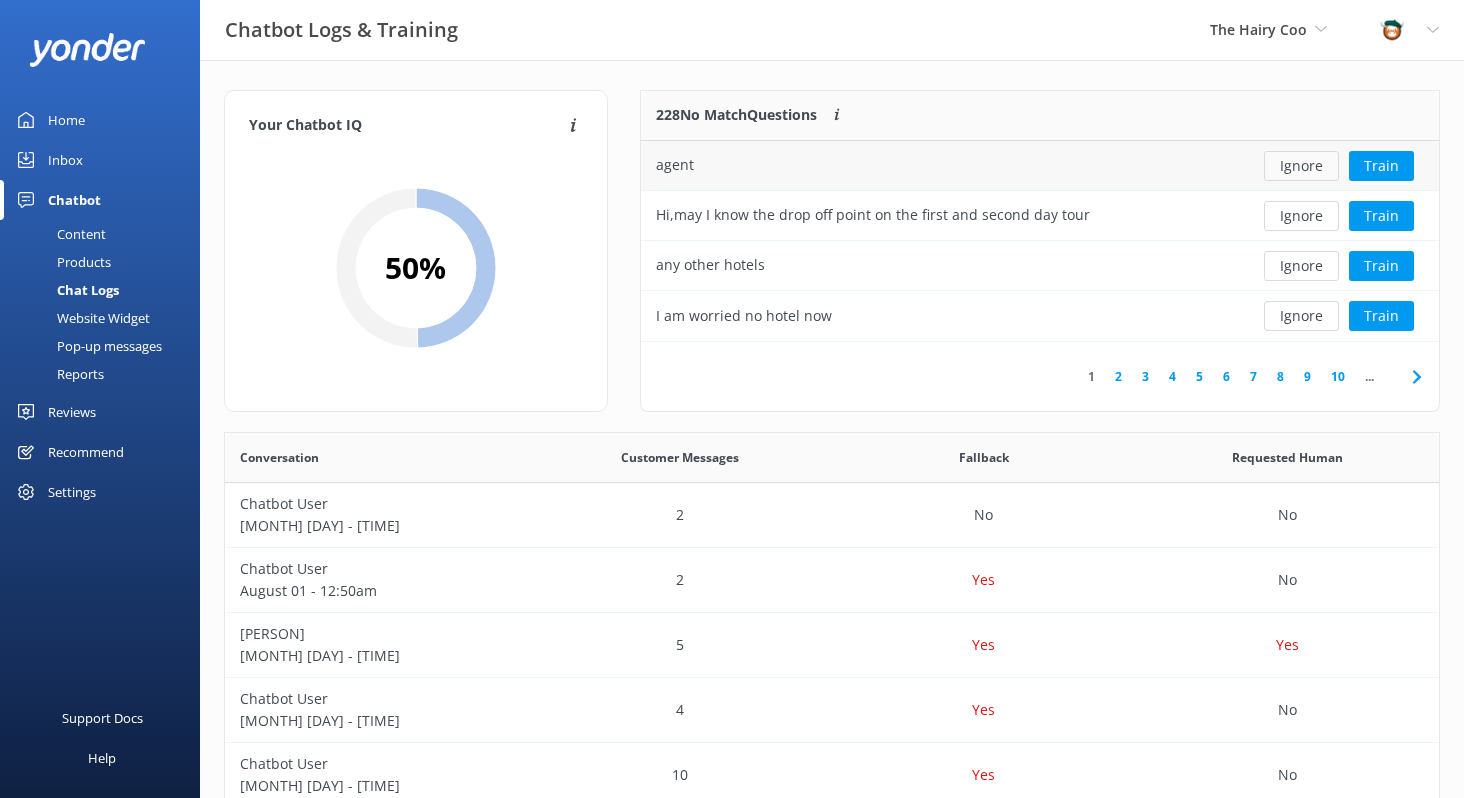 click on "Ignore" at bounding box center [1301, 166] 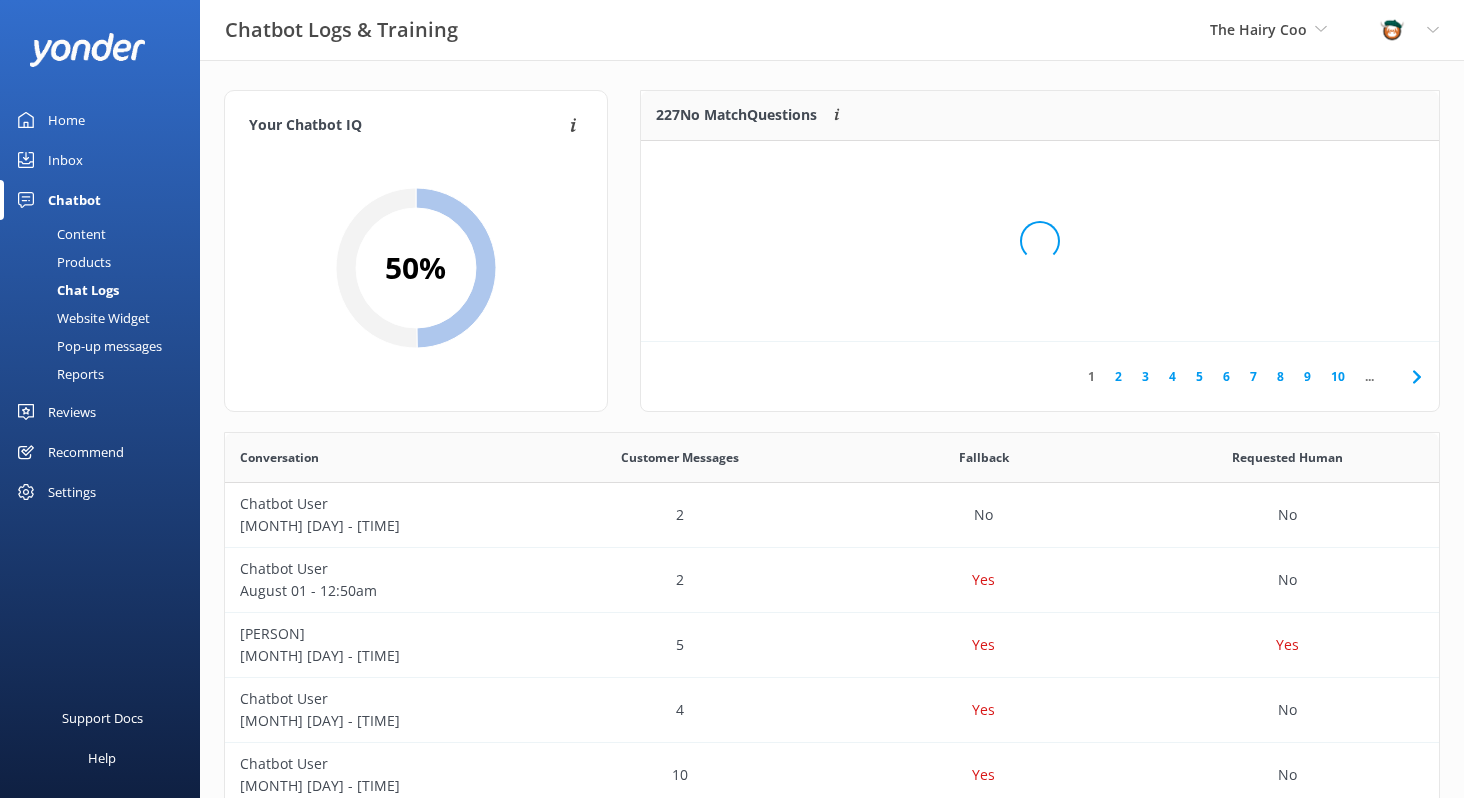 click on "Loading.." at bounding box center [1040, 241] 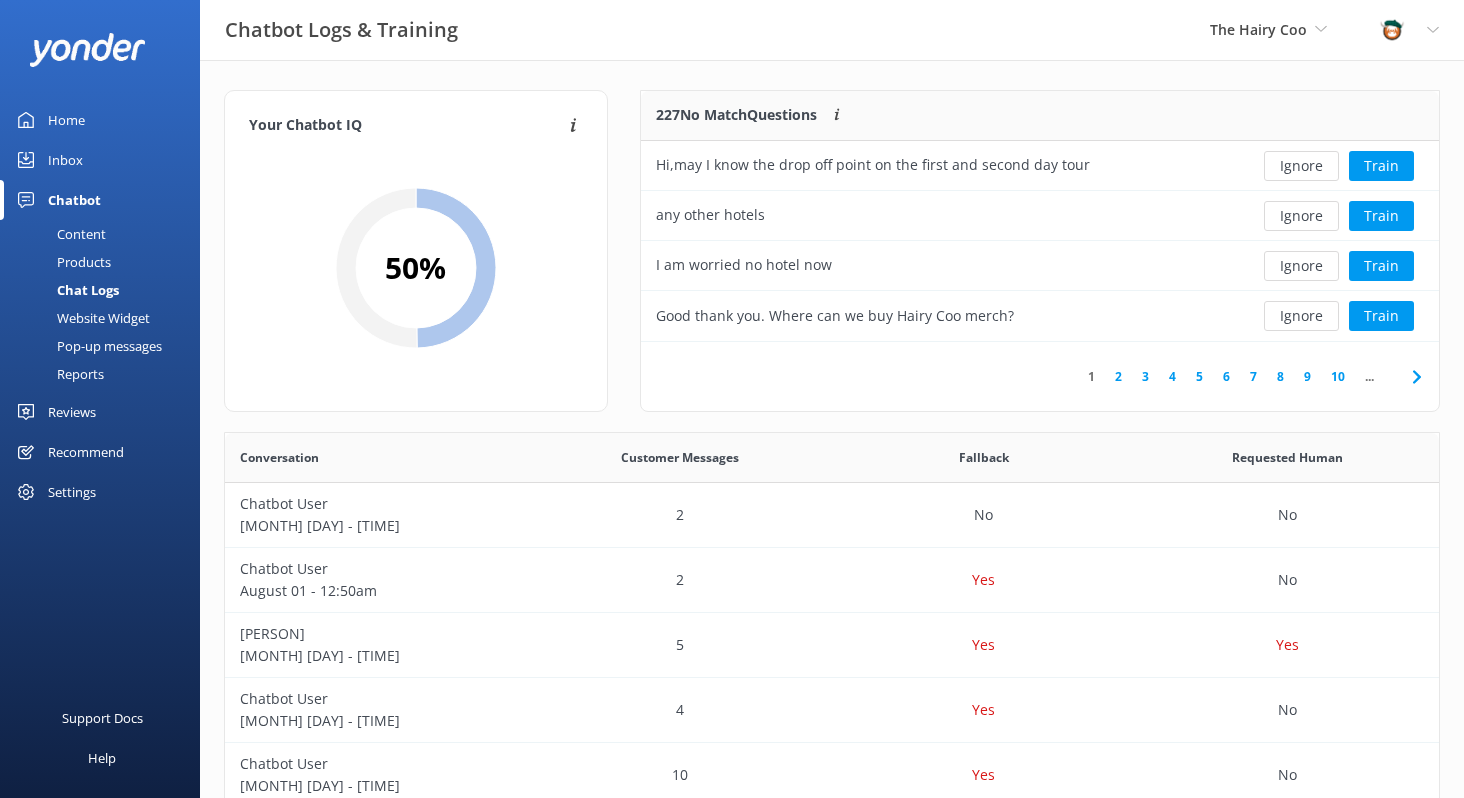 click on "Ignore" at bounding box center [1301, 166] 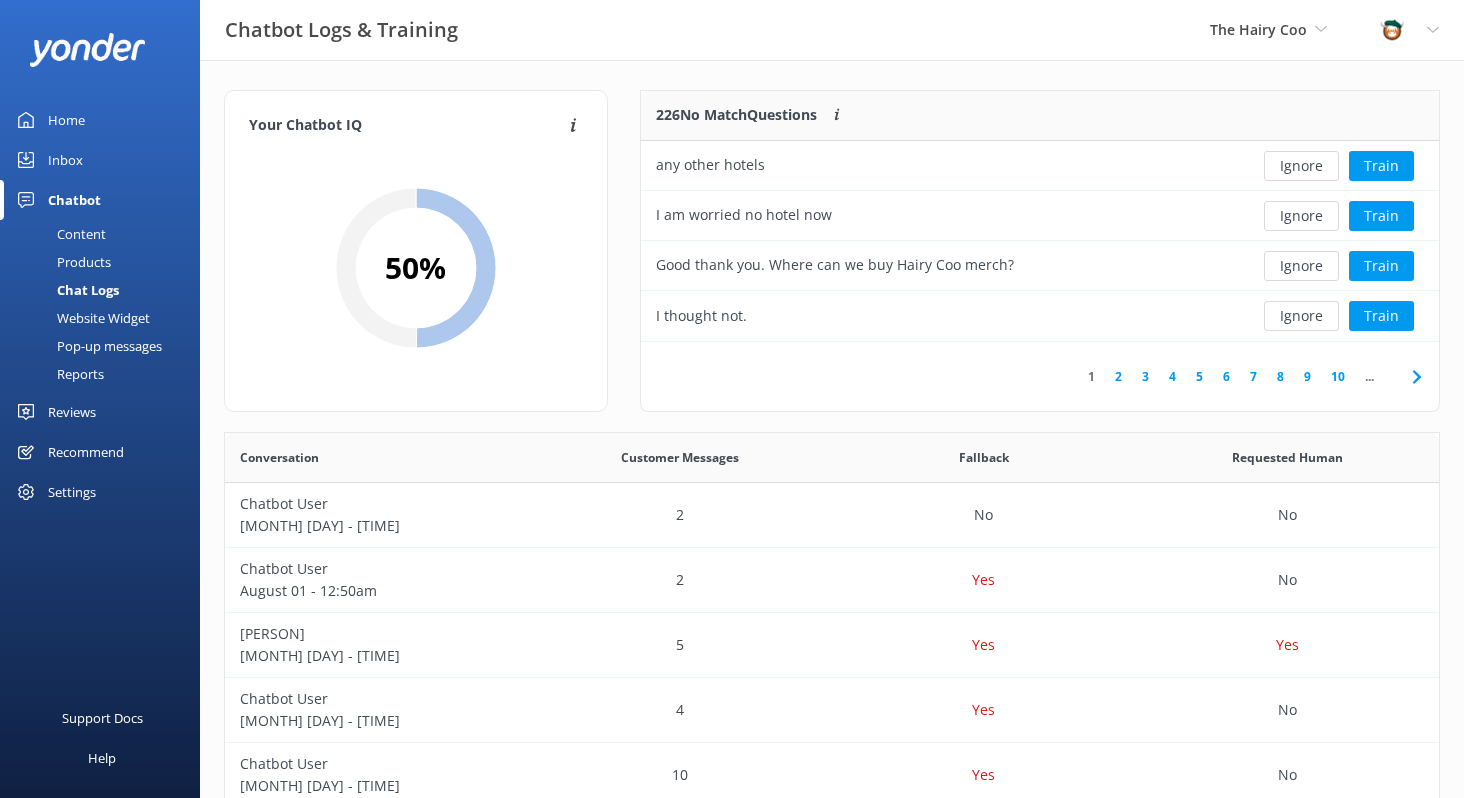 click on "Ignore" at bounding box center [1301, 166] 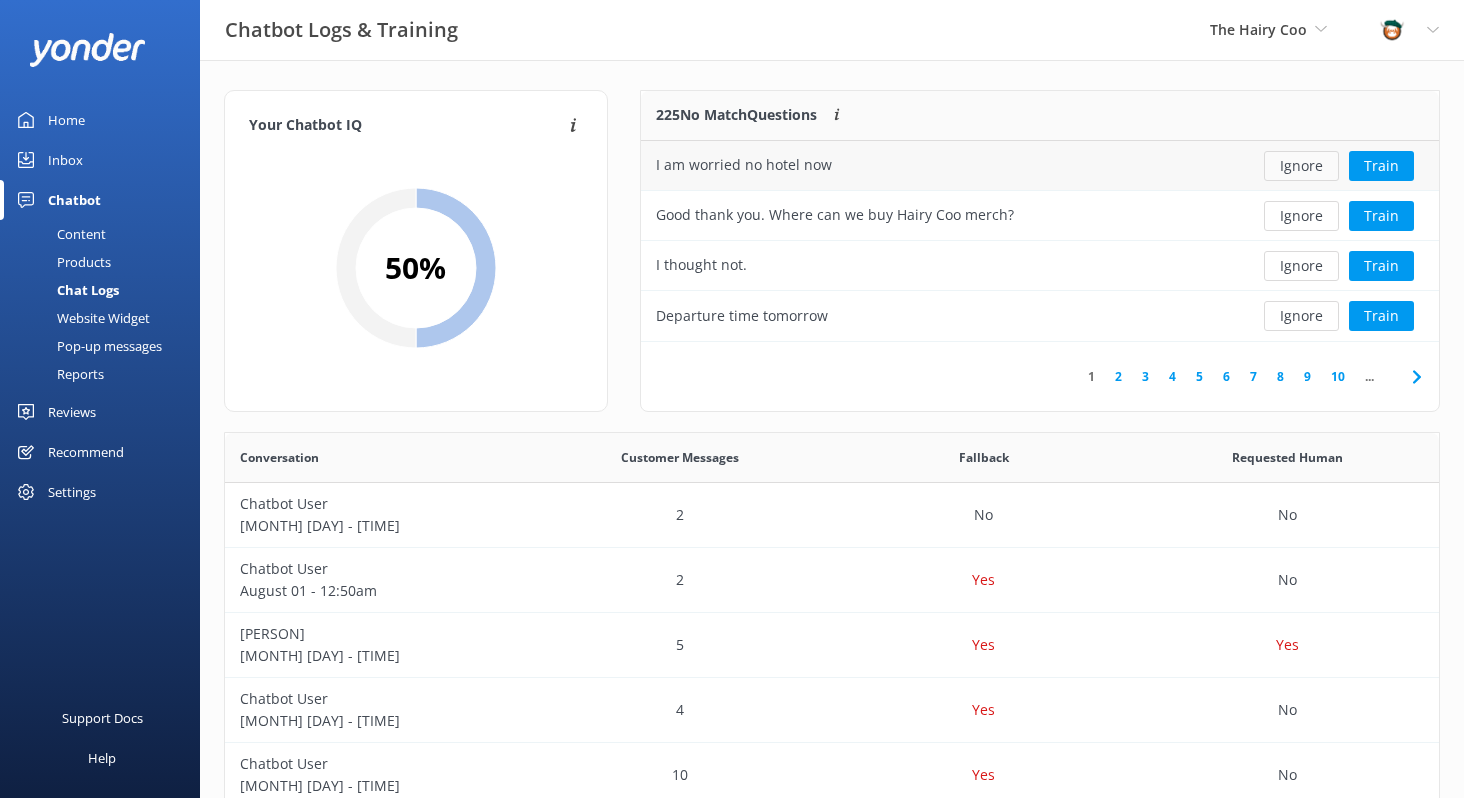 click on "Ignore" at bounding box center [1301, 166] 